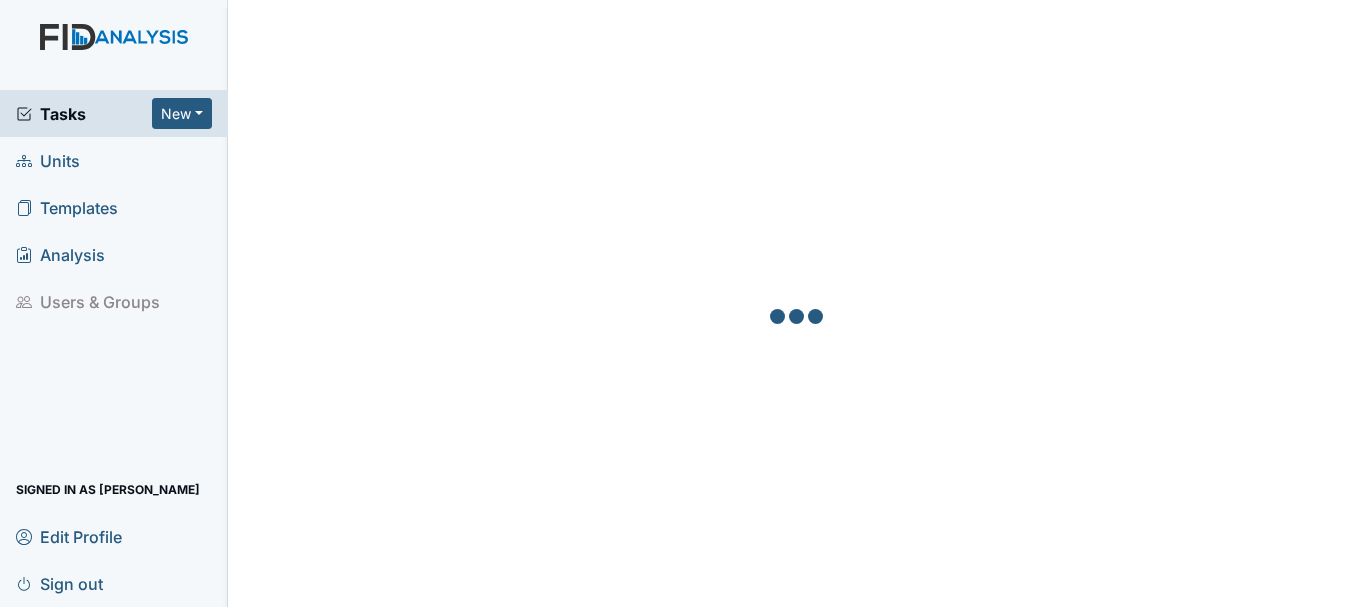 scroll, scrollTop: 0, scrollLeft: 0, axis: both 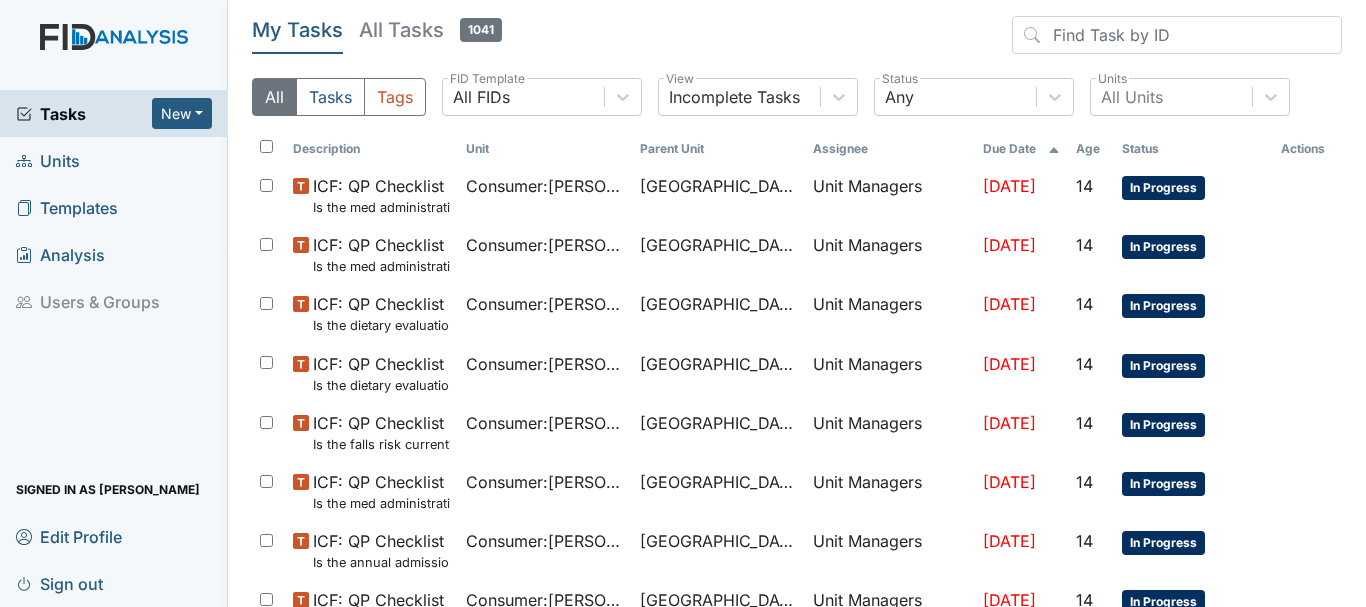 click on "Units" at bounding box center [114, 160] 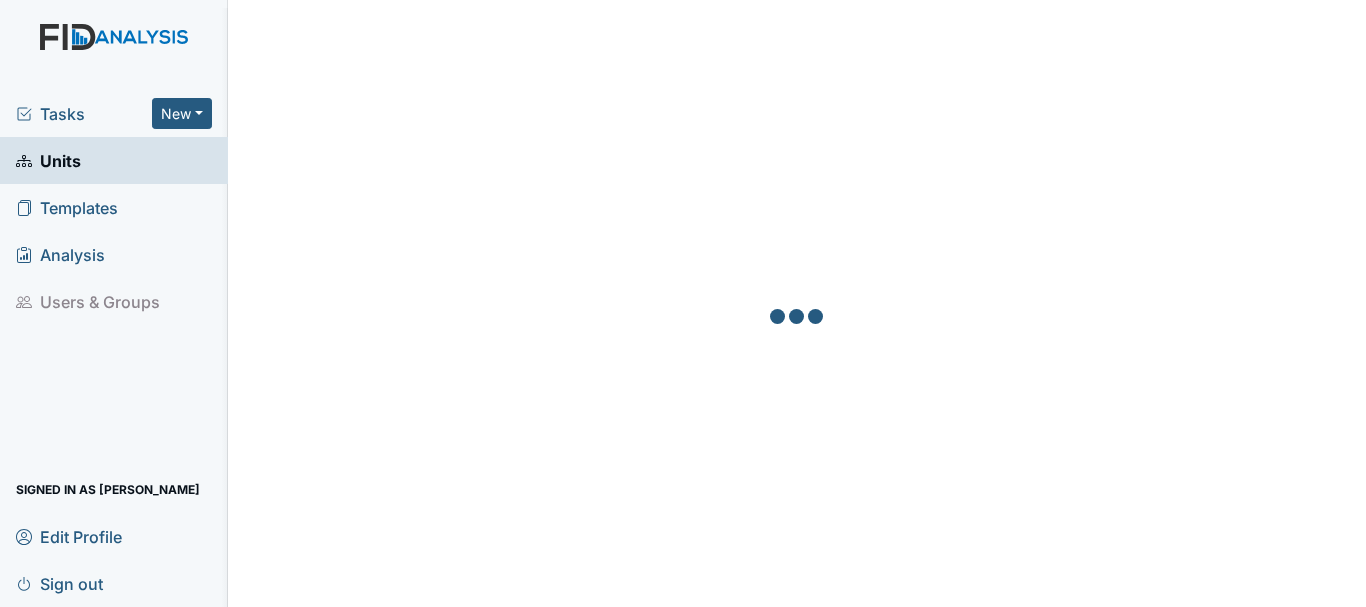 scroll, scrollTop: 0, scrollLeft: 0, axis: both 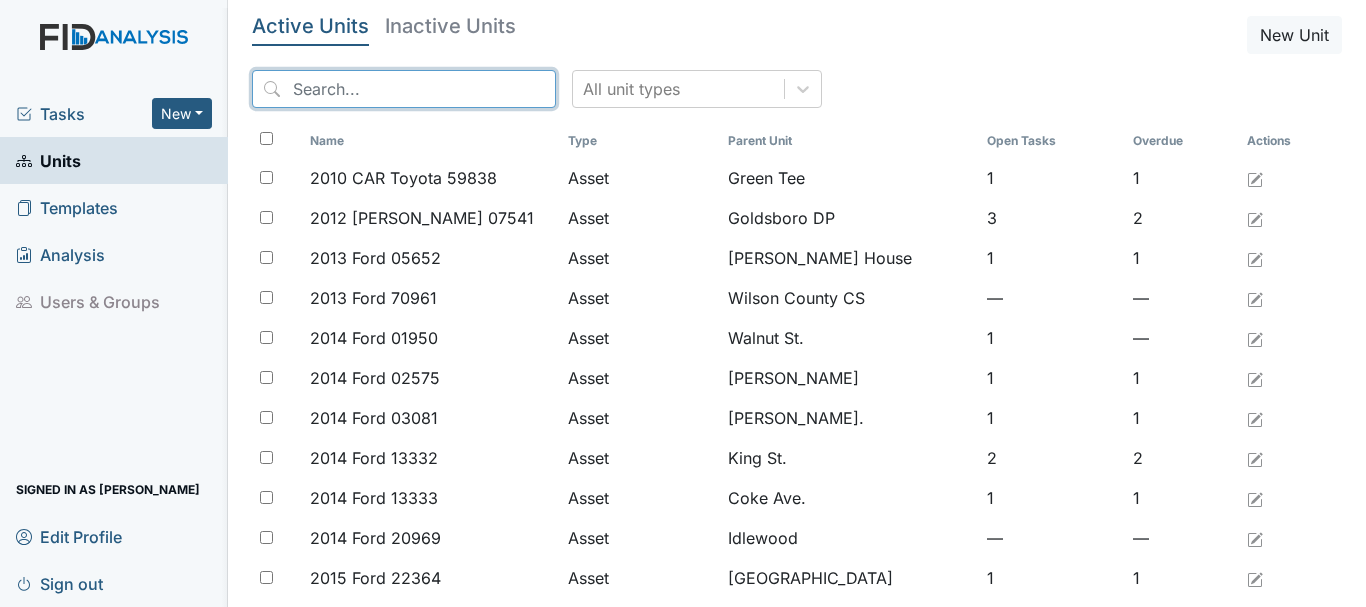 click at bounding box center (404, 89) 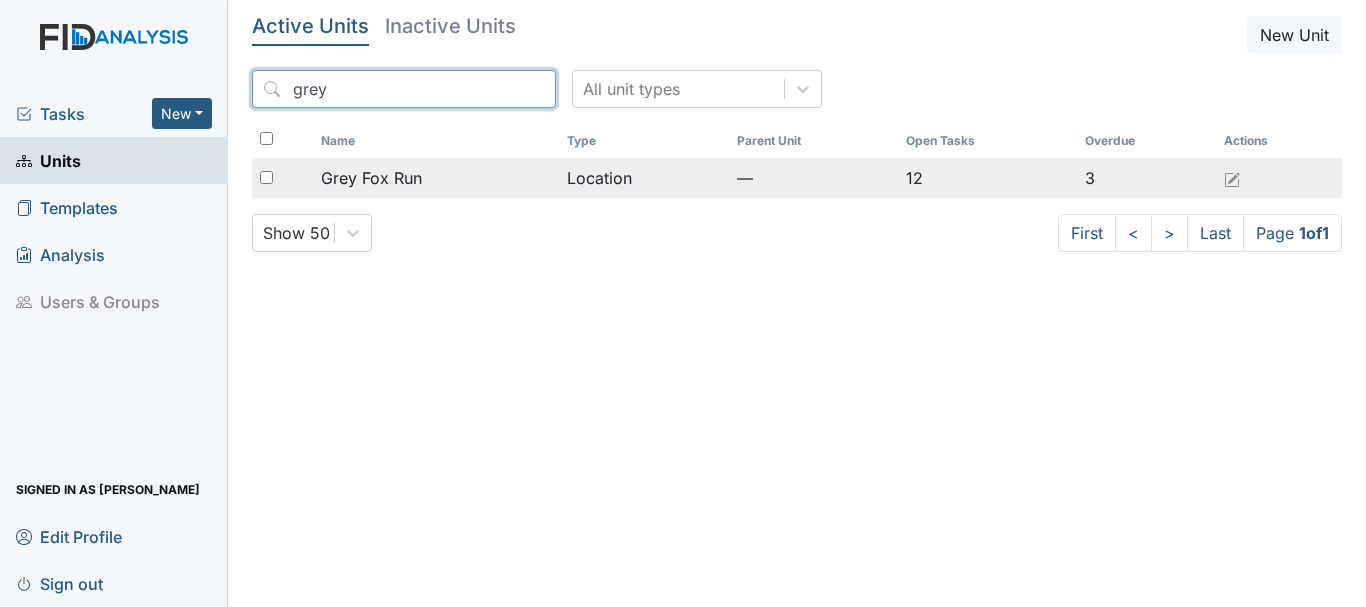 type on "grey" 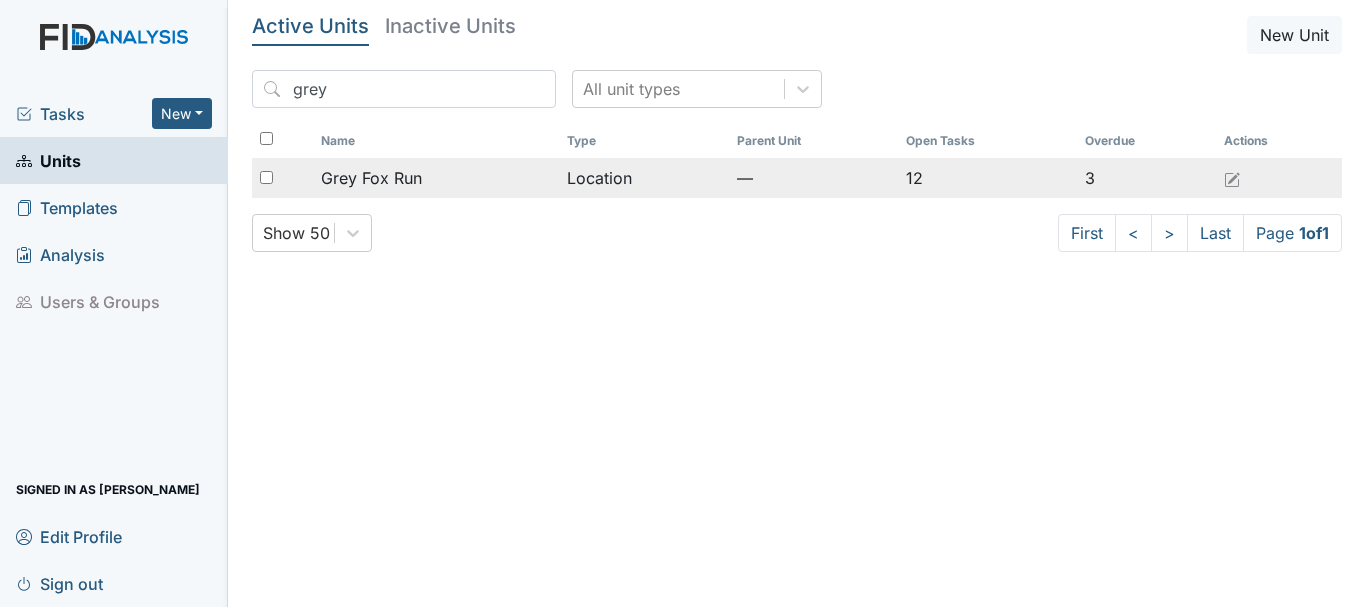 click on "Grey Fox Run" at bounding box center (371, 178) 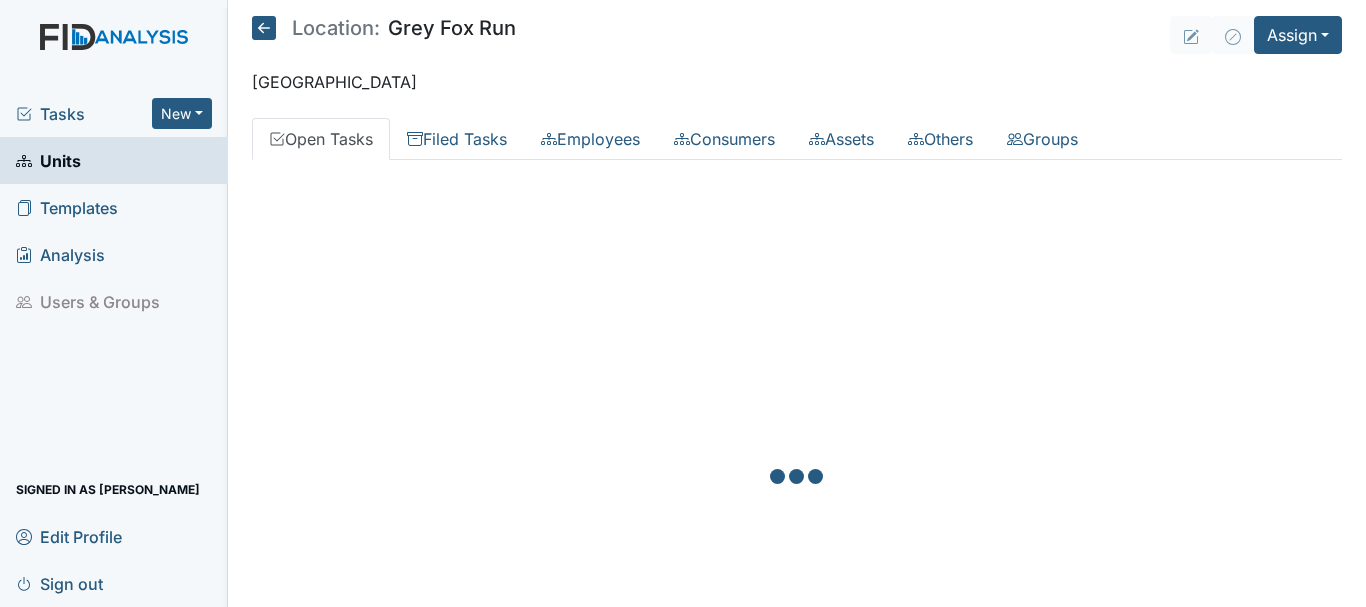 scroll, scrollTop: 0, scrollLeft: 0, axis: both 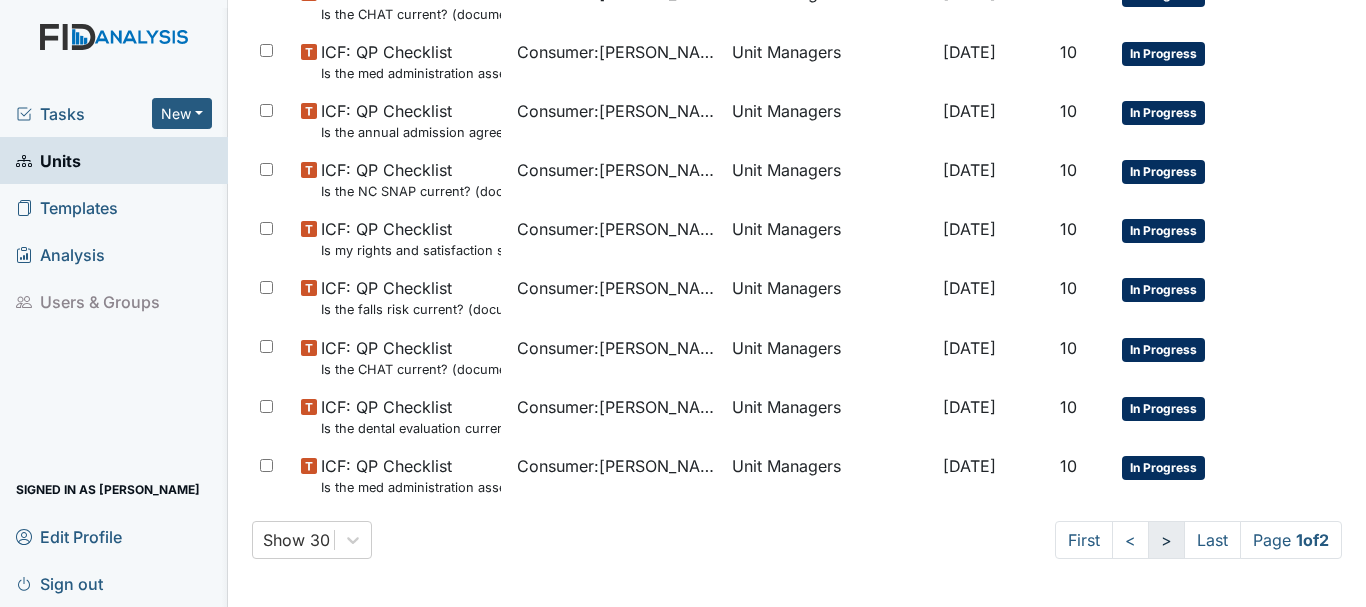 click on ">" at bounding box center [1166, 540] 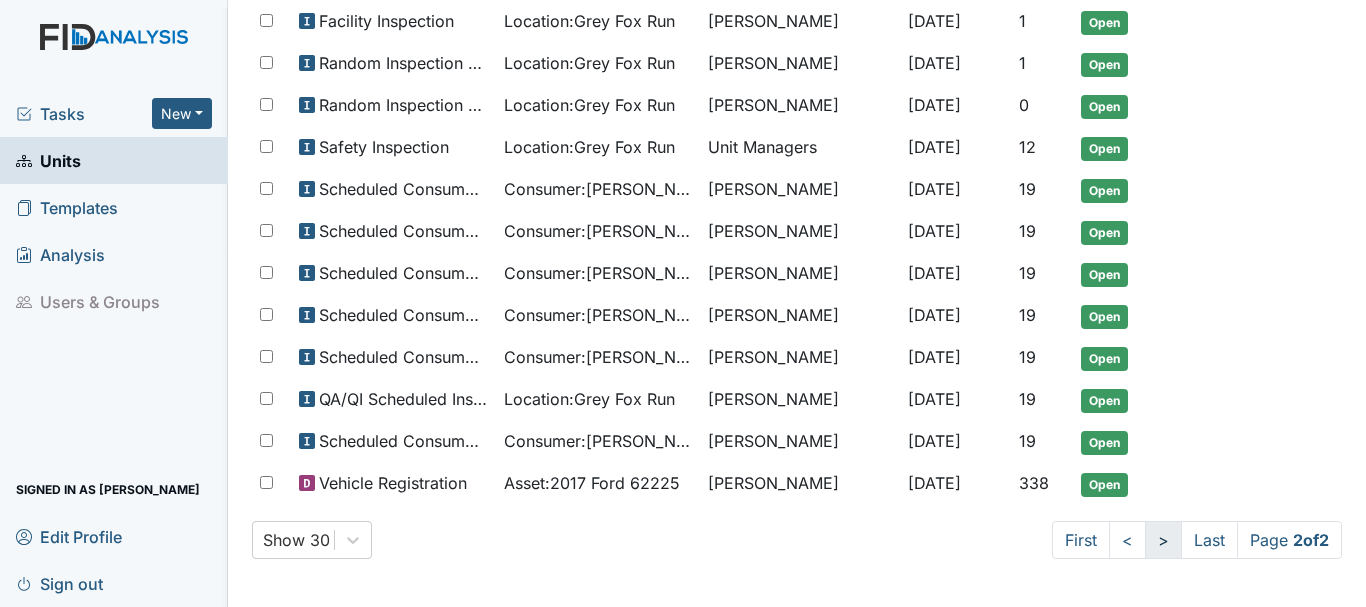 scroll, scrollTop: 1149, scrollLeft: 0, axis: vertical 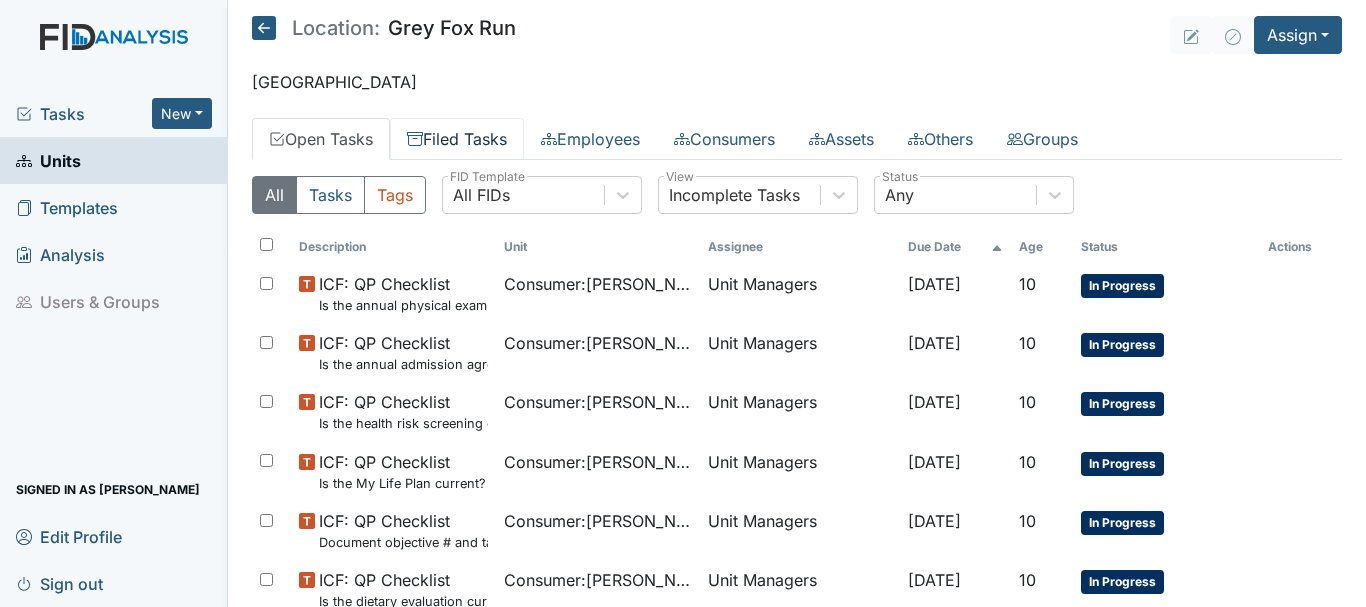 click on "Filed Tasks" at bounding box center (457, 139) 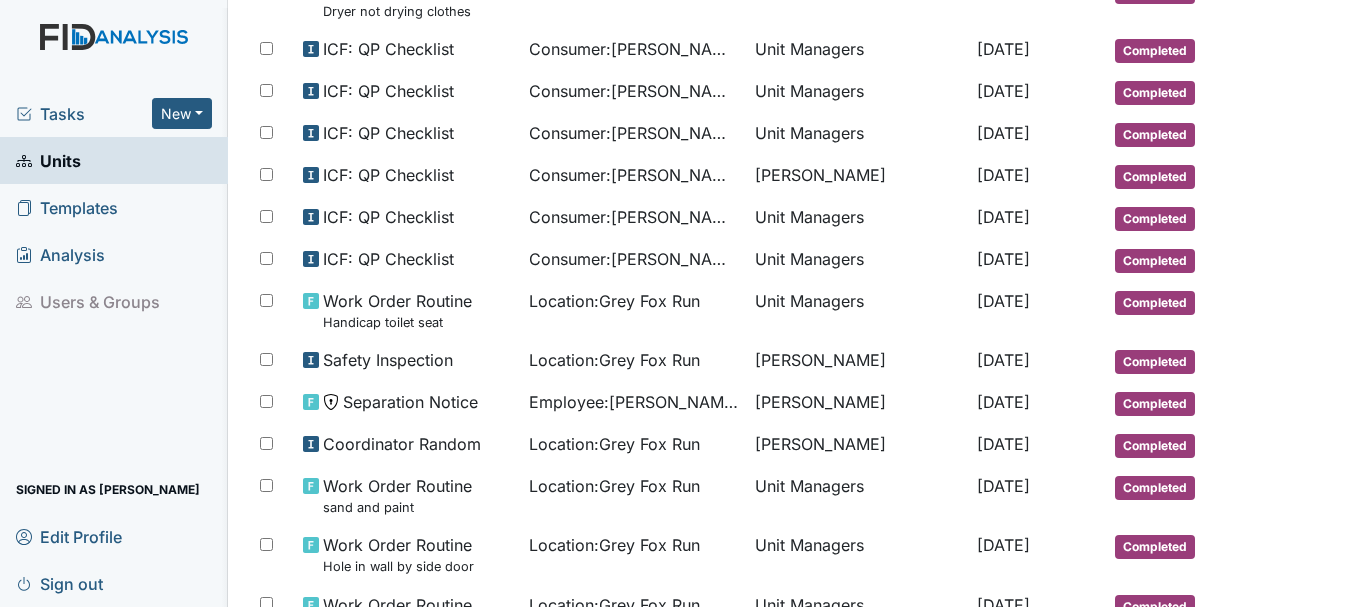 scroll, scrollTop: 1328, scrollLeft: 0, axis: vertical 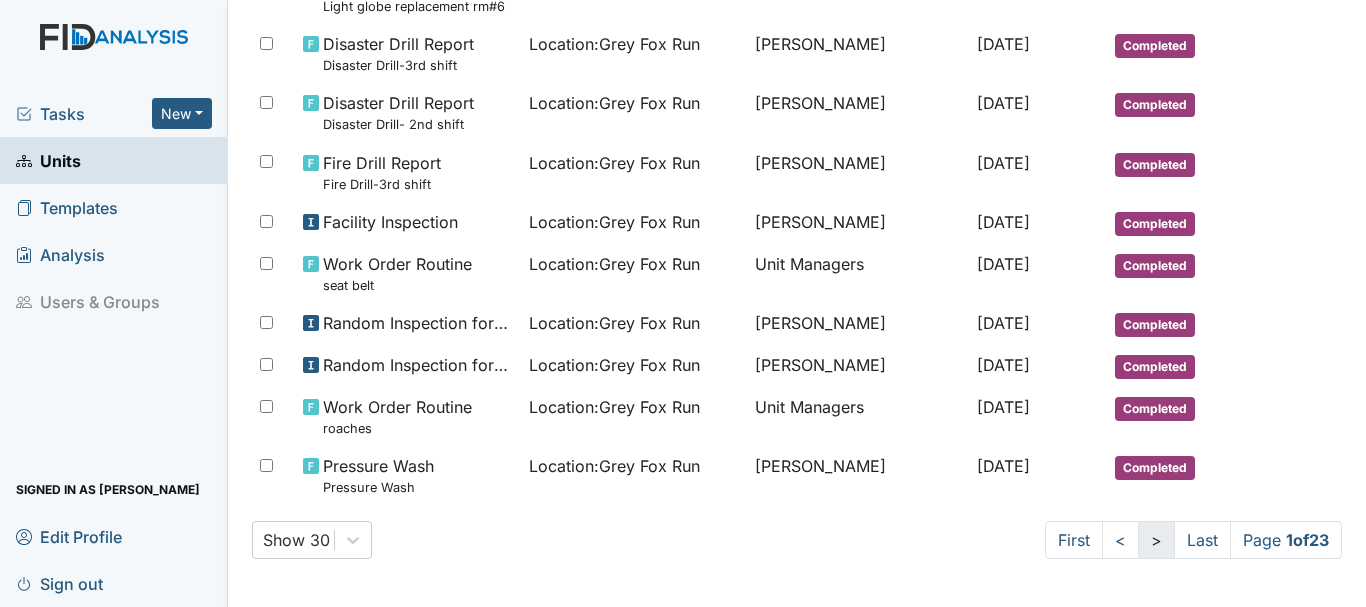 click on ">" at bounding box center [1156, 540] 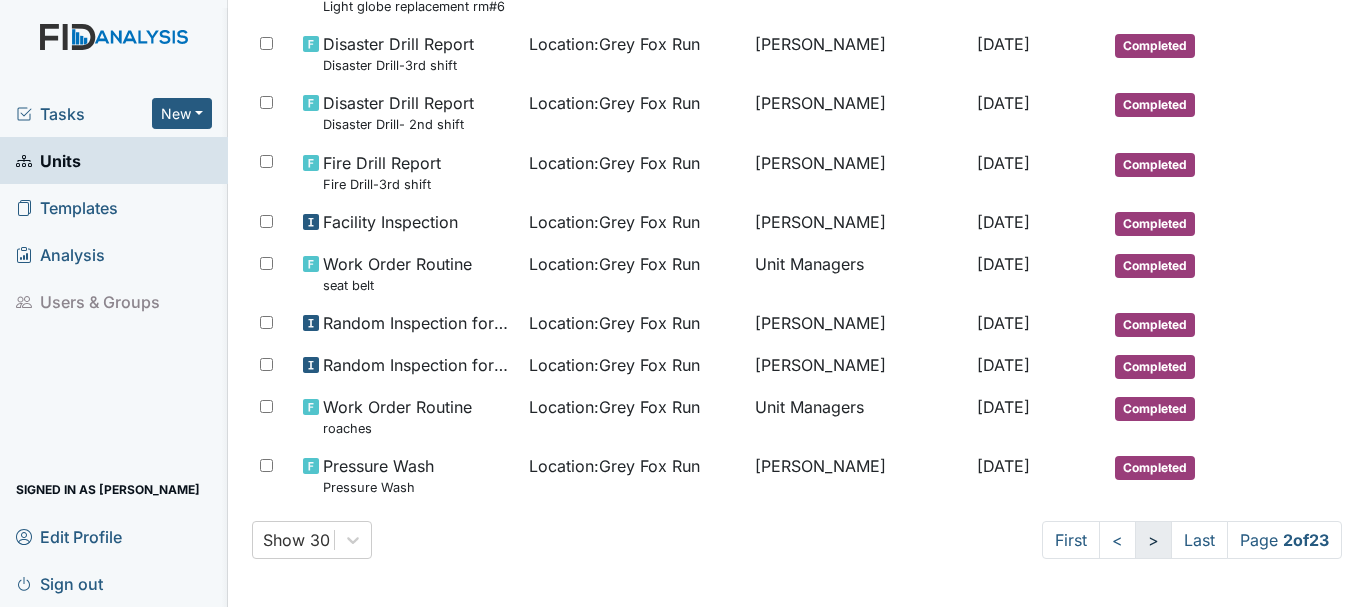 scroll, scrollTop: 1260, scrollLeft: 0, axis: vertical 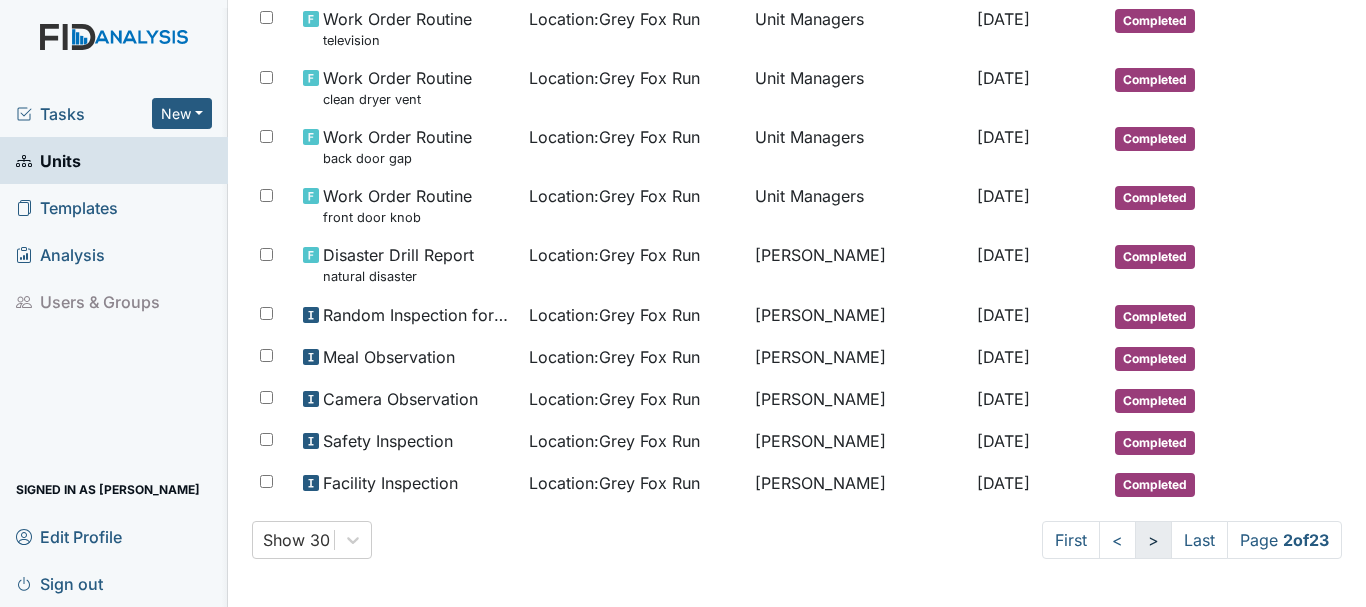click on ">" at bounding box center [1153, 540] 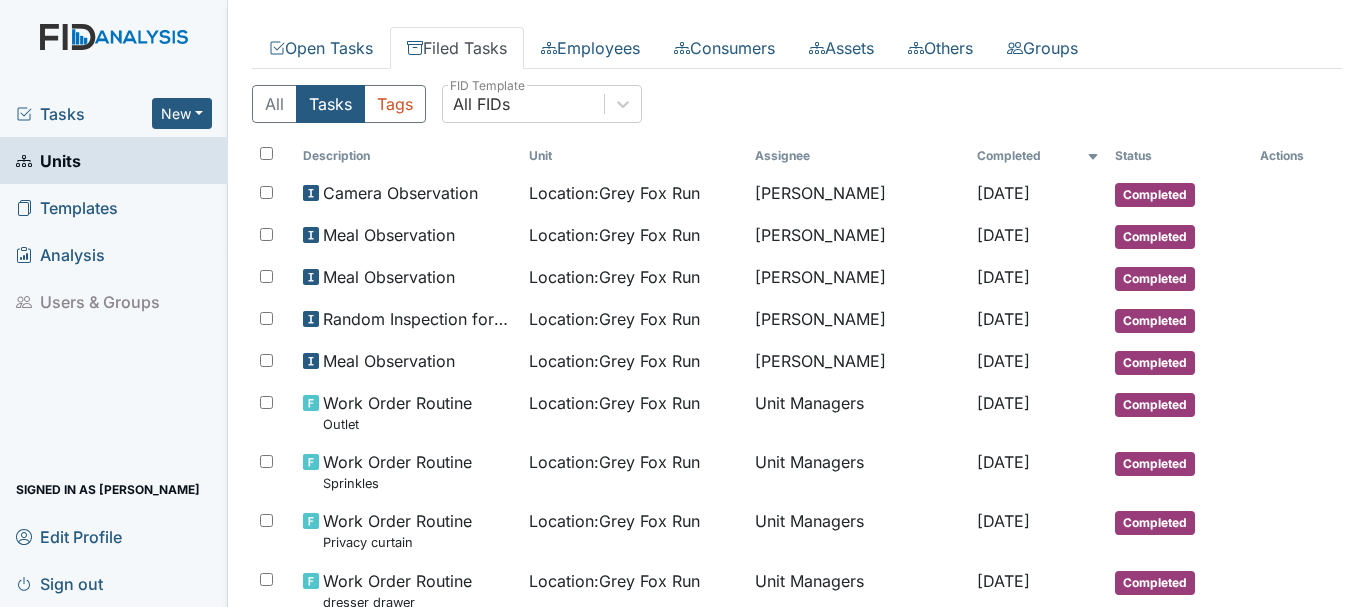 scroll, scrollTop: 0, scrollLeft: 0, axis: both 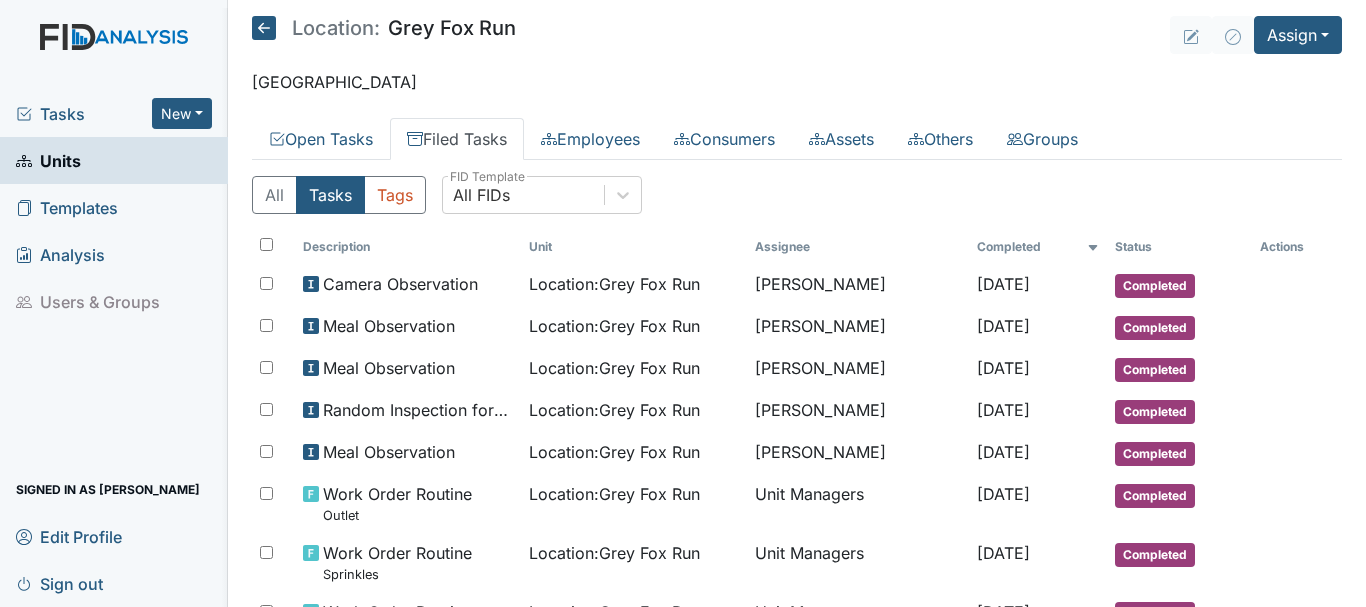 click on "Filed Tasks" at bounding box center (457, 139) 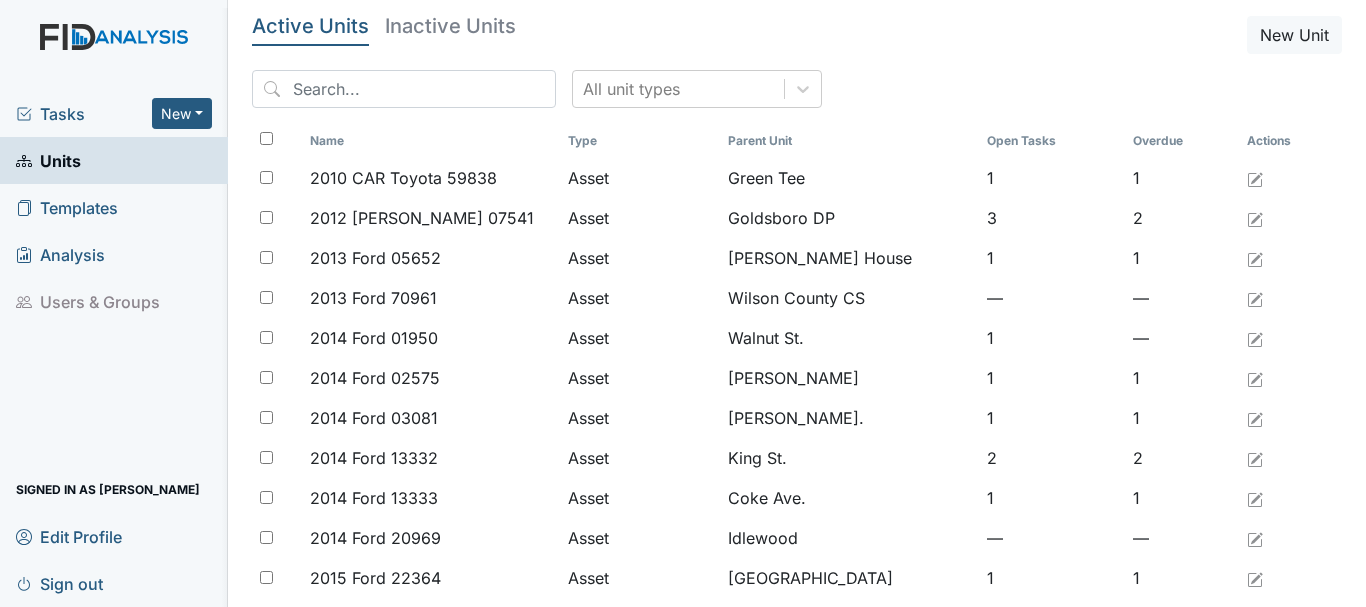 scroll, scrollTop: 0, scrollLeft: 0, axis: both 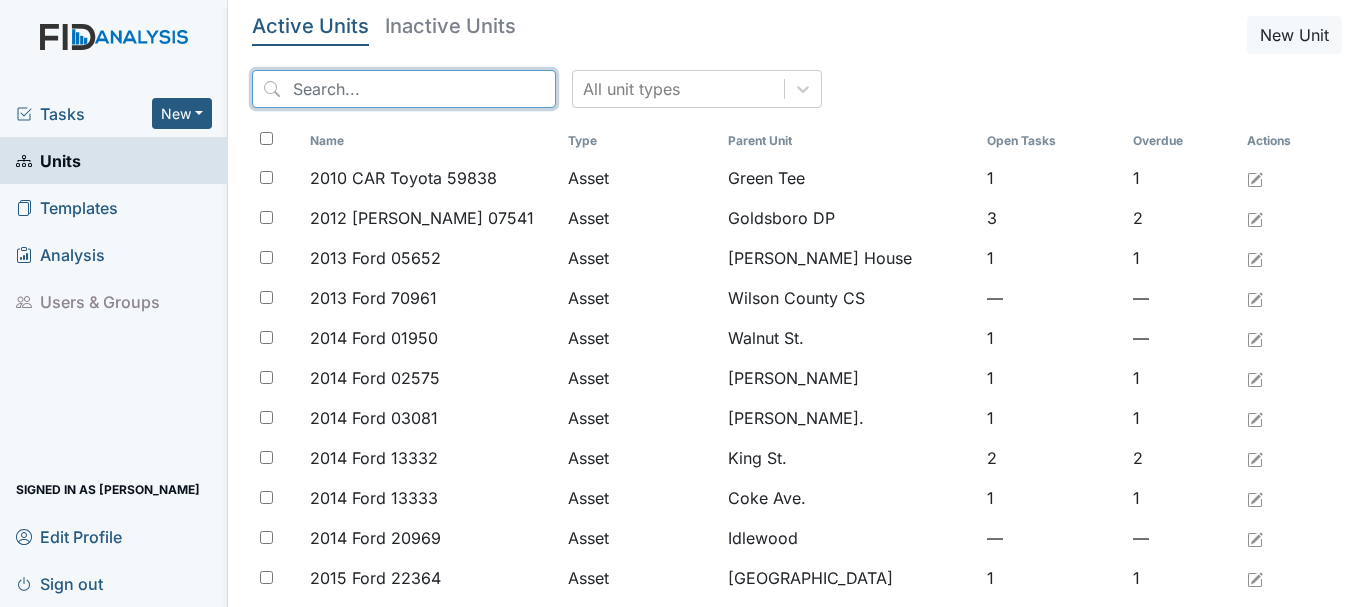 click at bounding box center (404, 89) 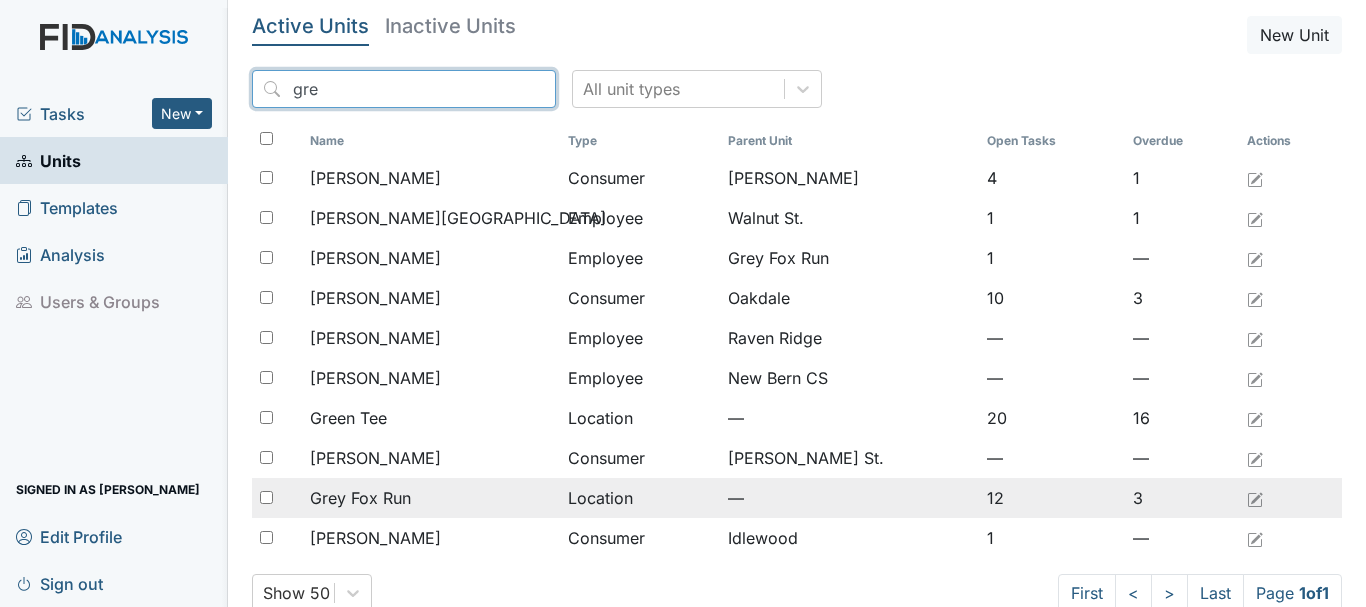 type on "gre" 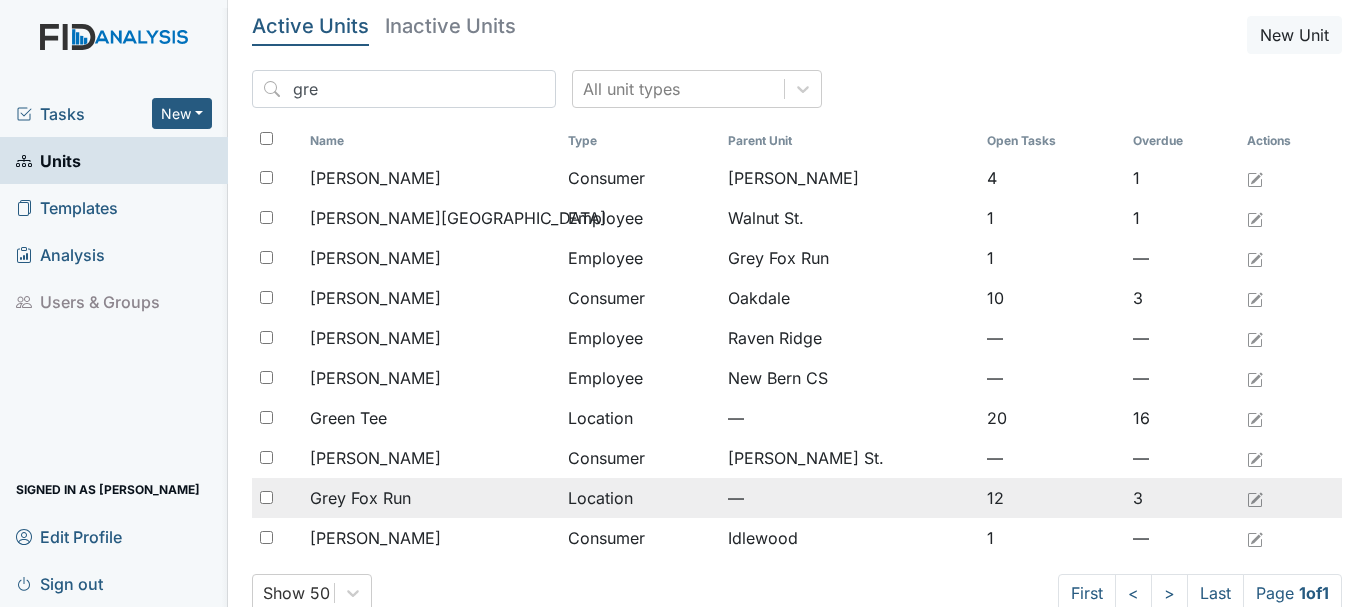 click on "Grey Fox Run" at bounding box center [431, 498] 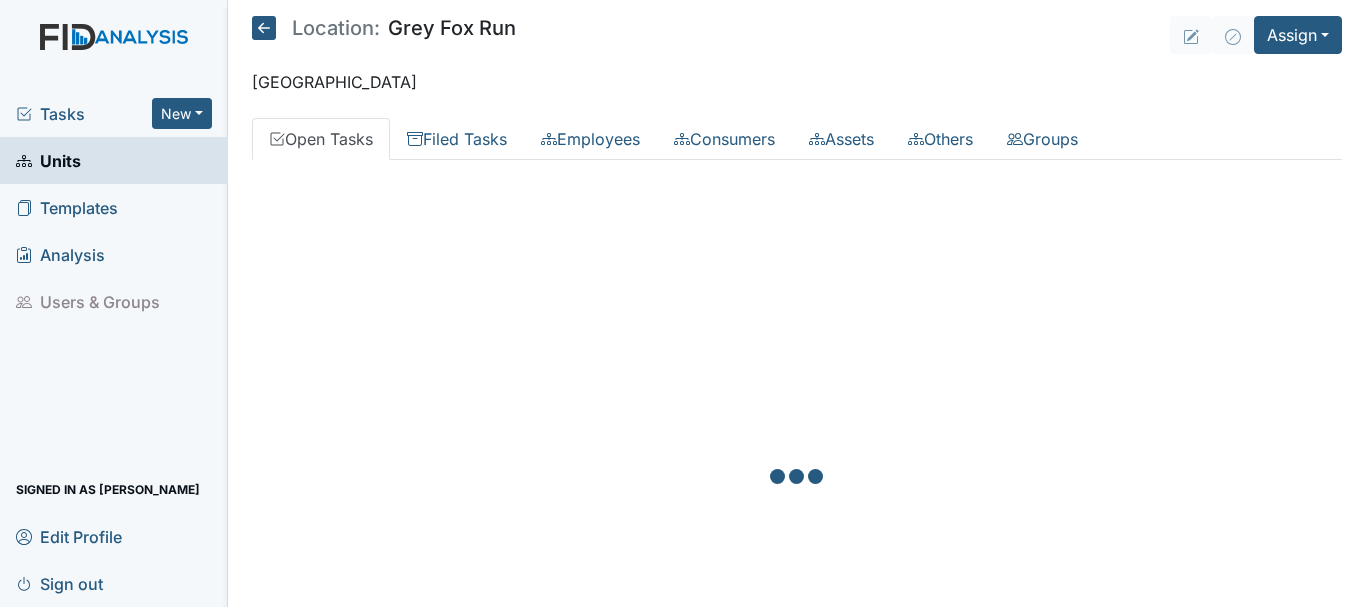 scroll, scrollTop: 0, scrollLeft: 0, axis: both 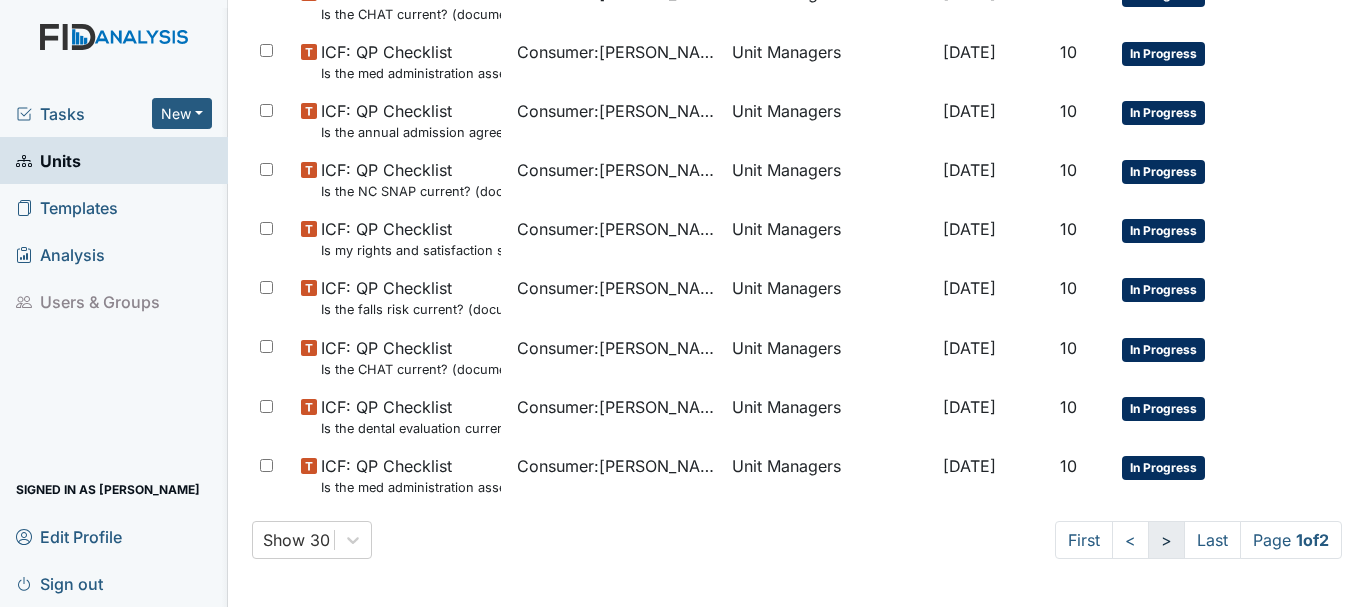 click on ">" at bounding box center (1166, 540) 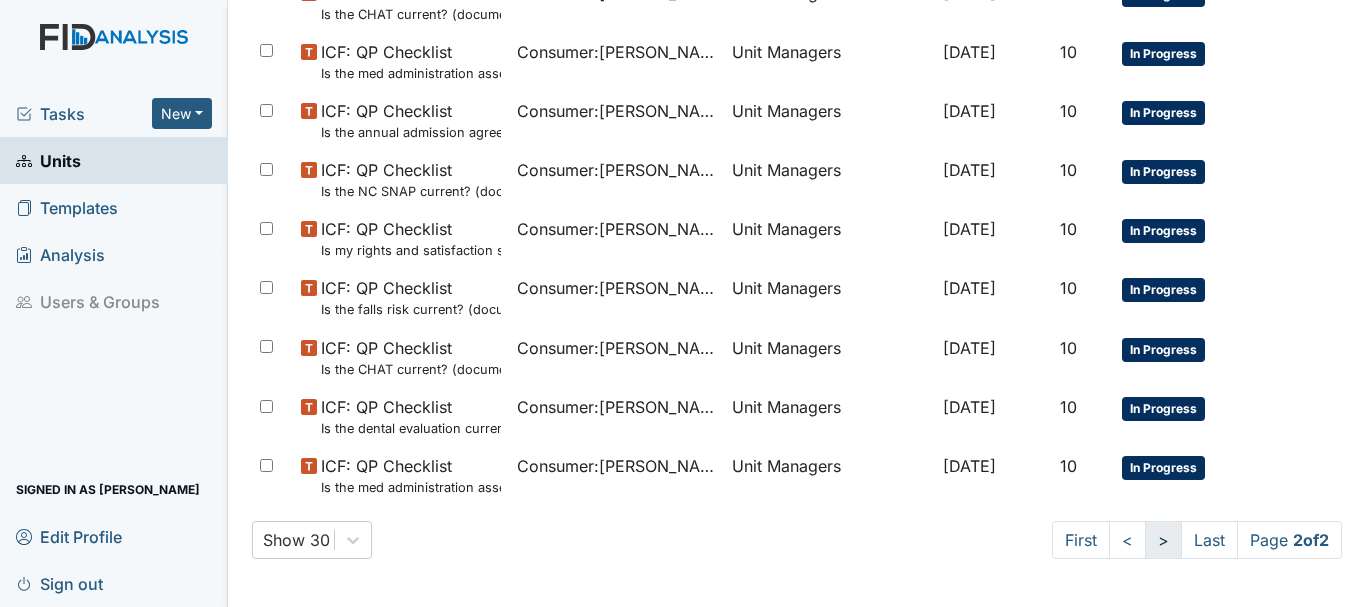 scroll, scrollTop: 1149, scrollLeft: 0, axis: vertical 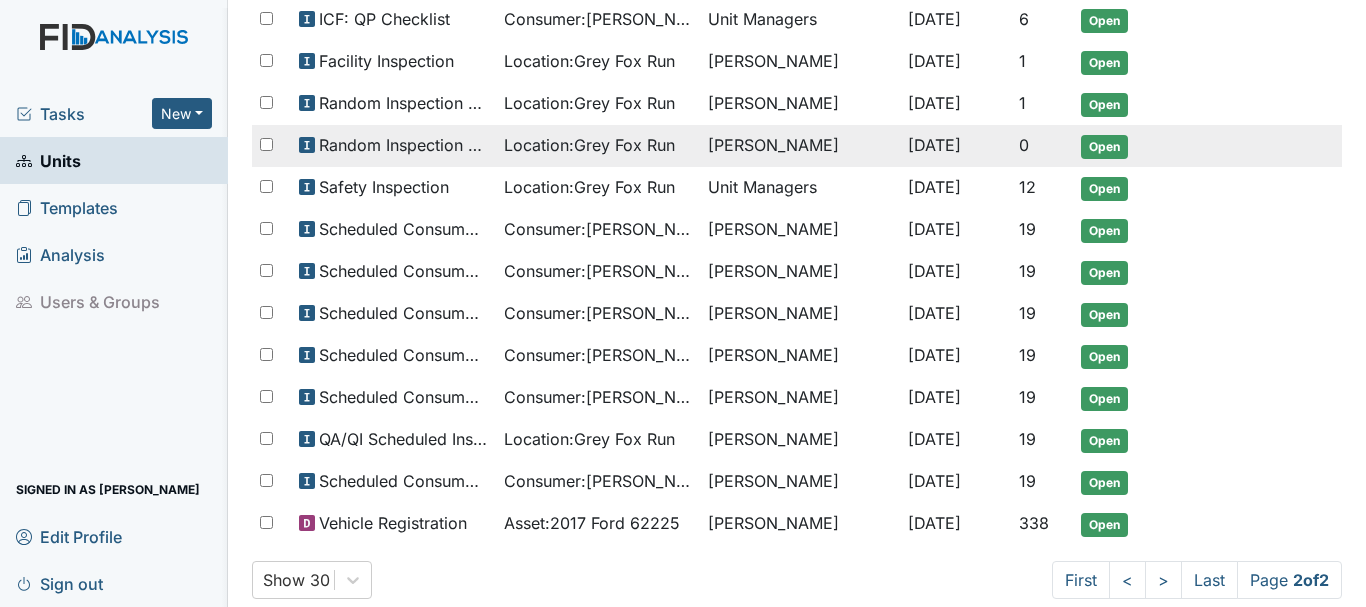 click on "Open" at bounding box center (1104, 147) 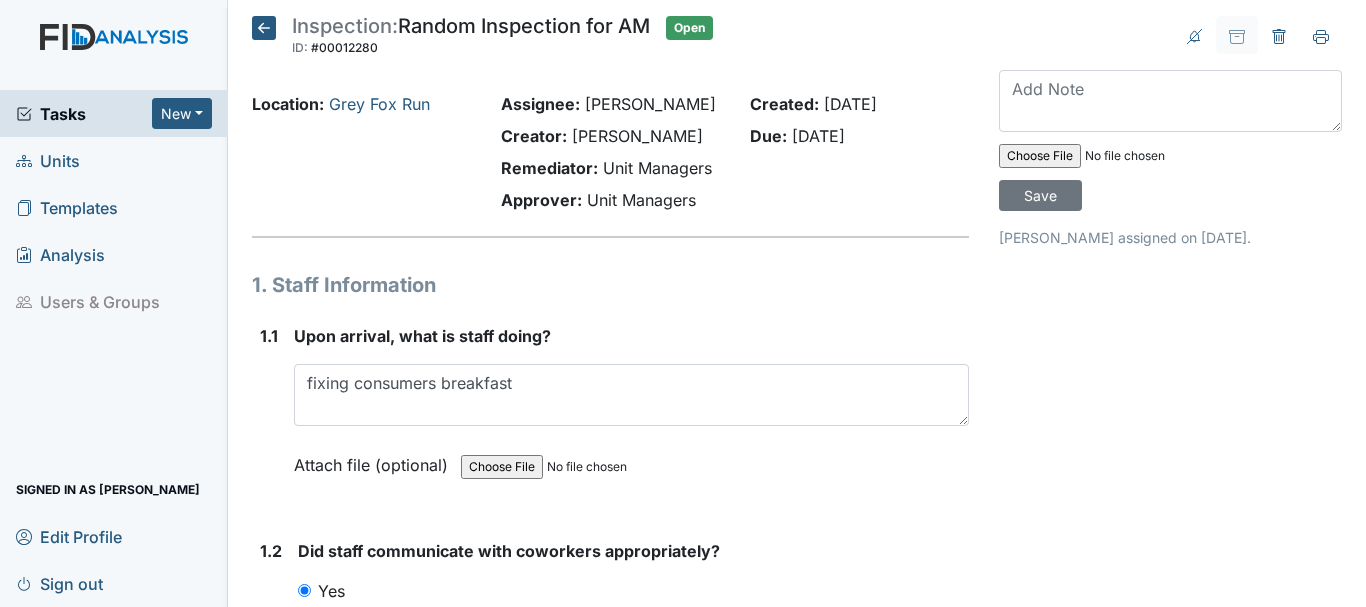 scroll, scrollTop: 0, scrollLeft: 0, axis: both 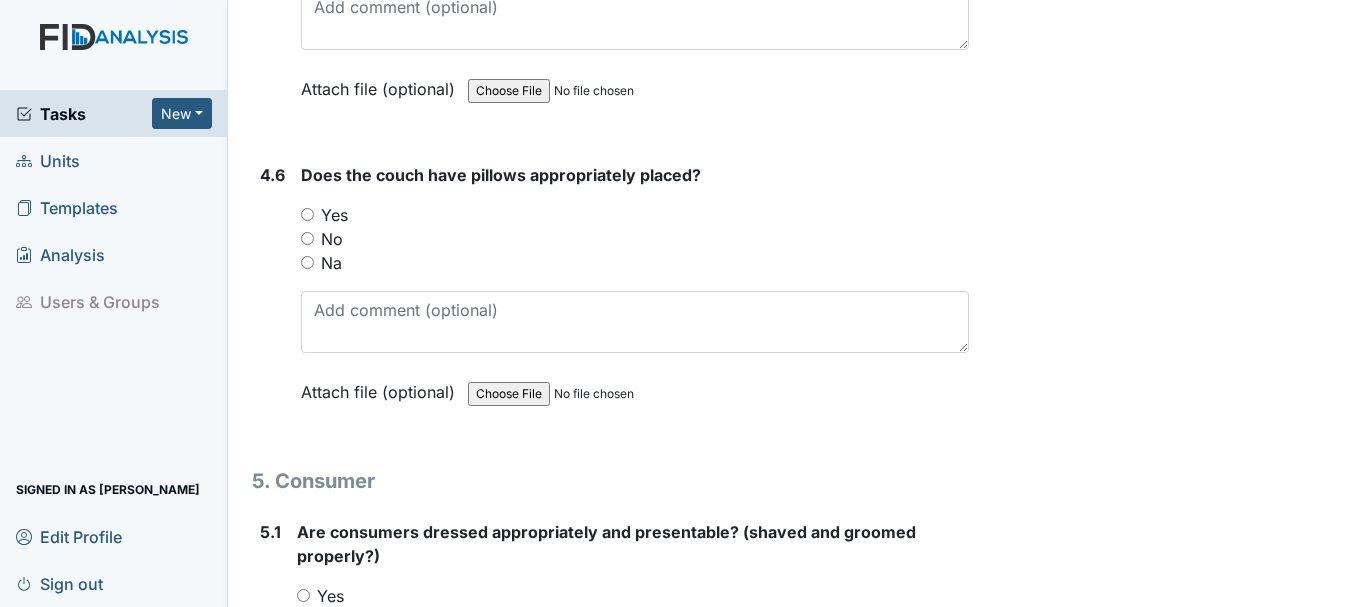 click on "Yes" at bounding box center (307, 214) 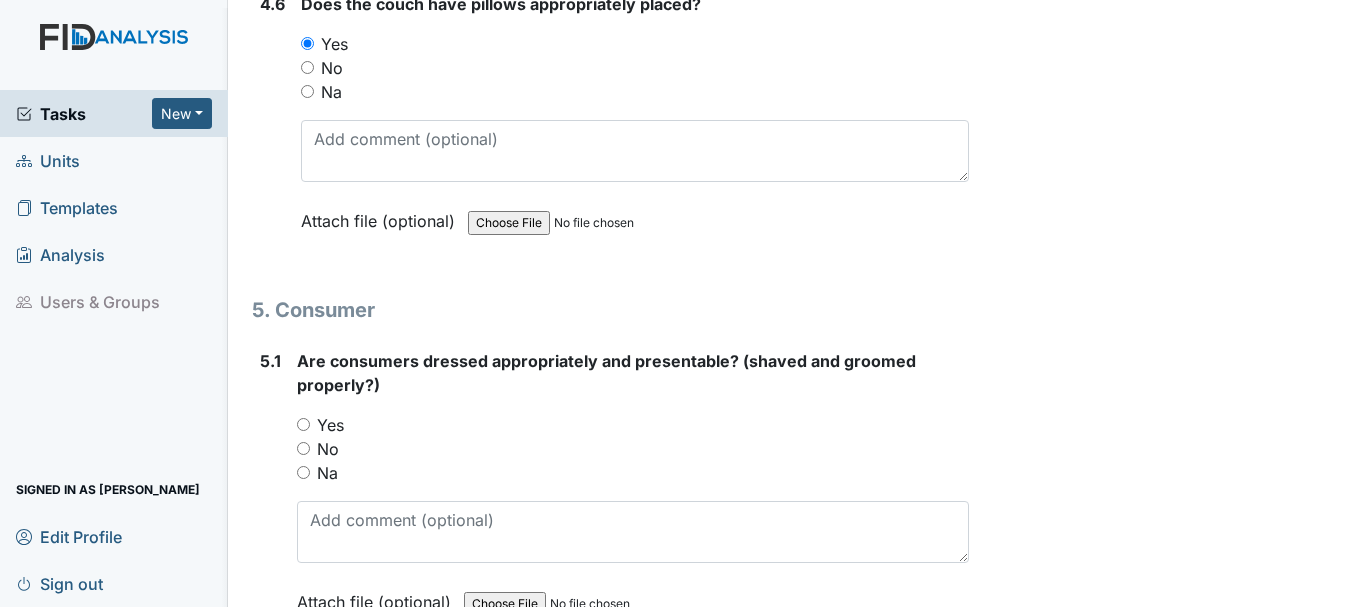 scroll, scrollTop: 8549, scrollLeft: 0, axis: vertical 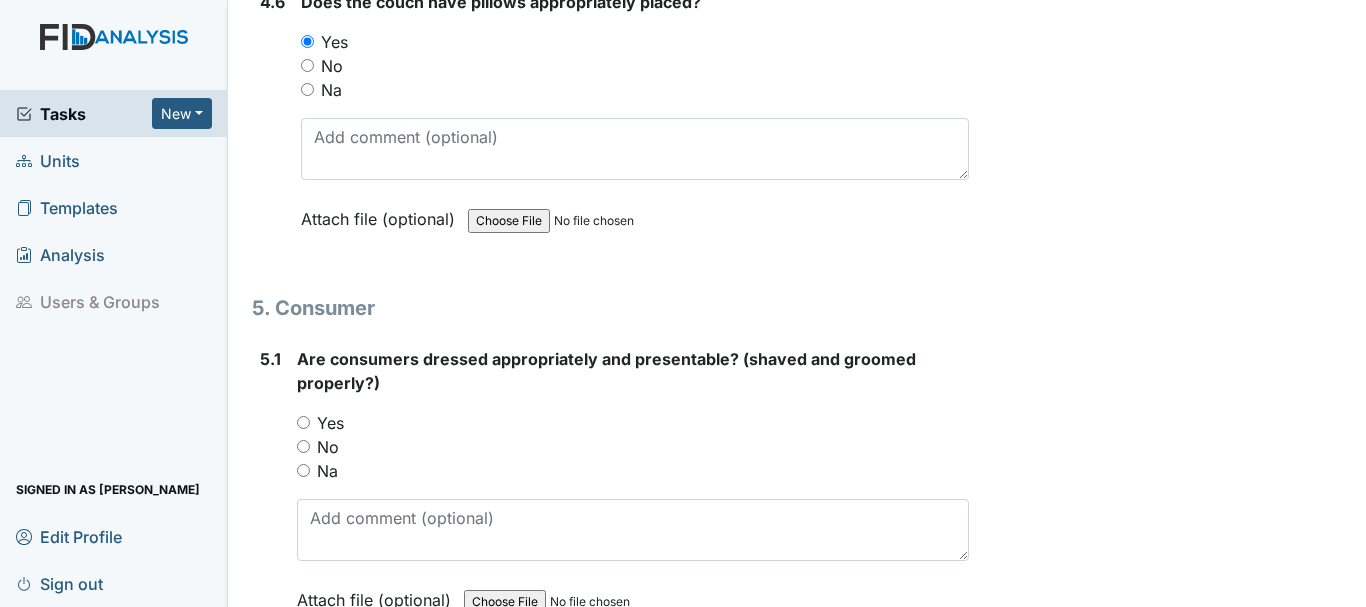 click on "Yes" at bounding box center (303, 422) 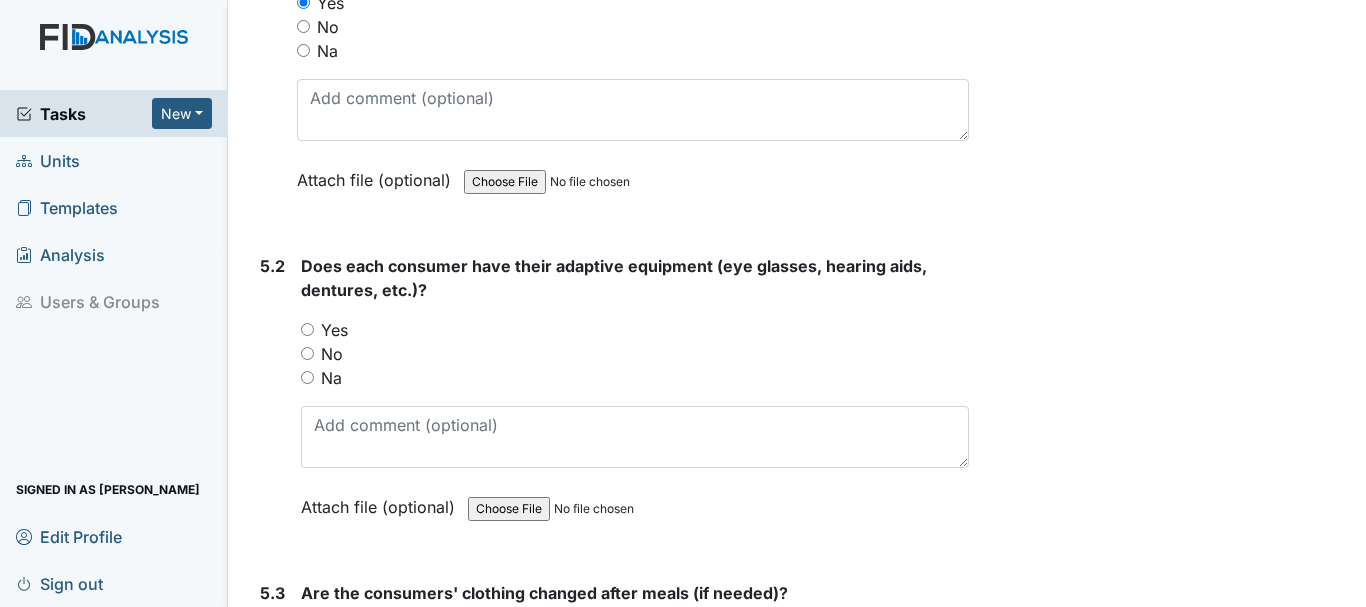 scroll, scrollTop: 8990, scrollLeft: 0, axis: vertical 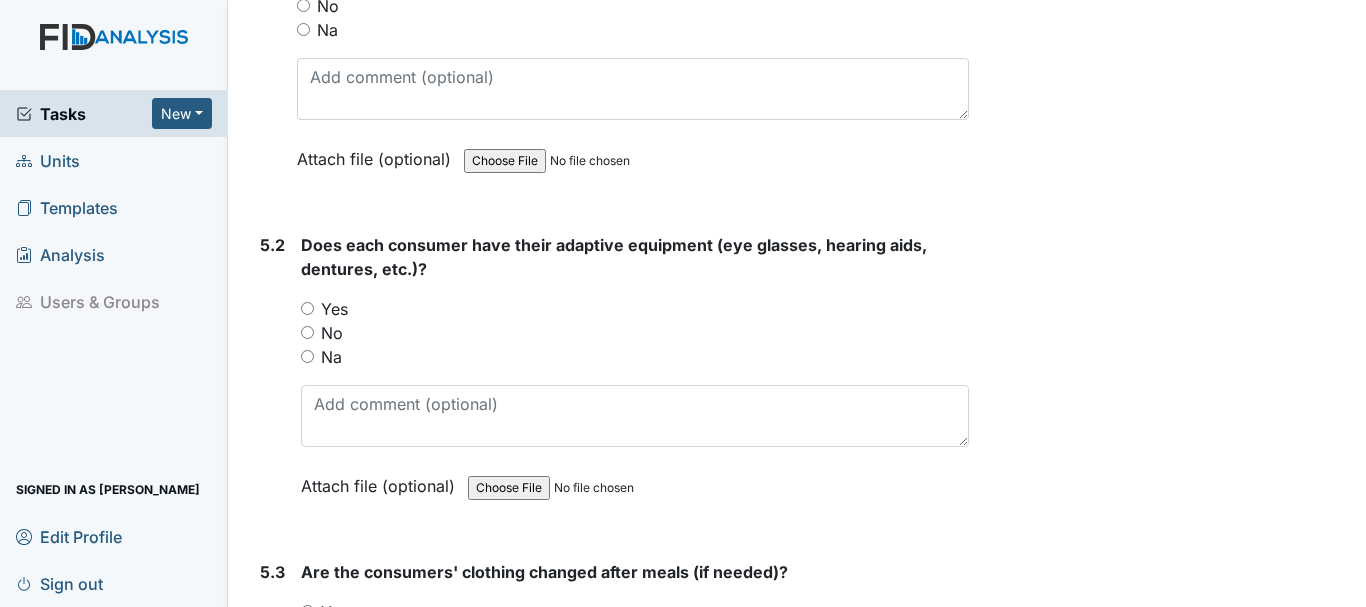 click on "Yes" at bounding box center [334, 309] 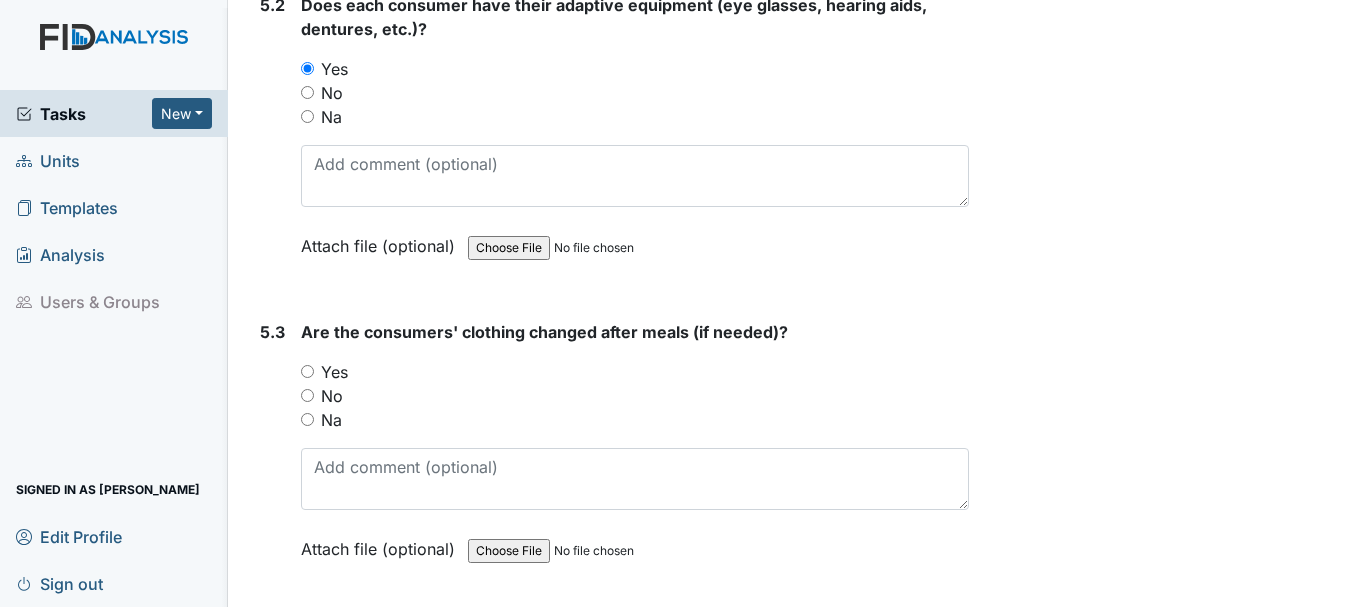 scroll, scrollTop: 9240, scrollLeft: 0, axis: vertical 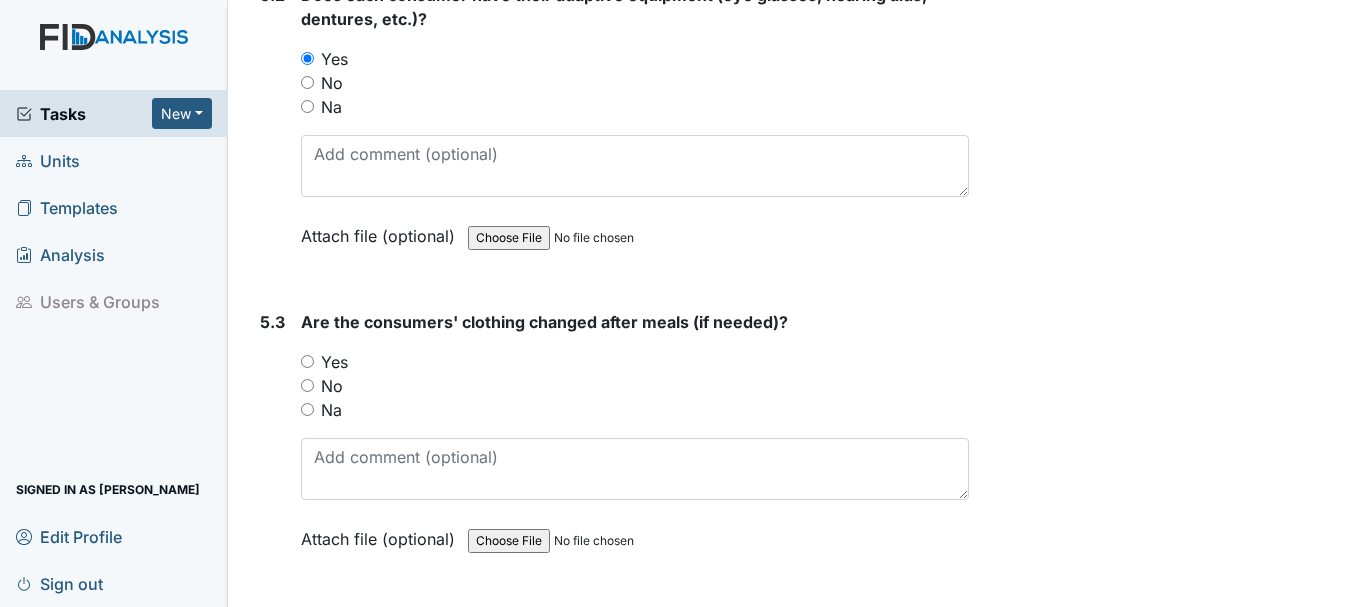 click on "Yes" at bounding box center (307, 361) 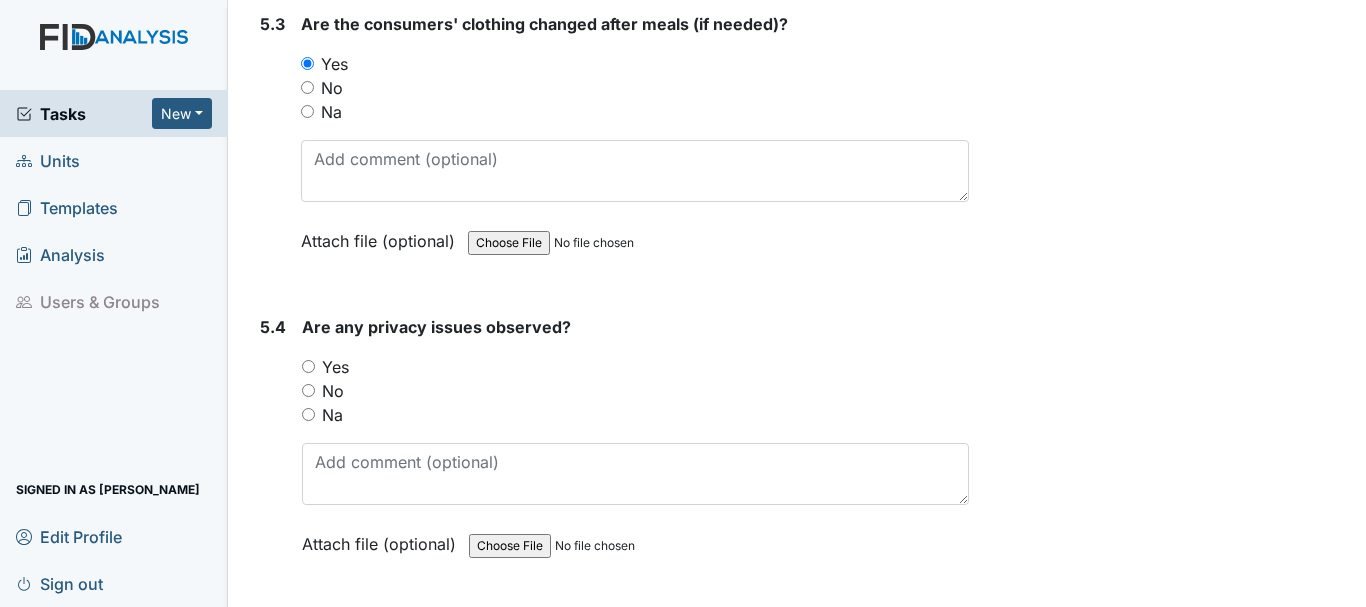scroll, scrollTop: 9559, scrollLeft: 0, axis: vertical 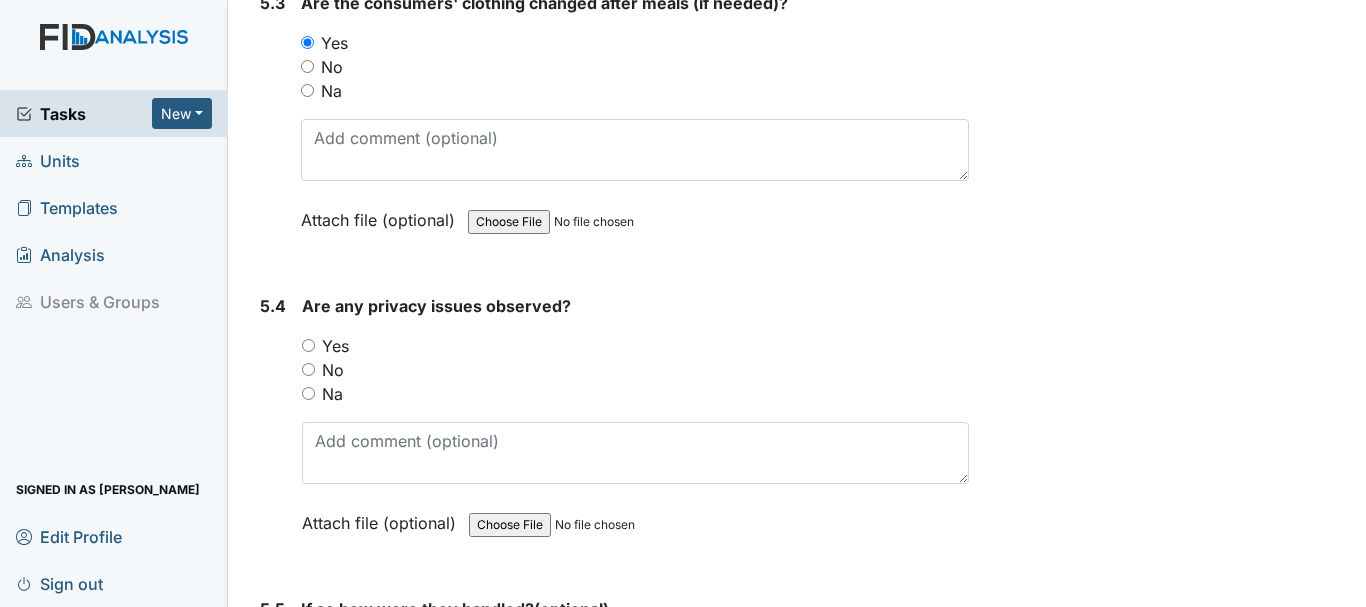 click on "No" at bounding box center (308, 369) 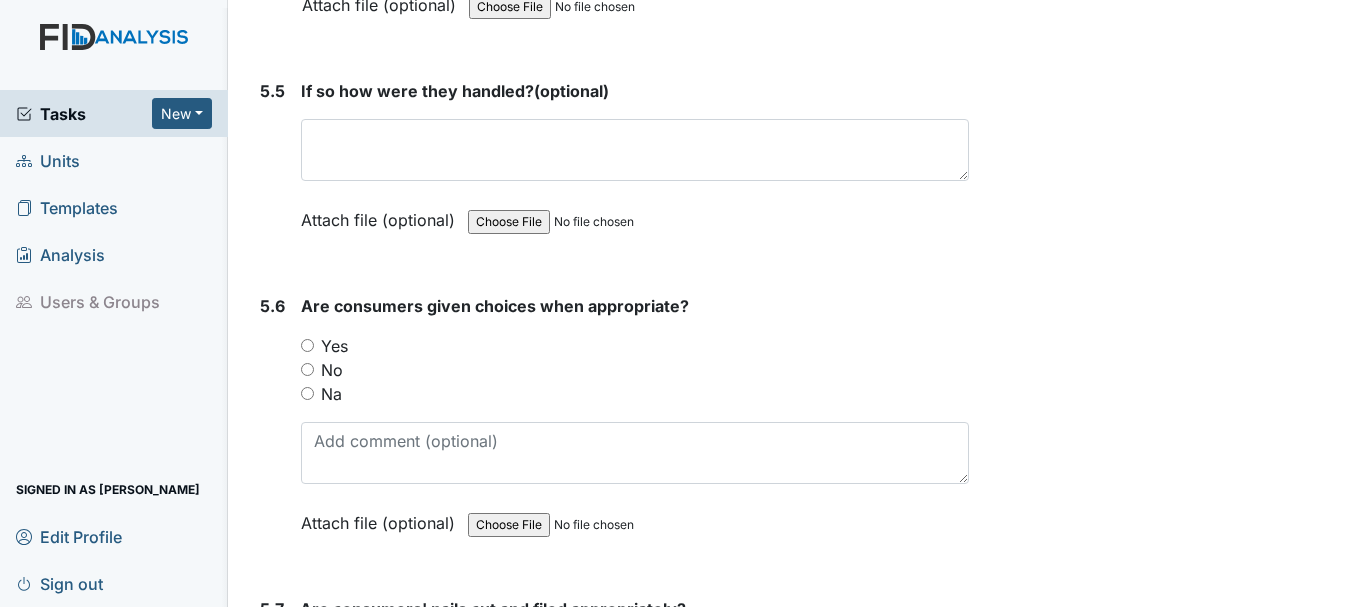 scroll, scrollTop: 10082, scrollLeft: 0, axis: vertical 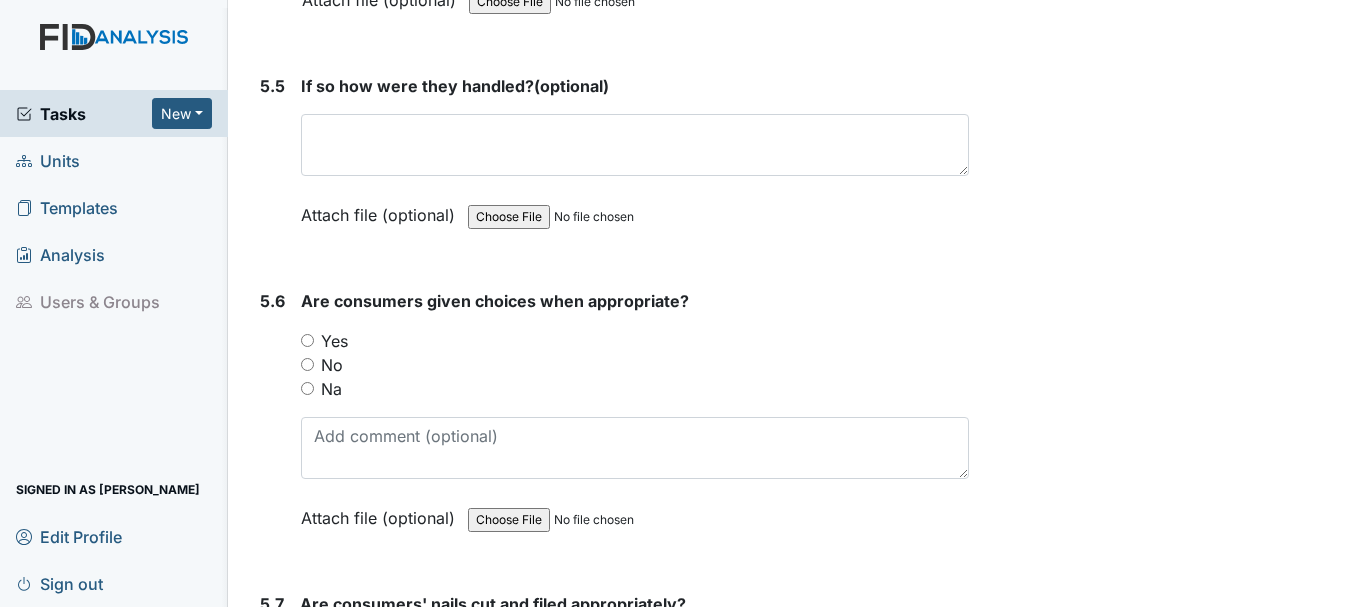 click on "Yes" at bounding box center [307, 340] 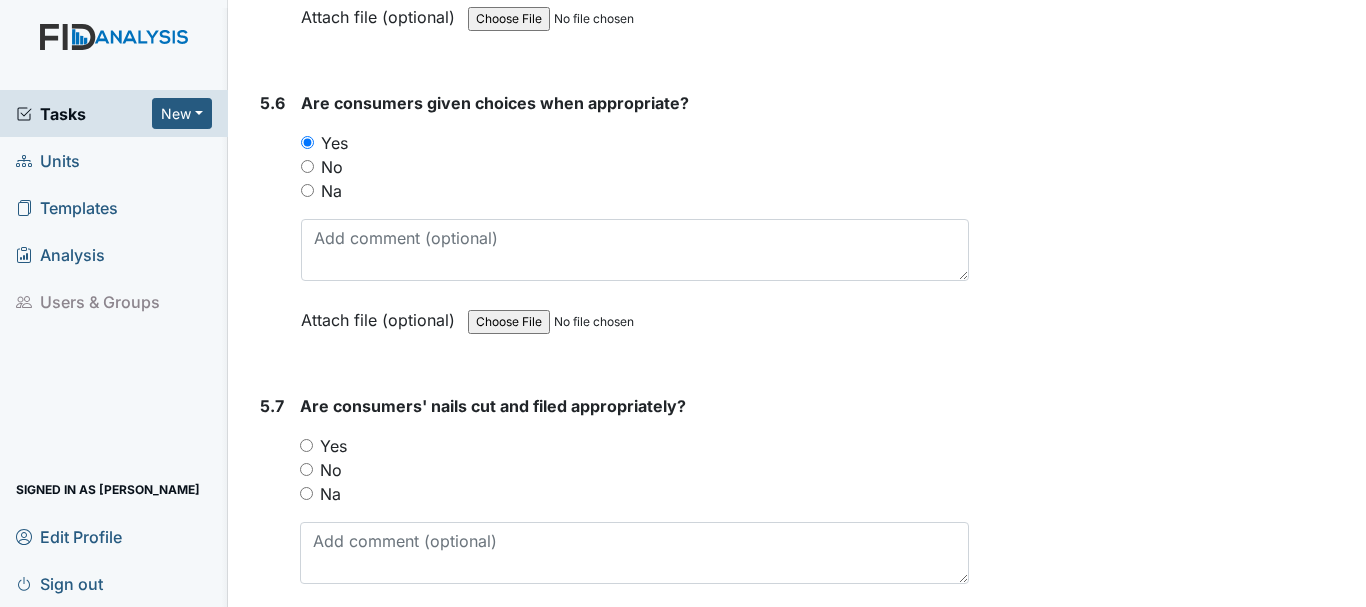scroll, scrollTop: 10294, scrollLeft: 0, axis: vertical 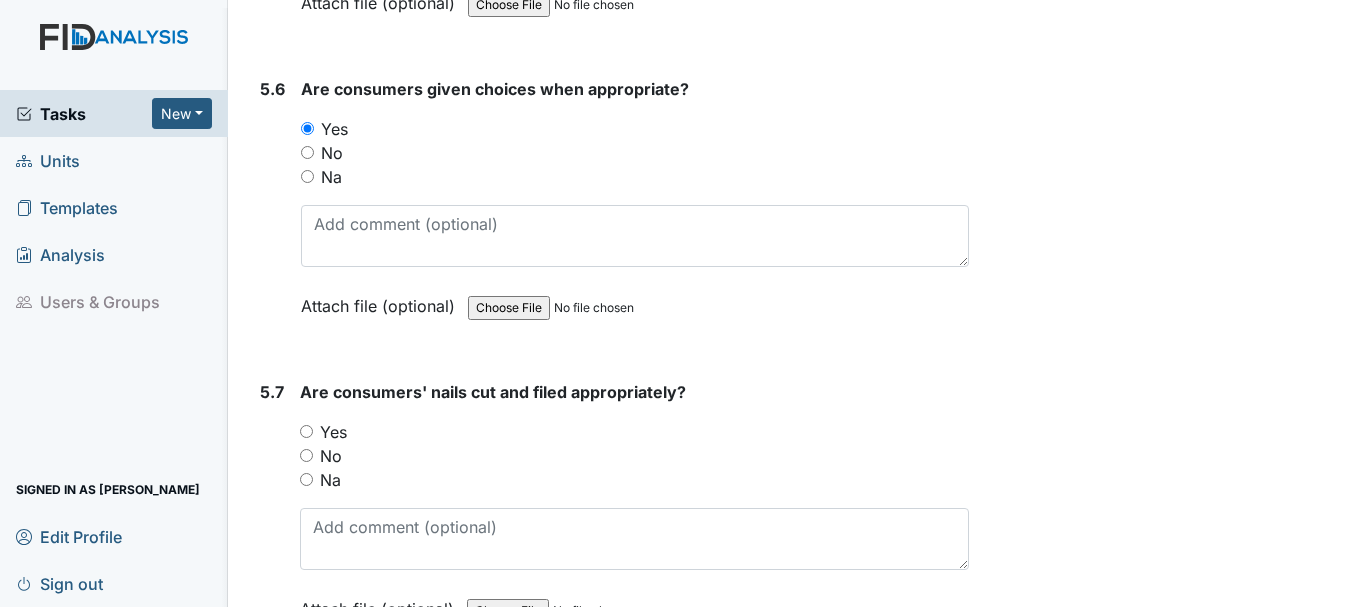 click on "No" at bounding box center [306, 455] 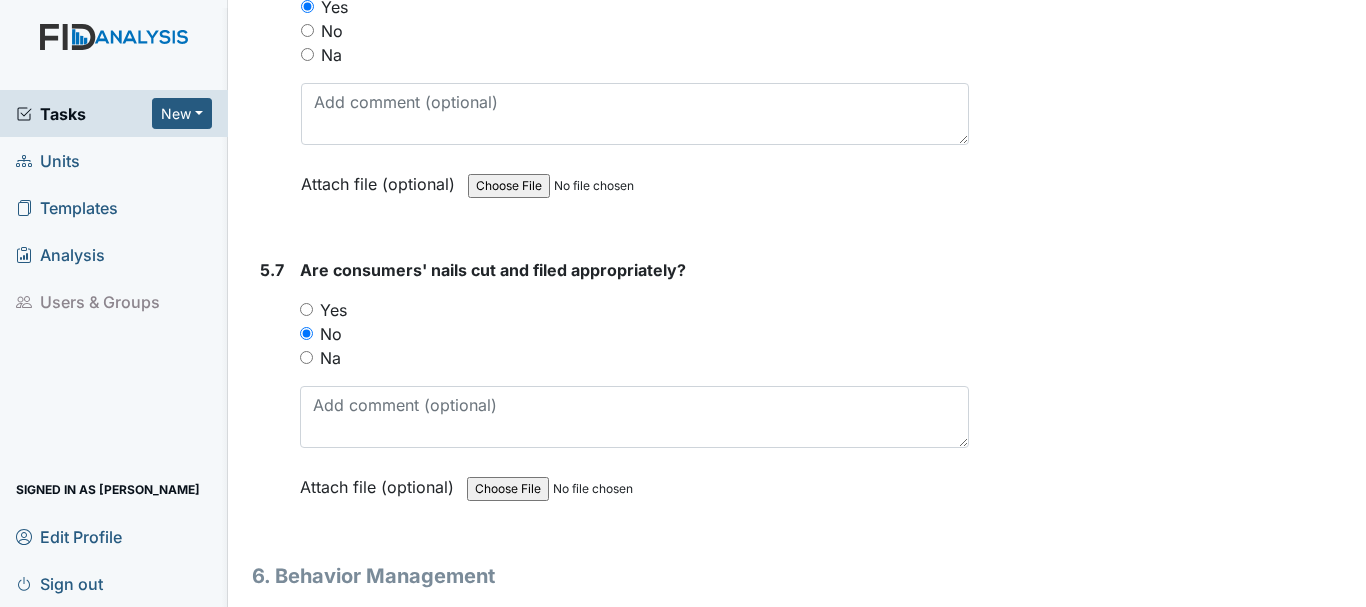 scroll, scrollTop: 10479, scrollLeft: 0, axis: vertical 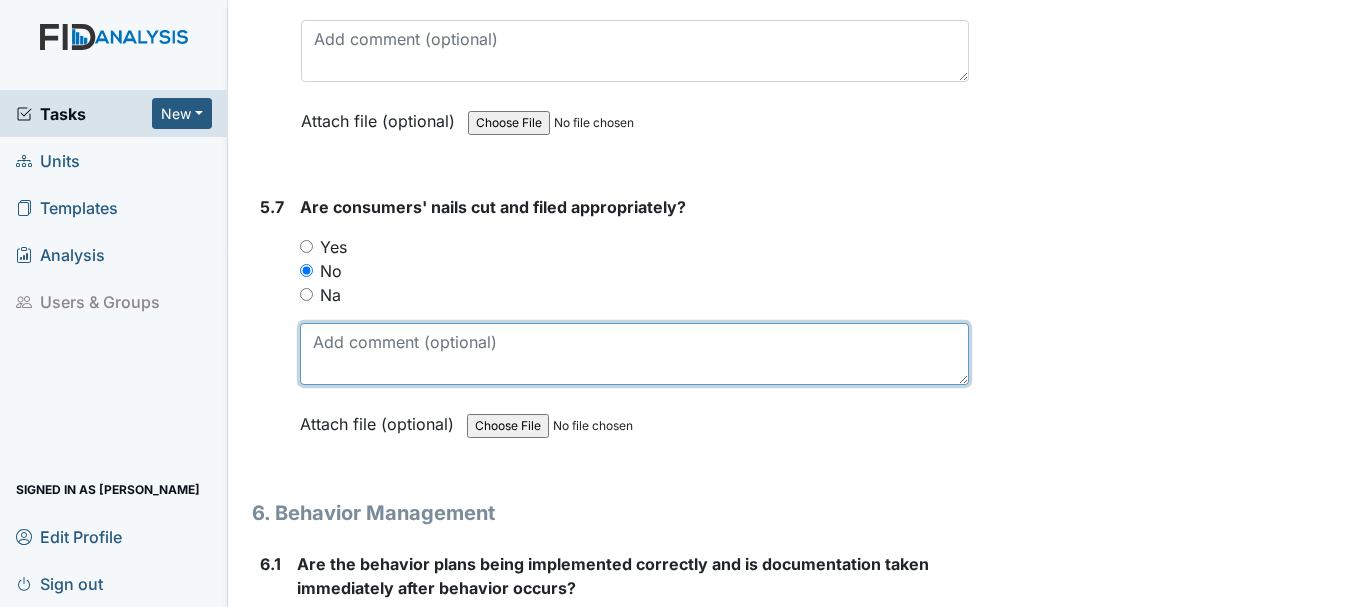 click at bounding box center [634, 354] 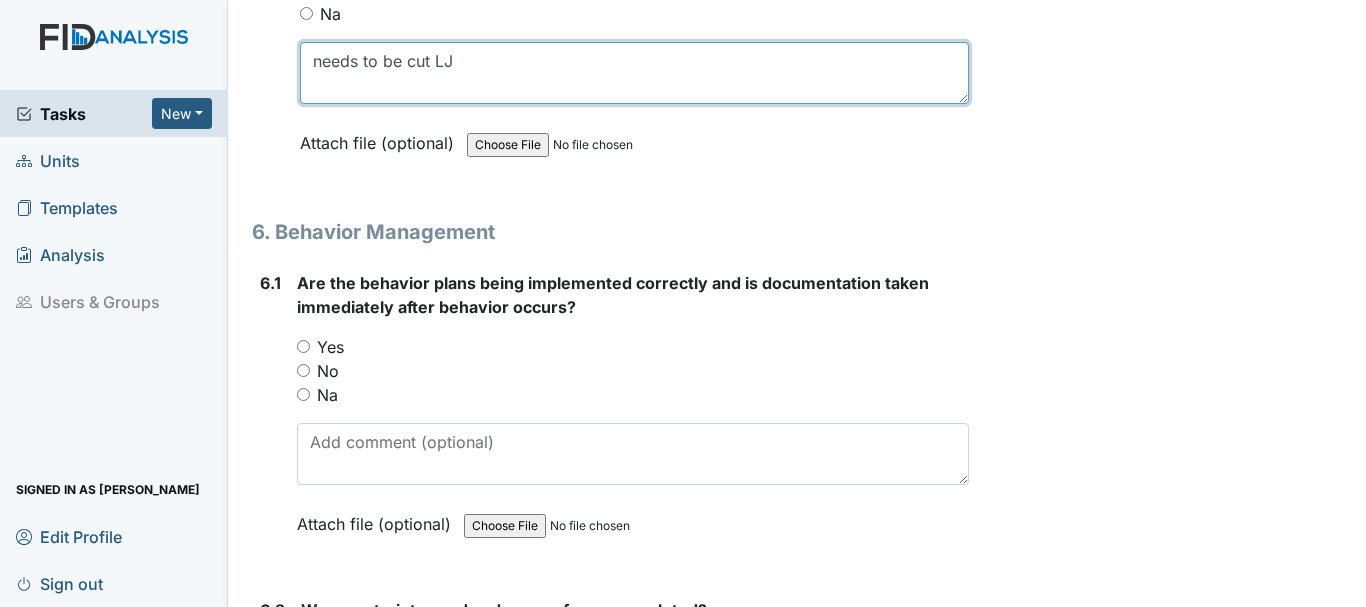scroll, scrollTop: 10785, scrollLeft: 0, axis: vertical 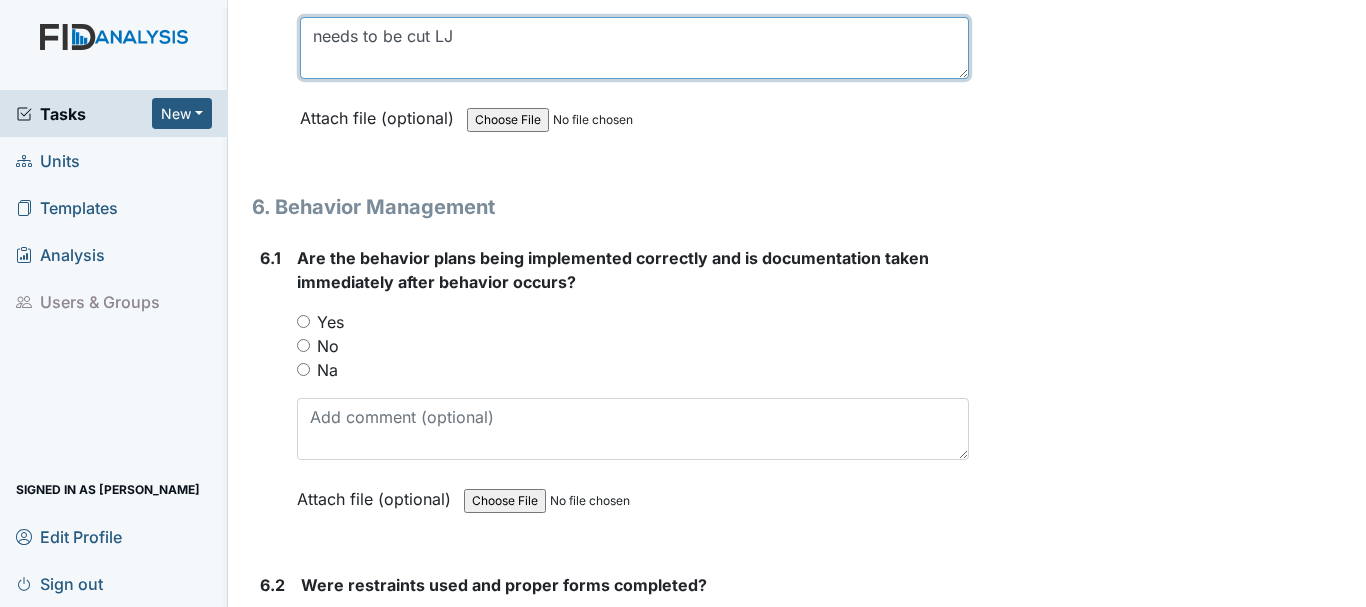 type on "needs to be cut LJ" 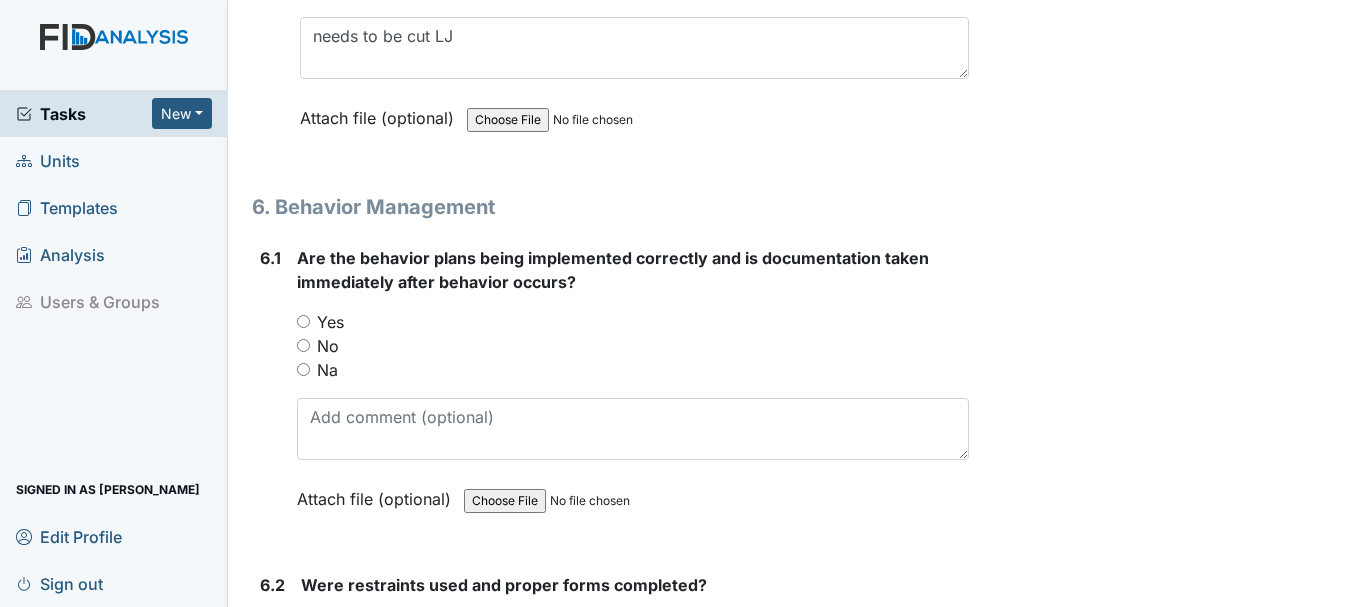 click on "Na" at bounding box center (303, 369) 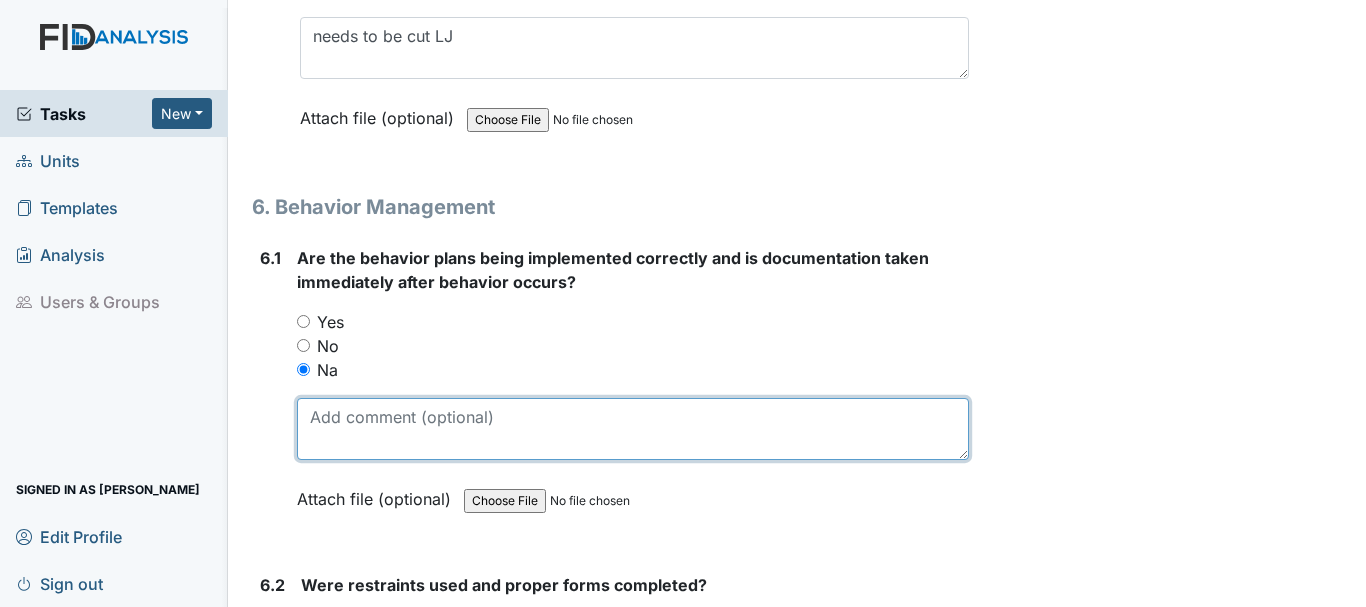 click at bounding box center [633, 429] 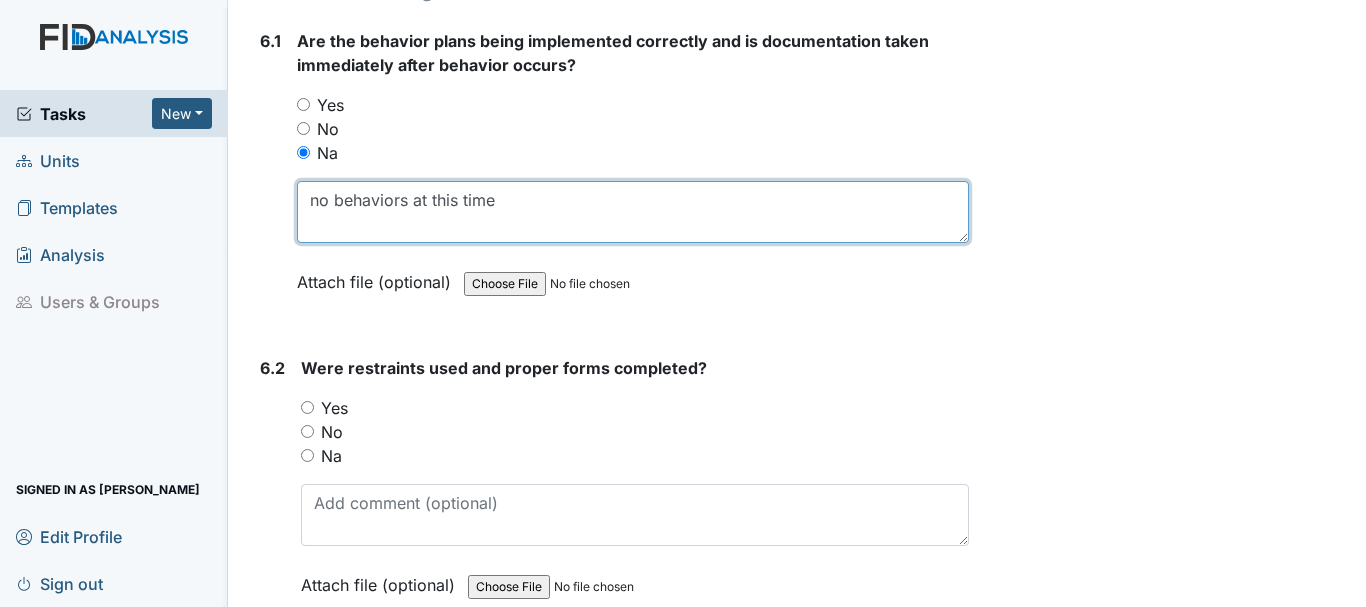 scroll, scrollTop: 11010, scrollLeft: 0, axis: vertical 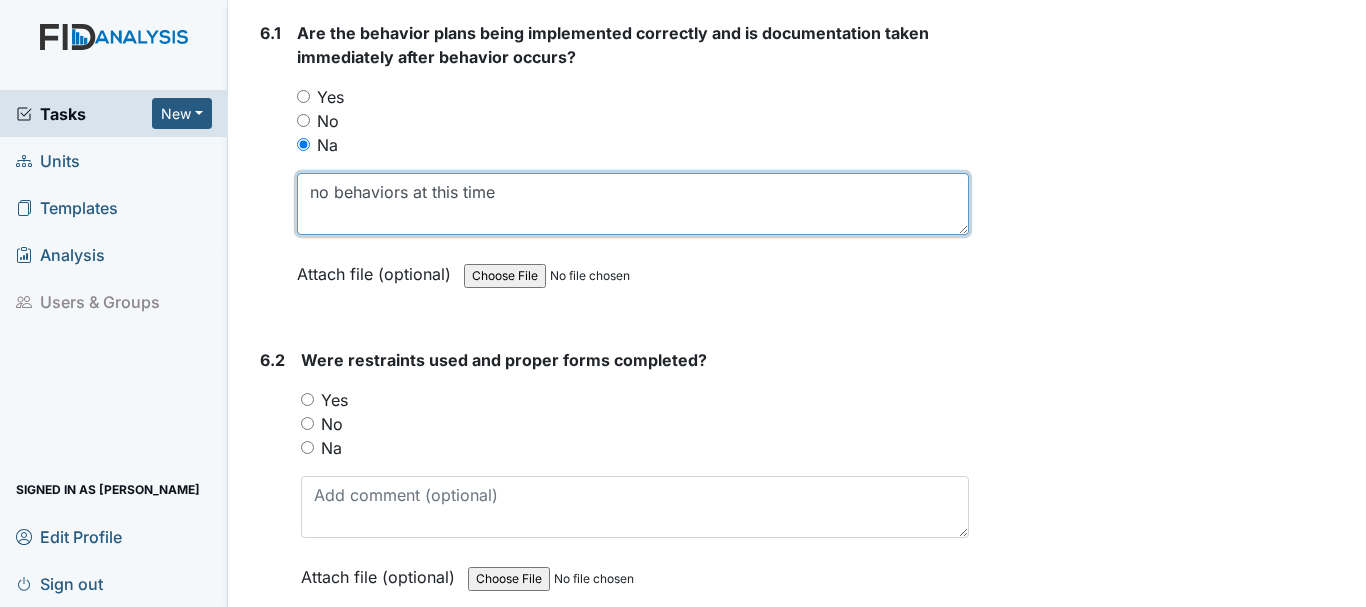 type on "no behaviors at this time" 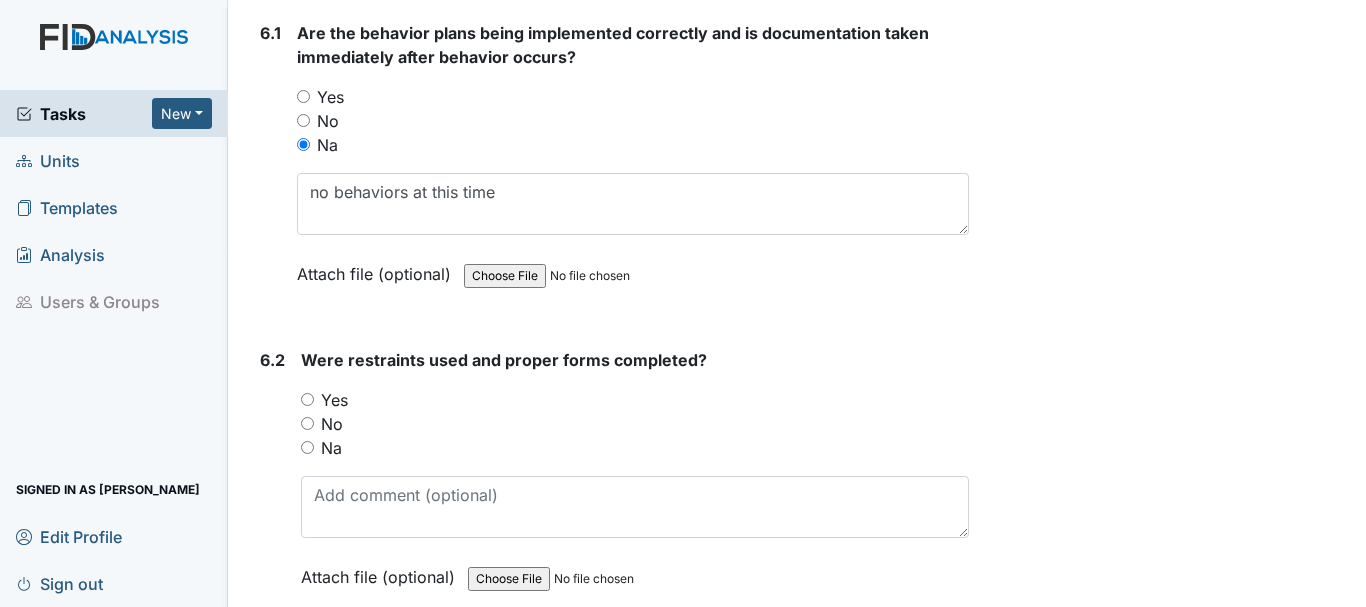 click on "Na" at bounding box center [307, 447] 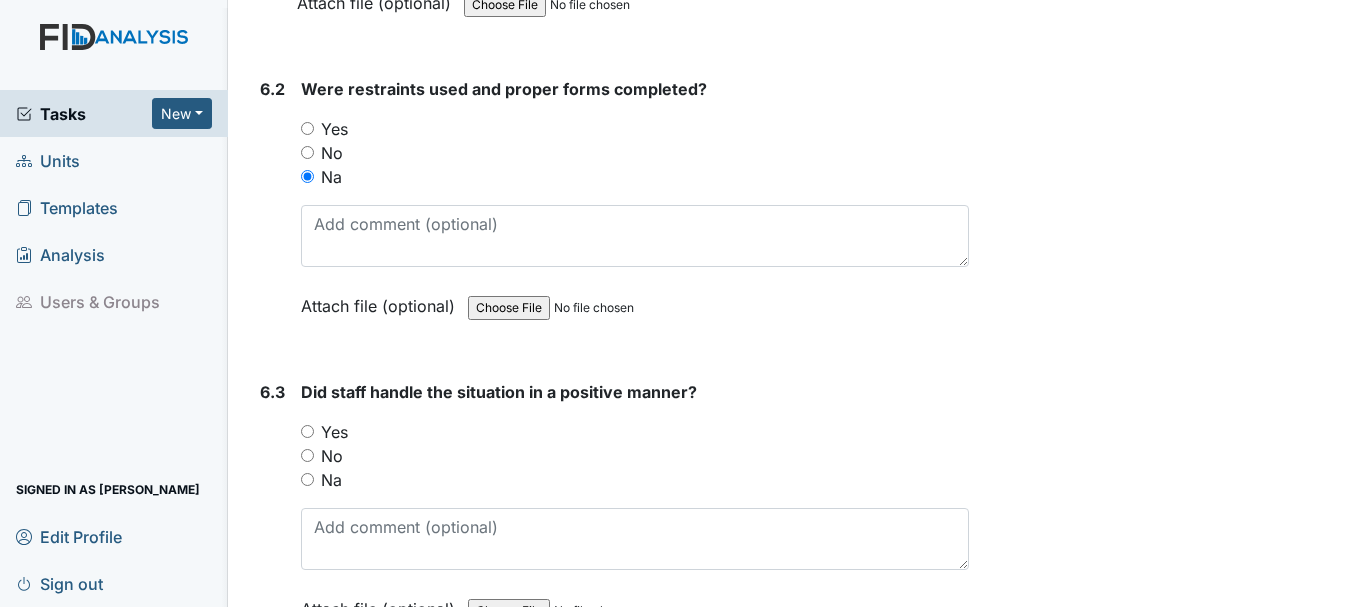 scroll, scrollTop: 11304, scrollLeft: 0, axis: vertical 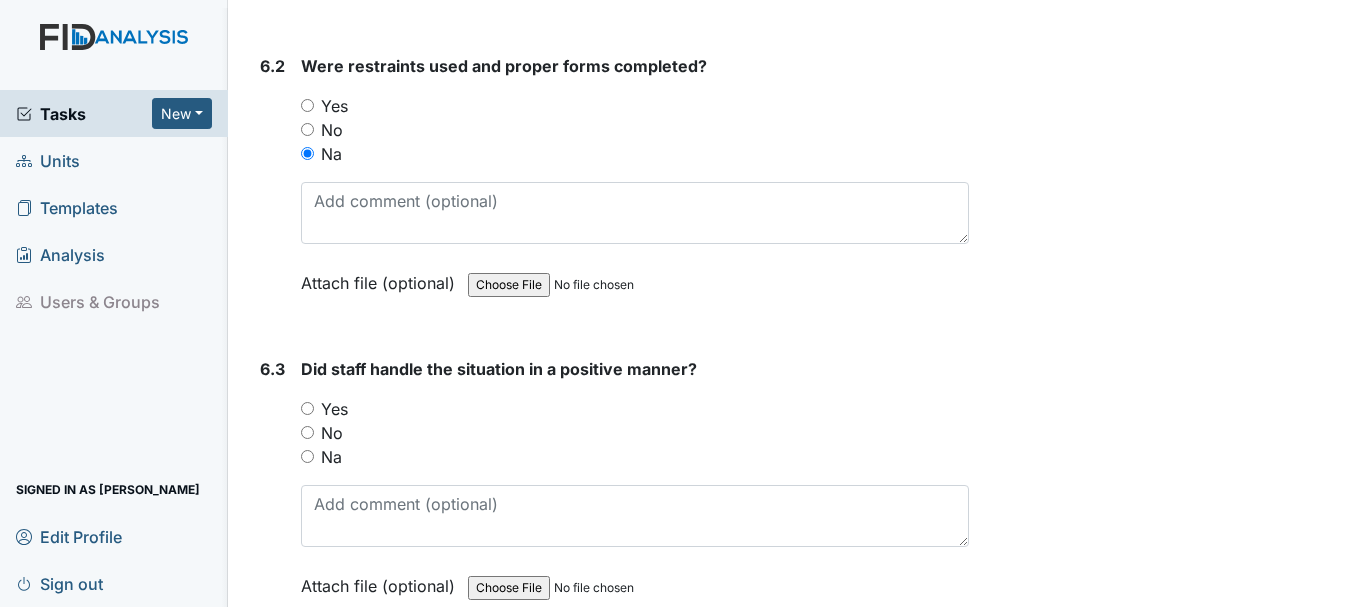 click on "Na" at bounding box center (307, 456) 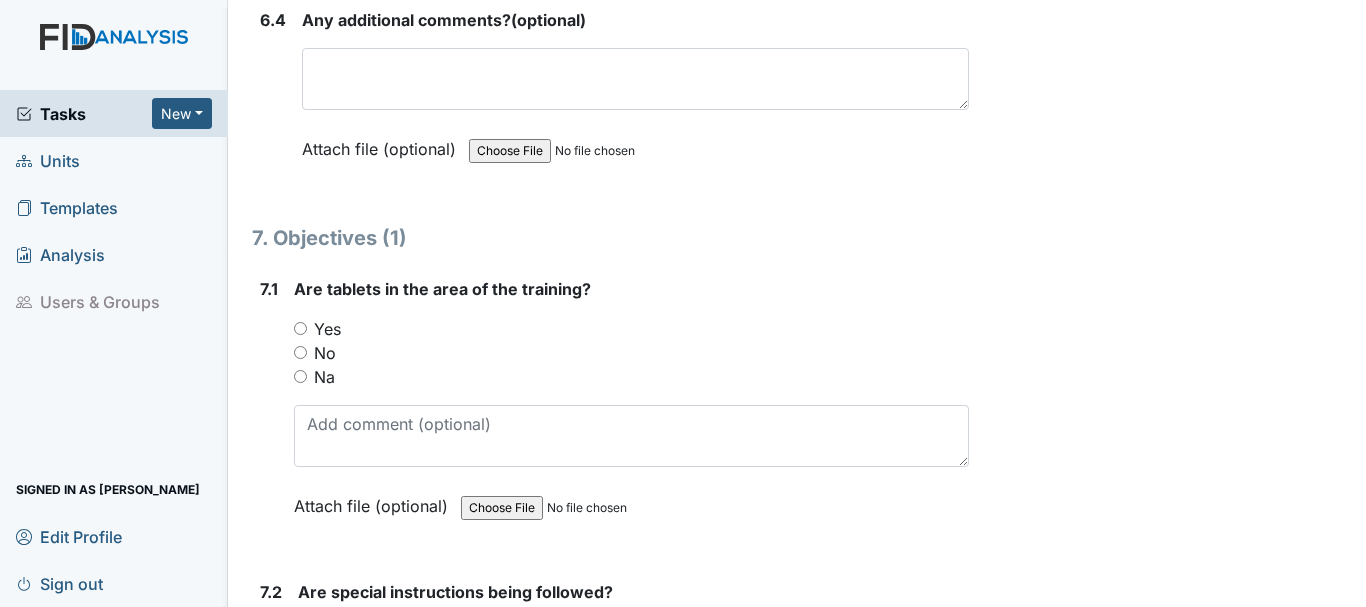 scroll, scrollTop: 11958, scrollLeft: 0, axis: vertical 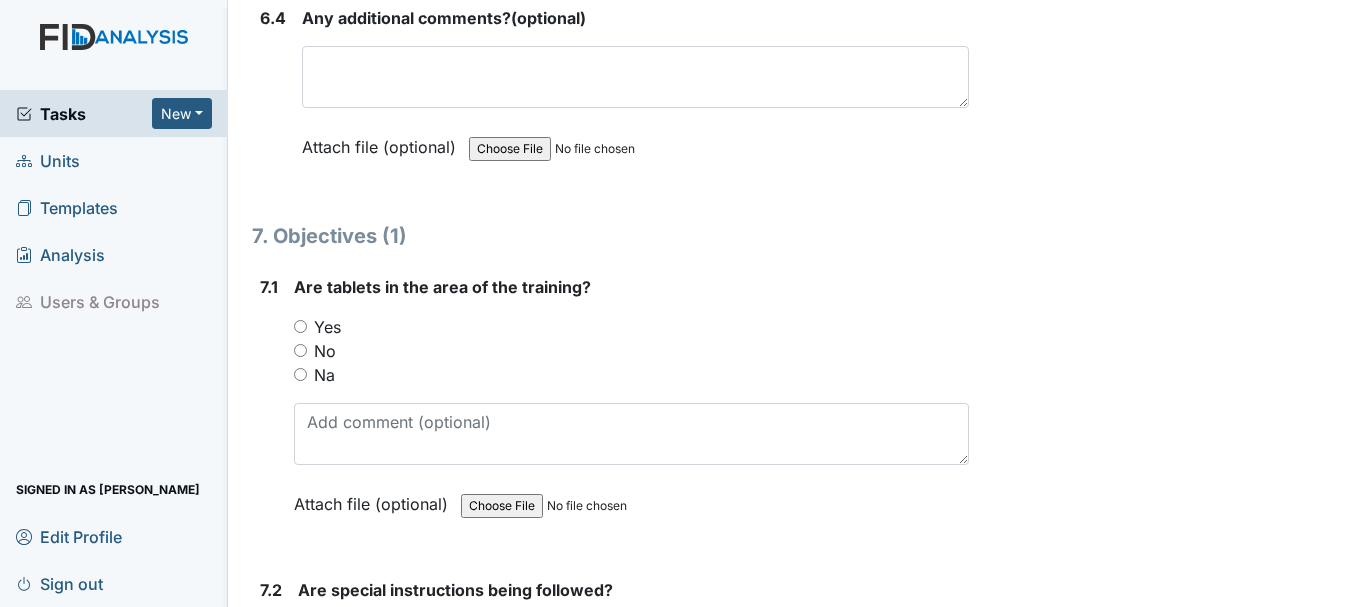click on "Yes" at bounding box center (300, 326) 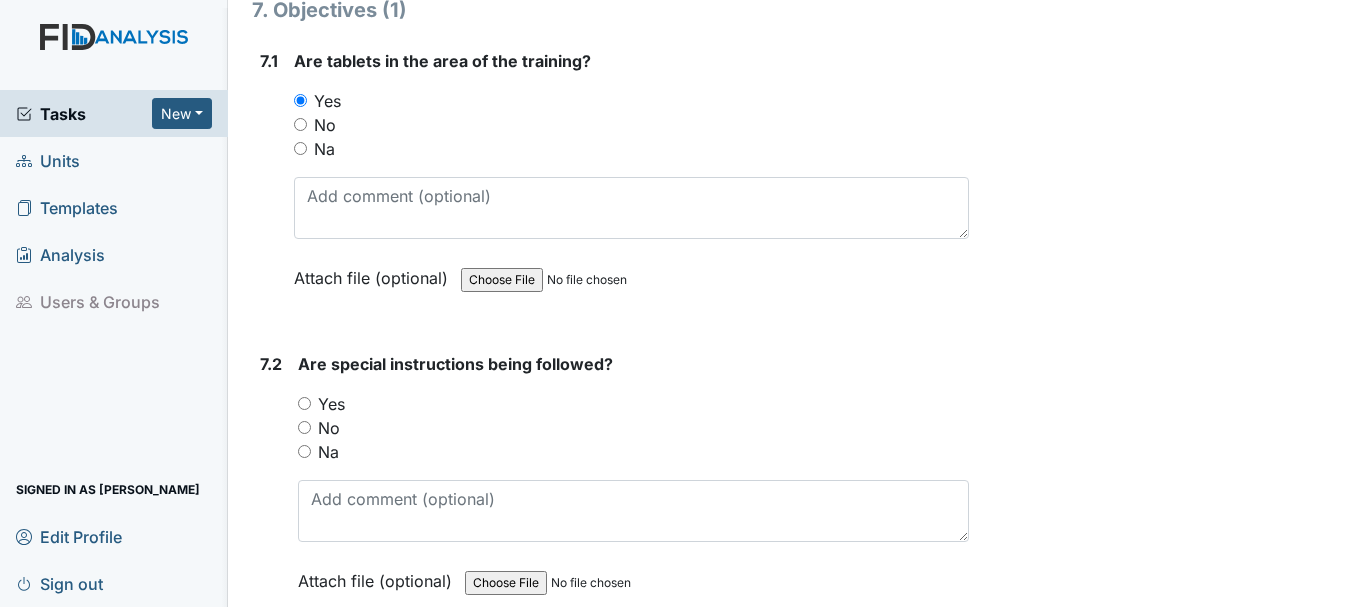 scroll, scrollTop: 12196, scrollLeft: 0, axis: vertical 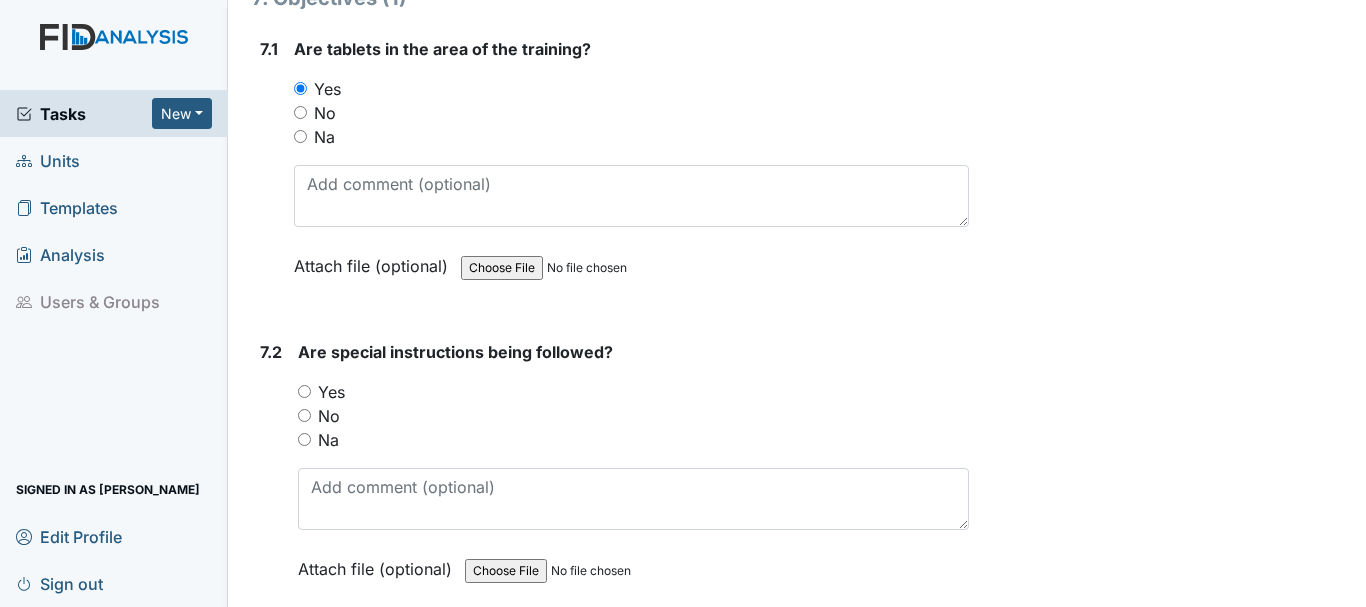 click on "Yes" at bounding box center [304, 391] 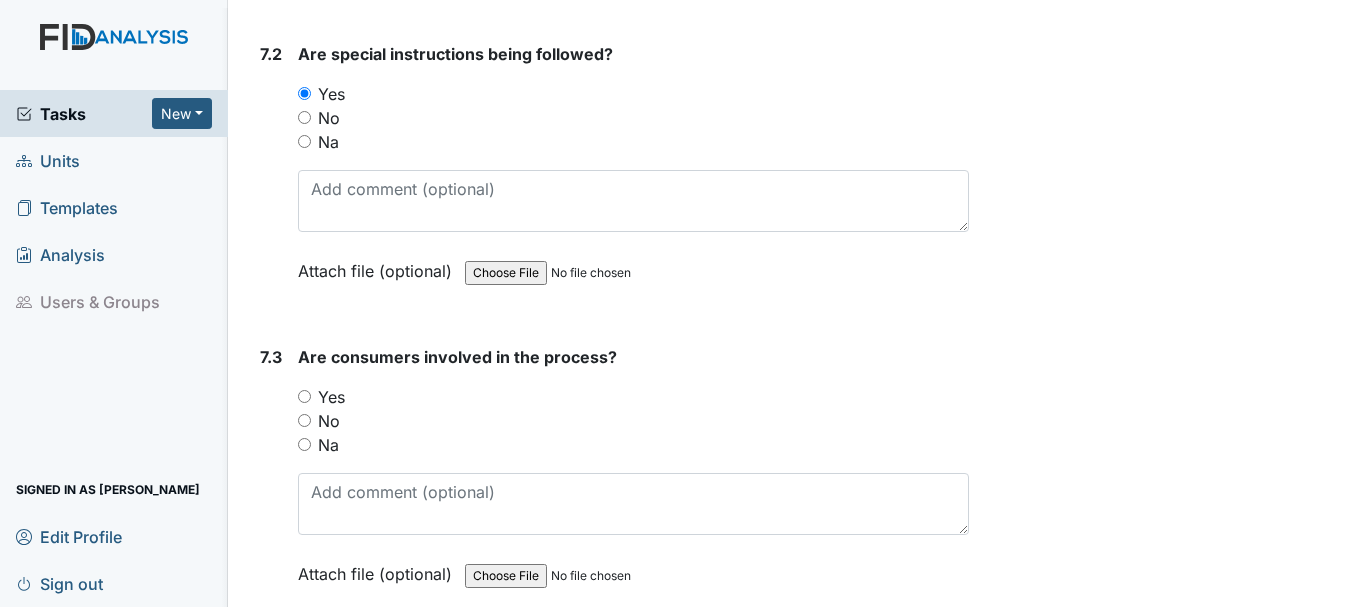 scroll, scrollTop: 12495, scrollLeft: 0, axis: vertical 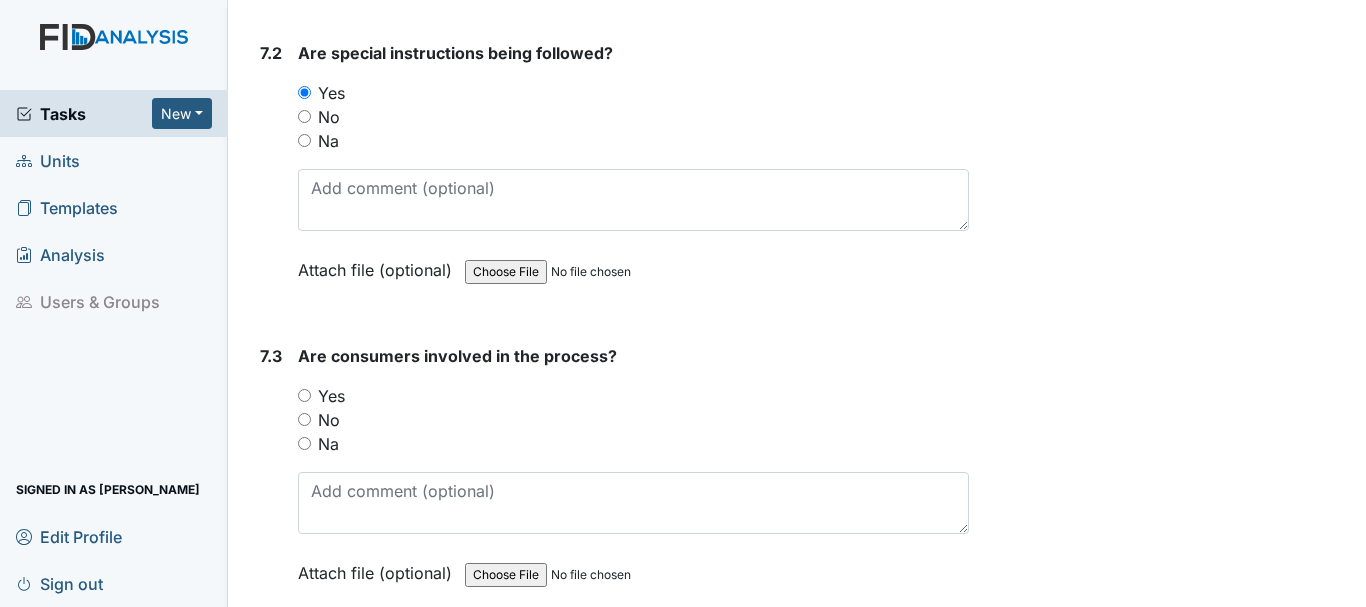 click on "Yes" at bounding box center [304, 395] 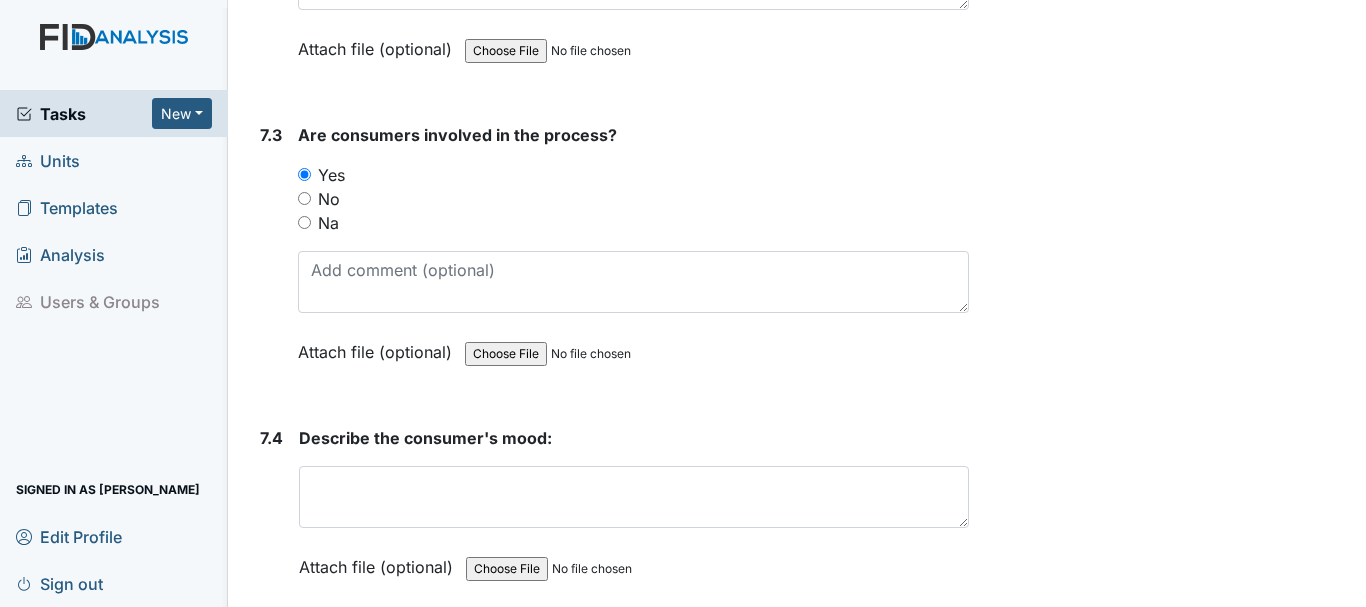 scroll, scrollTop: 12722, scrollLeft: 0, axis: vertical 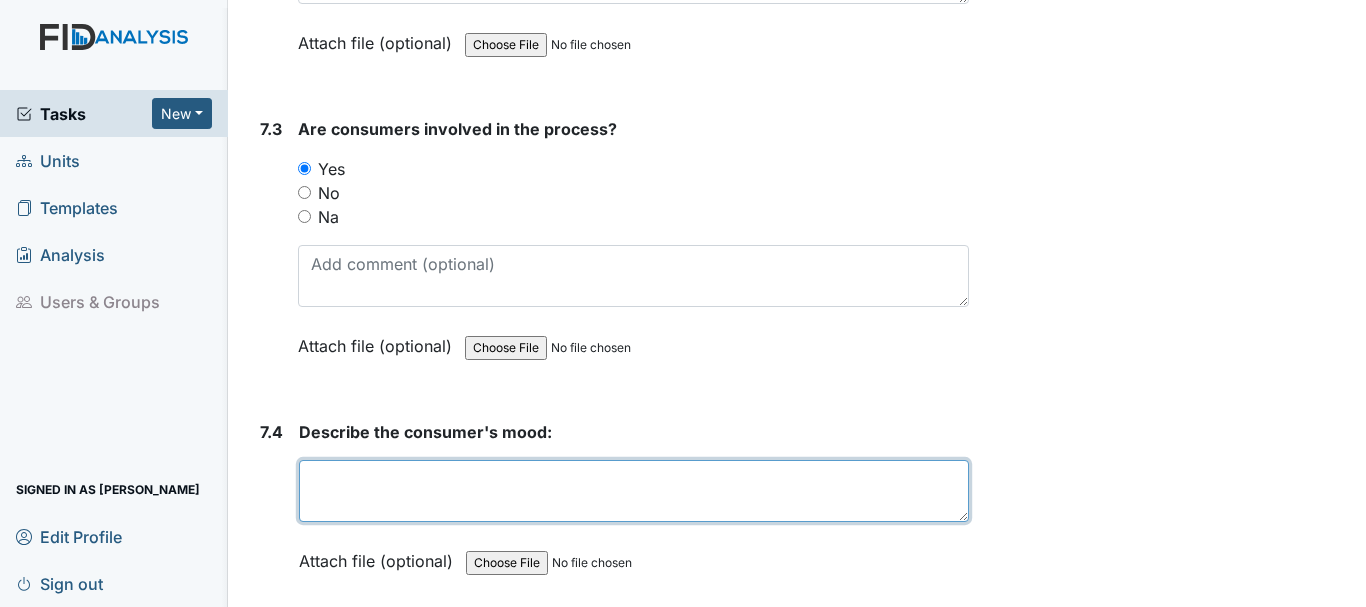 click at bounding box center (634, 491) 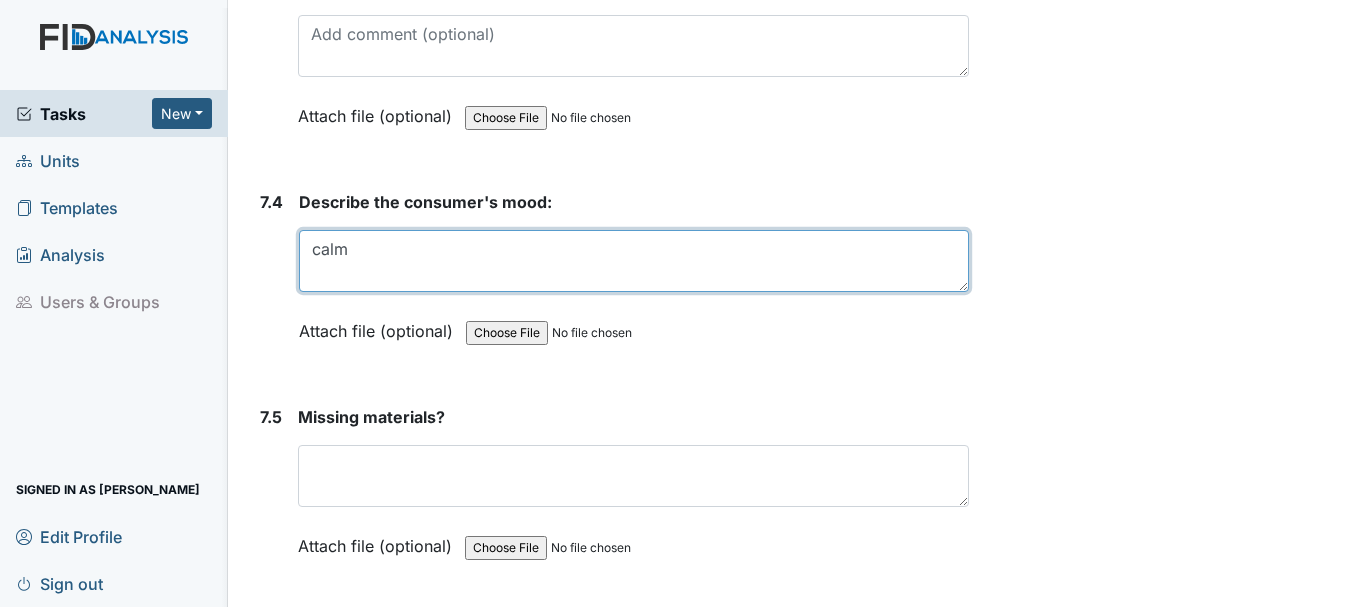 scroll, scrollTop: 12972, scrollLeft: 0, axis: vertical 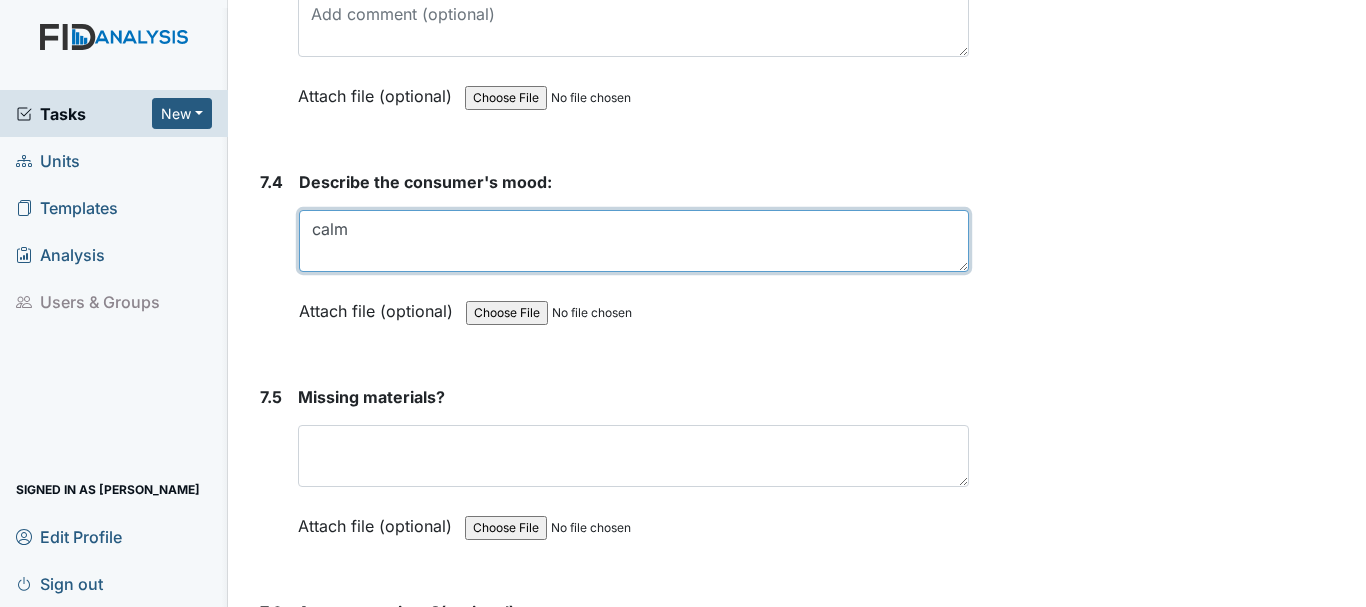 type on "calm" 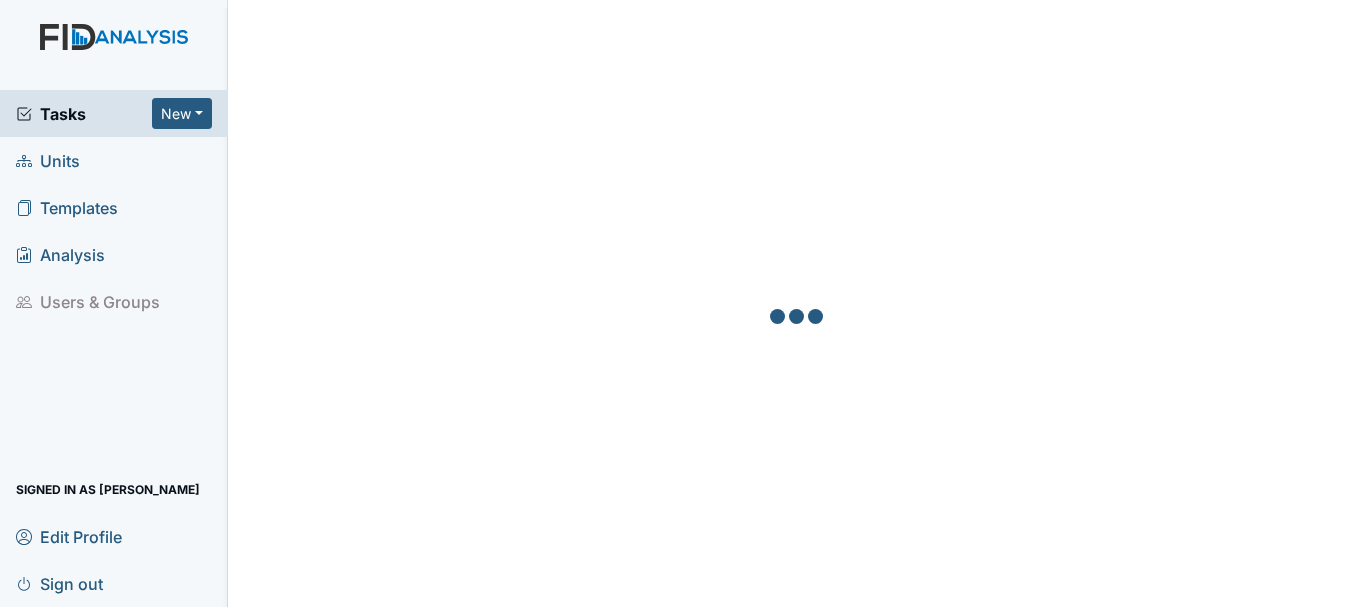 scroll, scrollTop: 0, scrollLeft: 0, axis: both 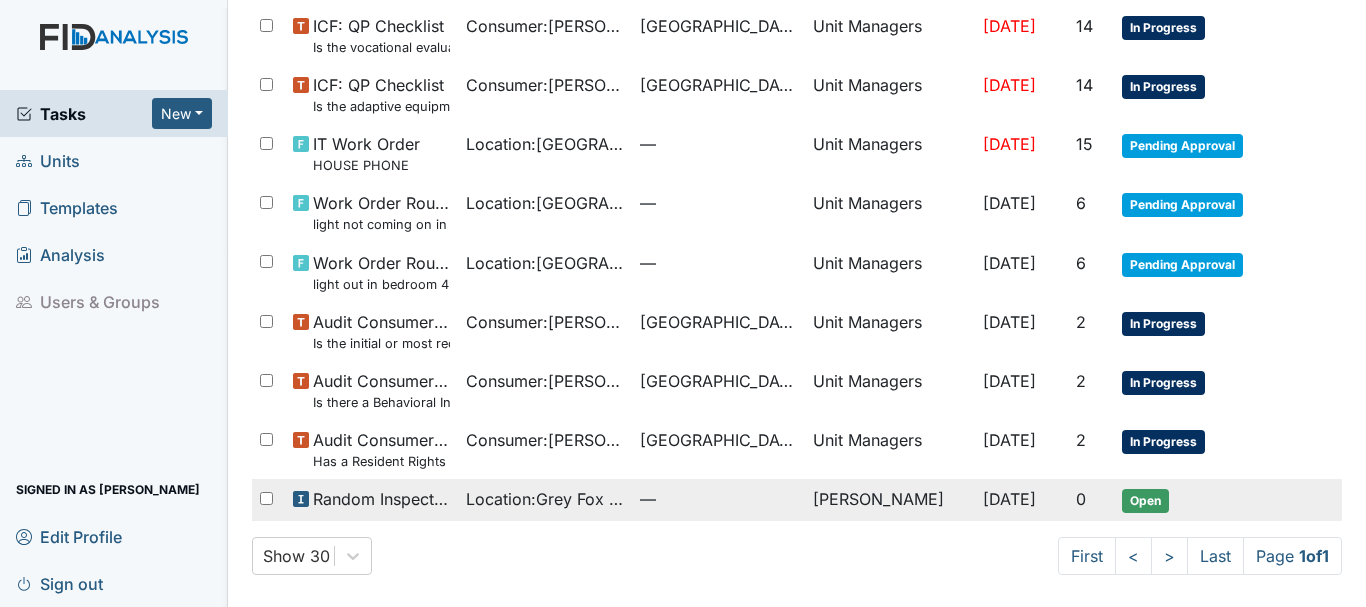 click on "Open" at bounding box center (1145, 501) 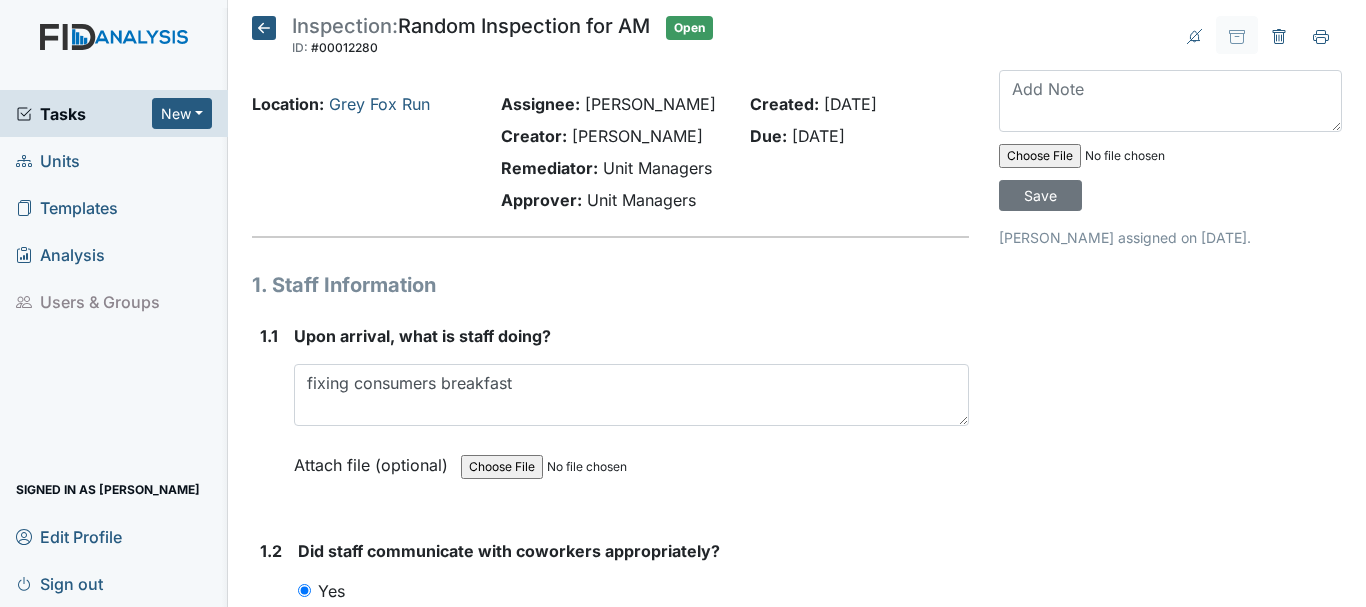scroll, scrollTop: 0, scrollLeft: 0, axis: both 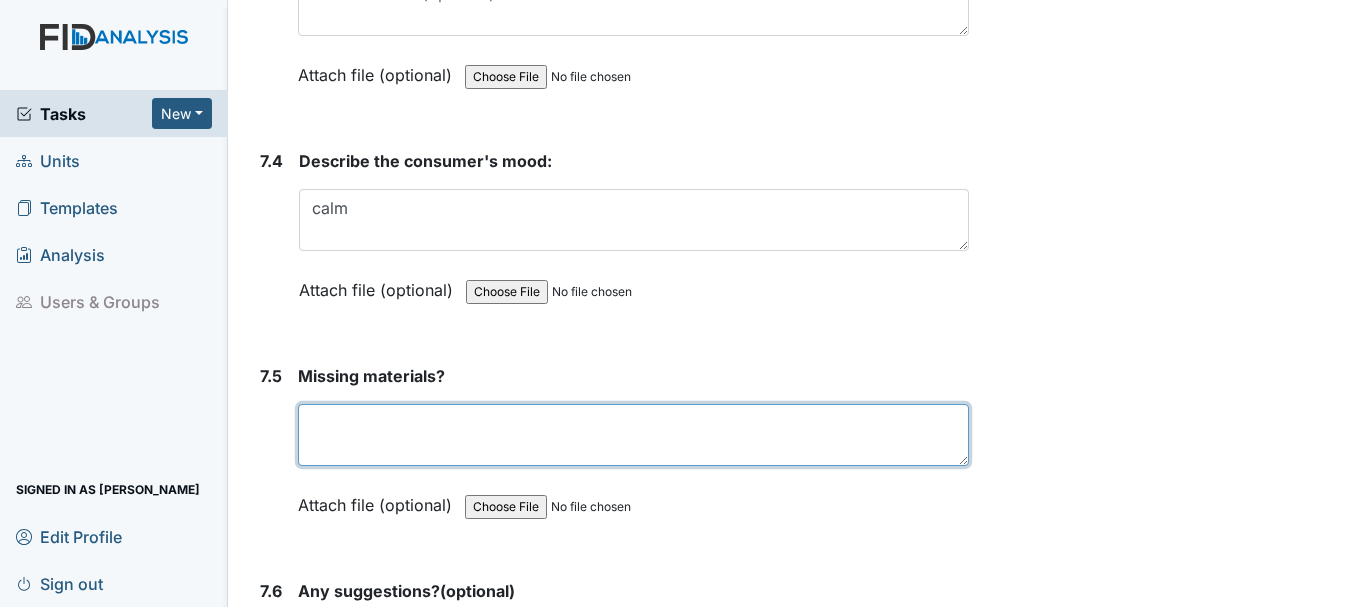 click at bounding box center (633, 435) 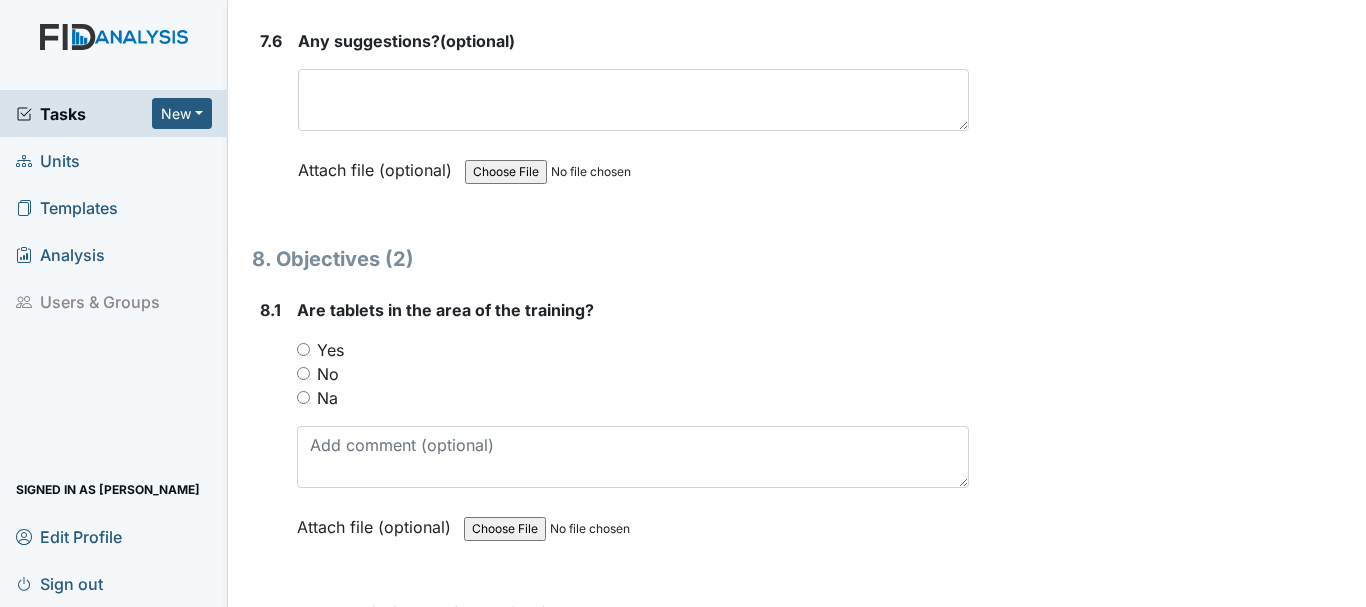 scroll, scrollTop: 13544, scrollLeft: 0, axis: vertical 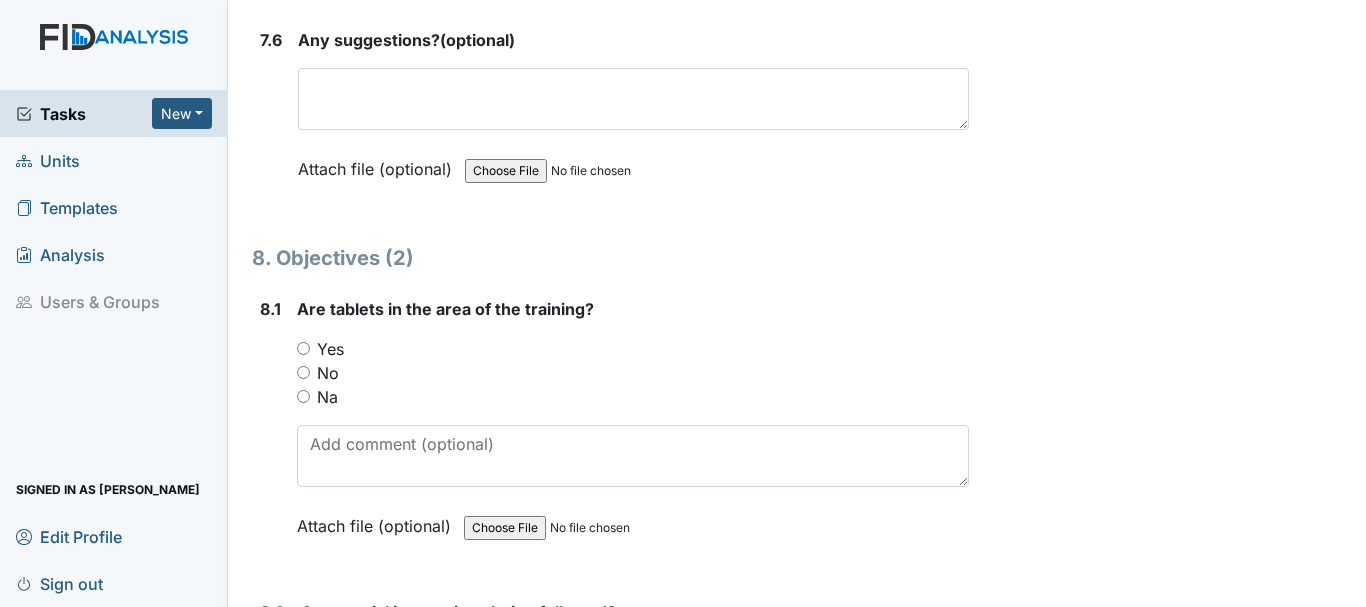 type on "none" 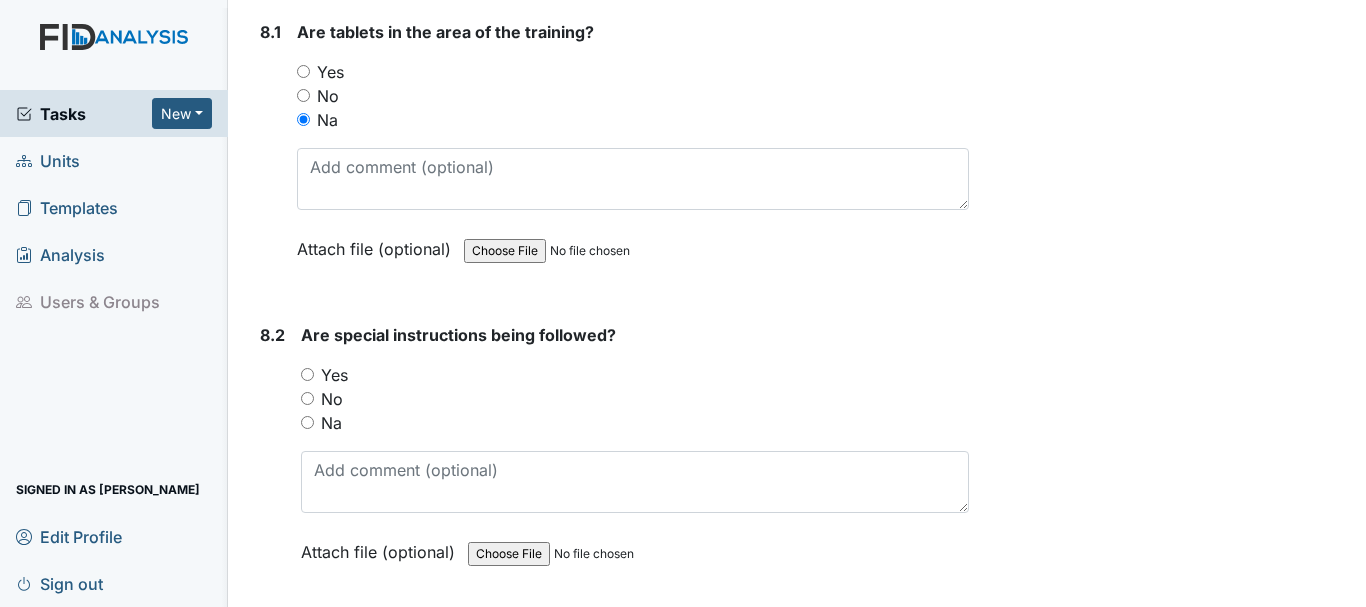 scroll, scrollTop: 13831, scrollLeft: 0, axis: vertical 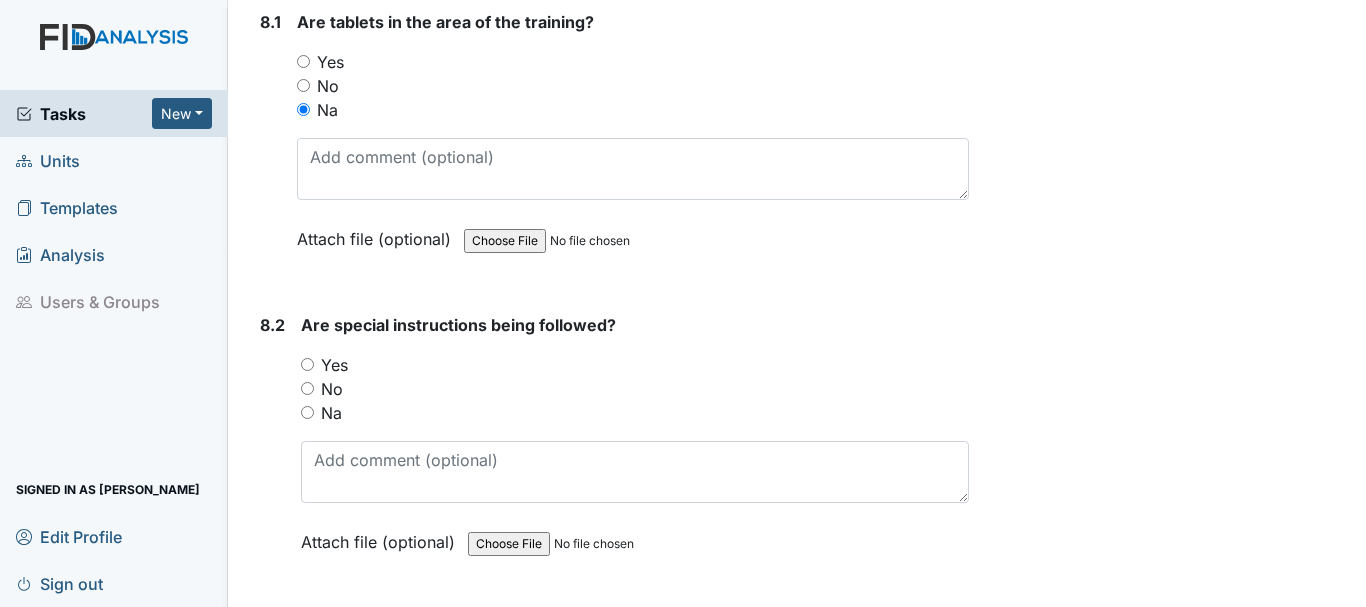 click on "Na" at bounding box center (307, 412) 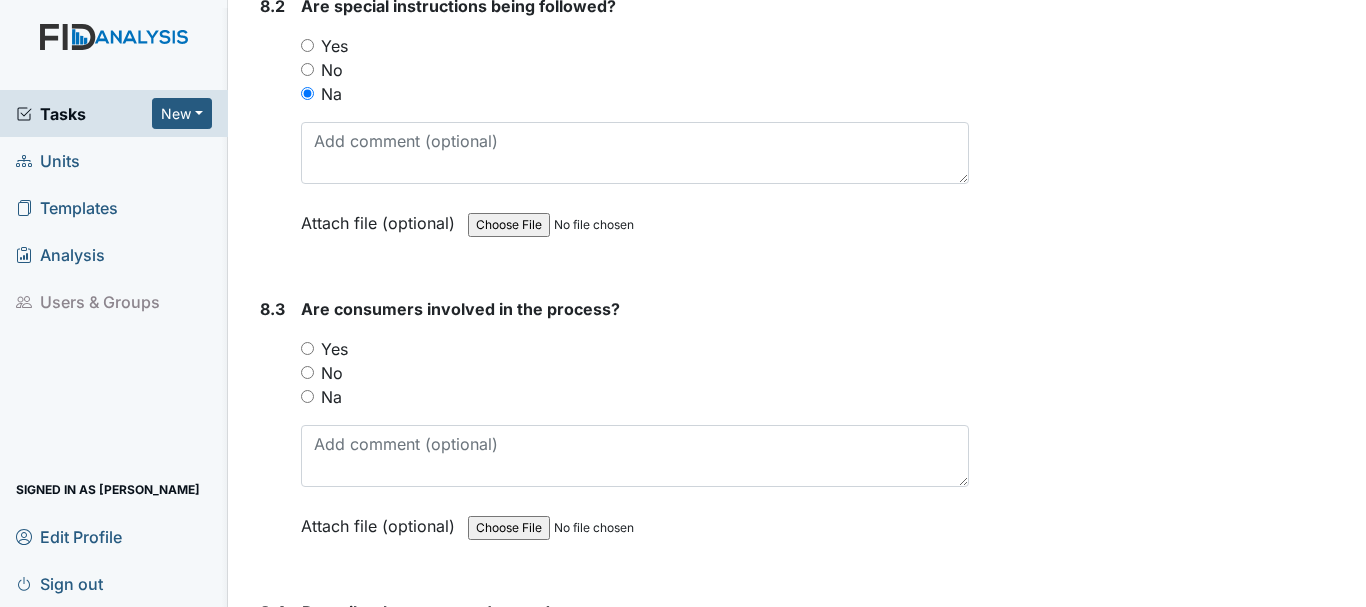 scroll, scrollTop: 14151, scrollLeft: 0, axis: vertical 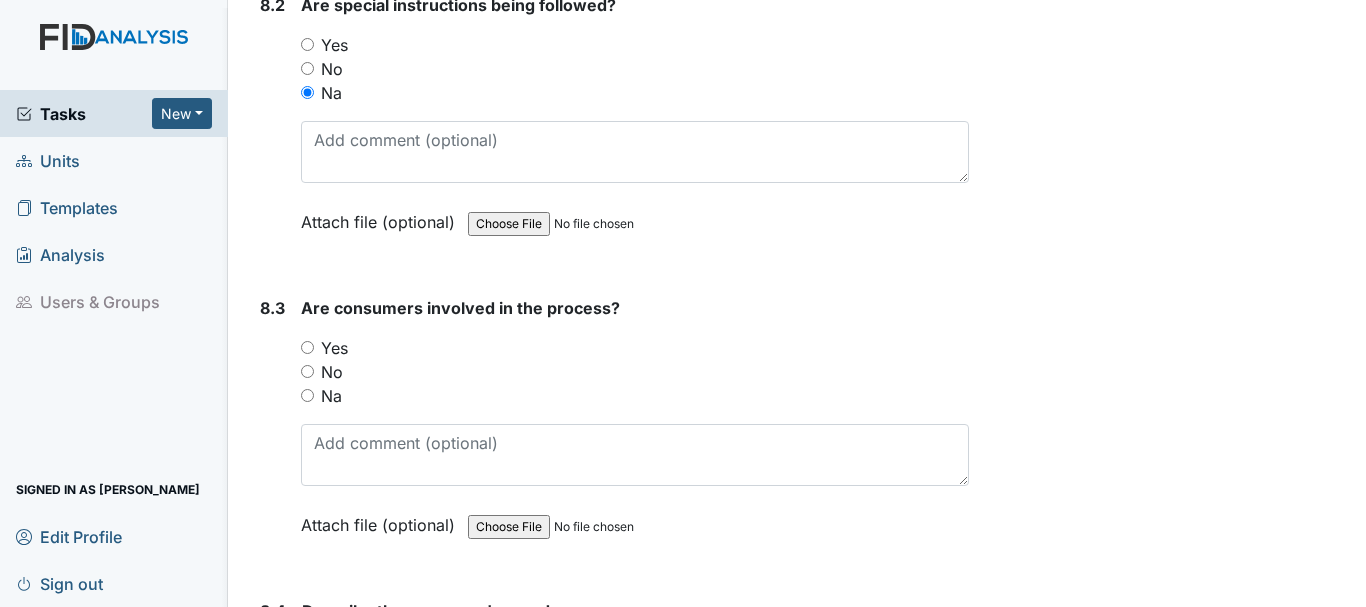 click on "Na" at bounding box center [307, 395] 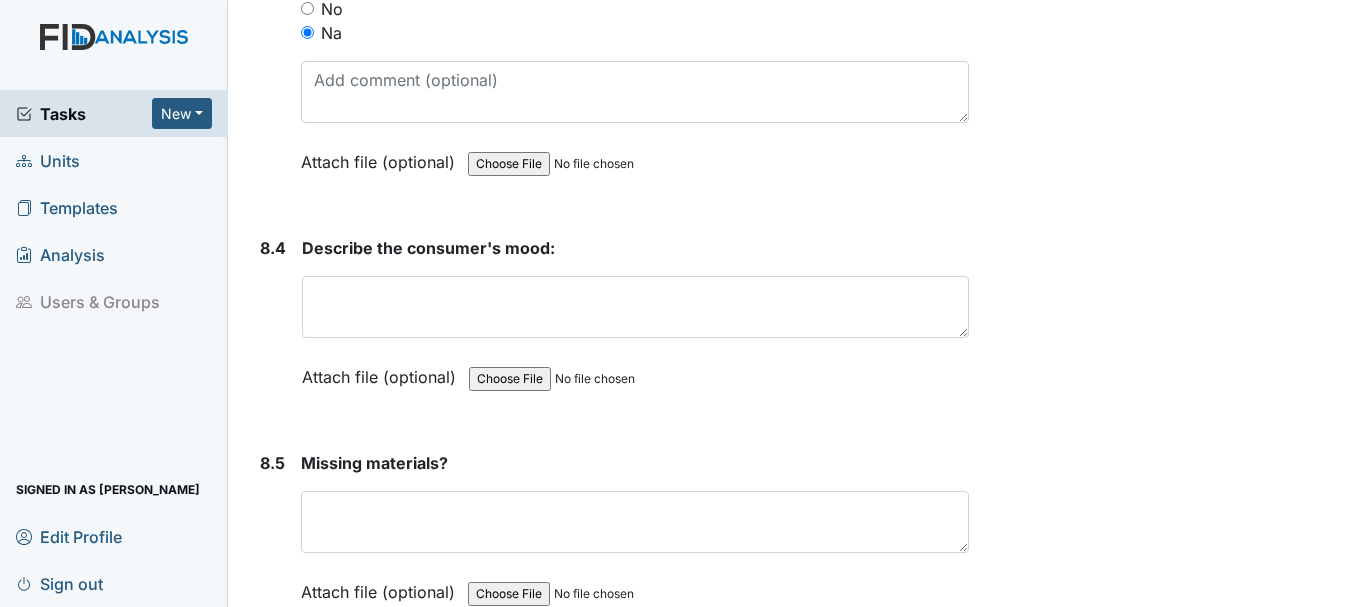 scroll, scrollTop: 14517, scrollLeft: 0, axis: vertical 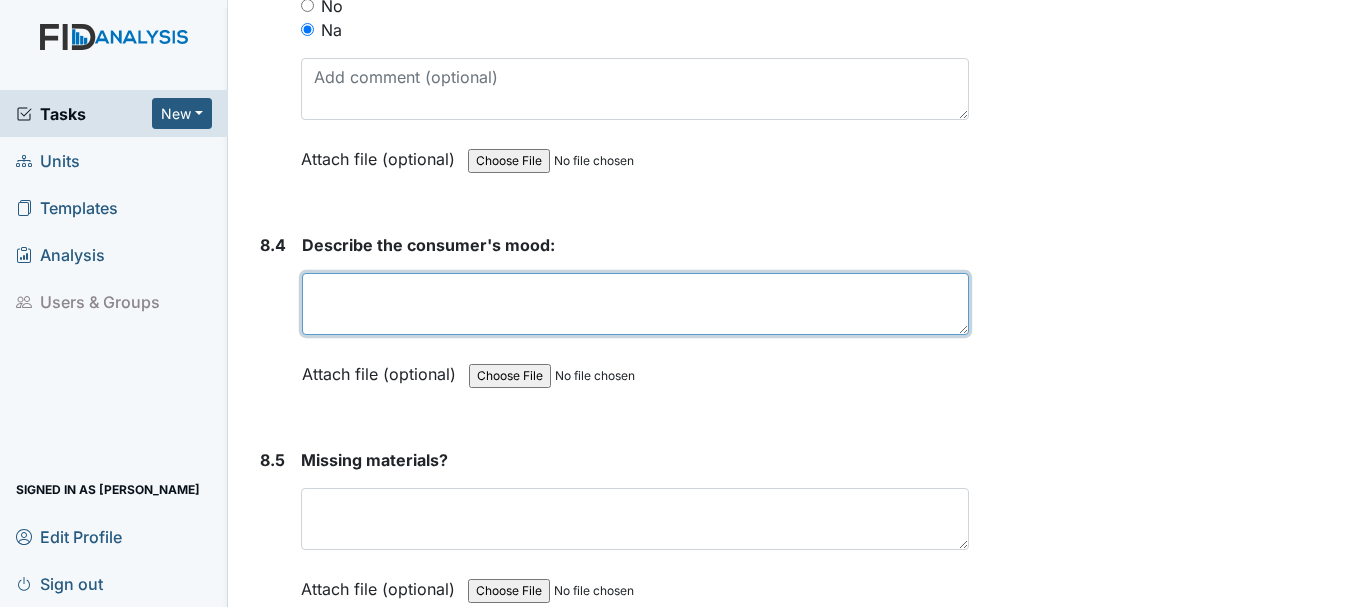 click at bounding box center [635, 304] 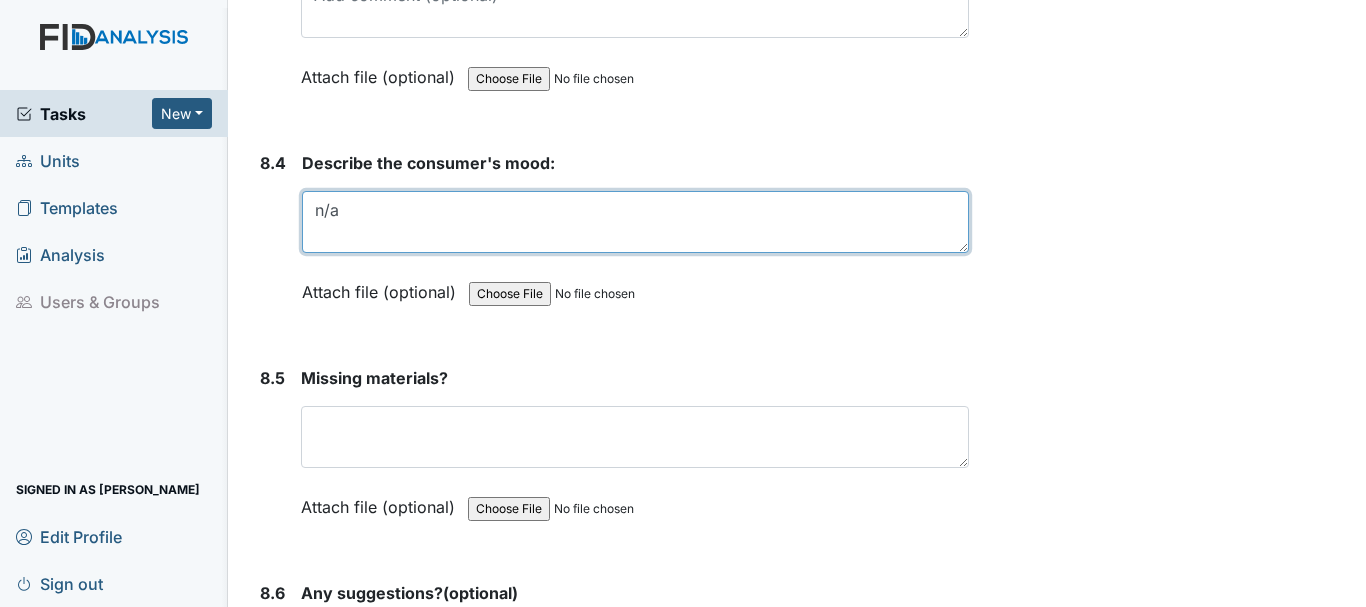 scroll, scrollTop: 14647, scrollLeft: 0, axis: vertical 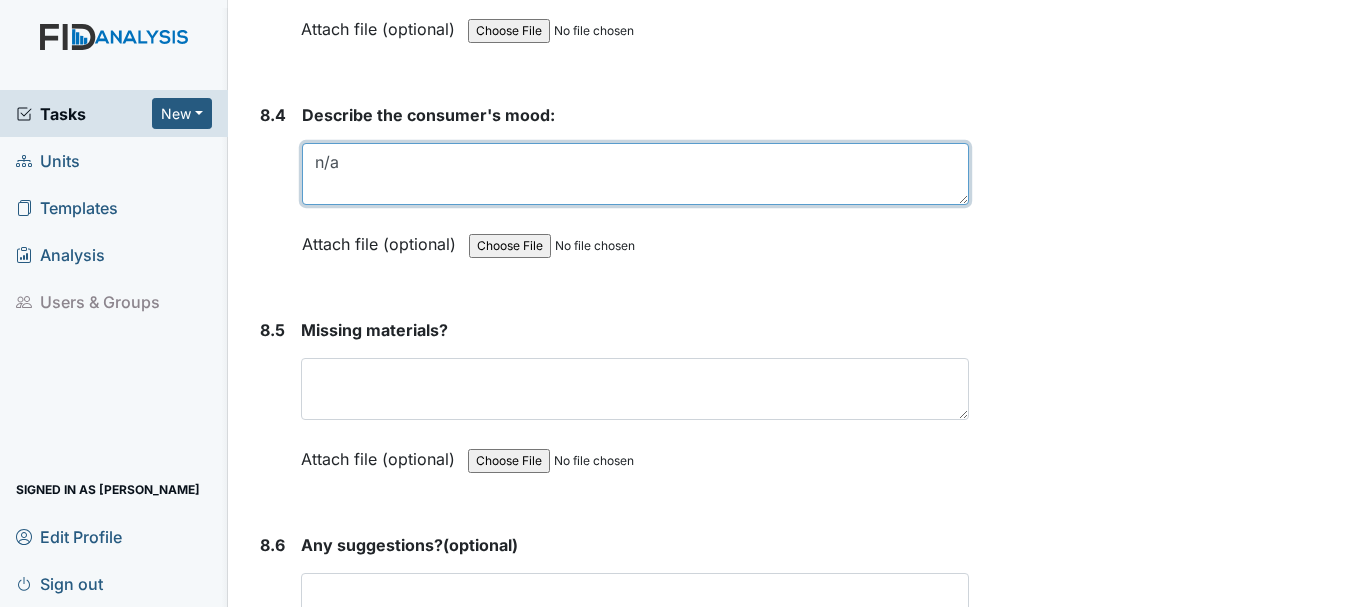 type on "n/a" 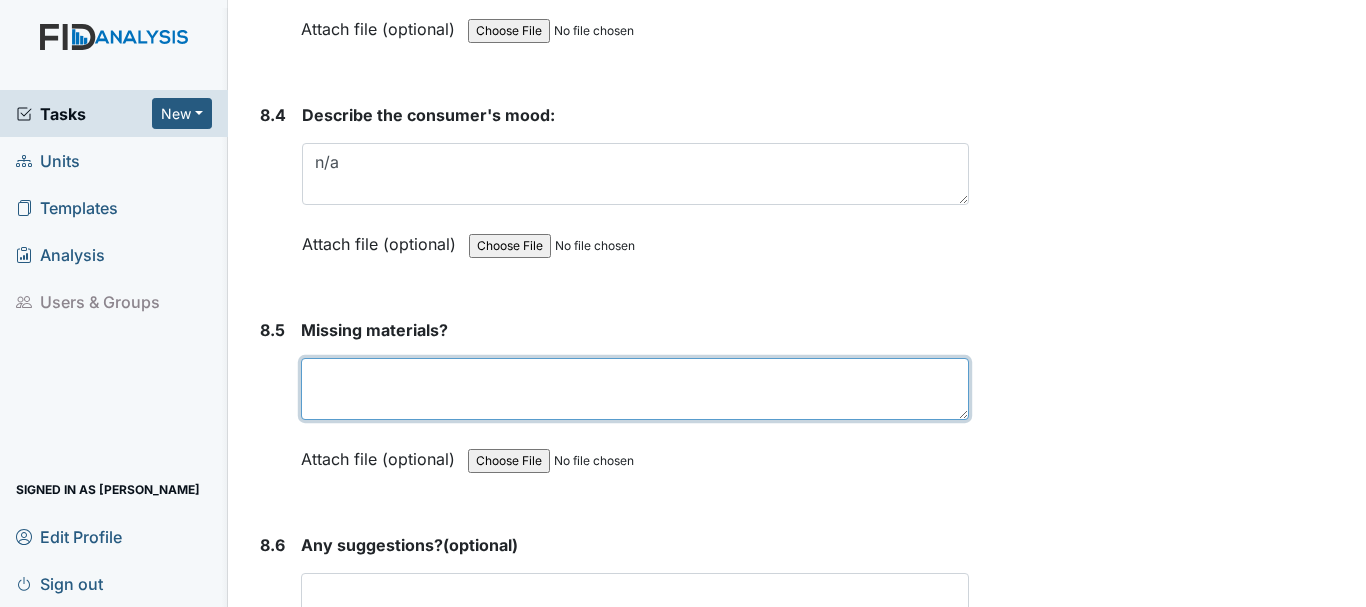 click at bounding box center (635, 389) 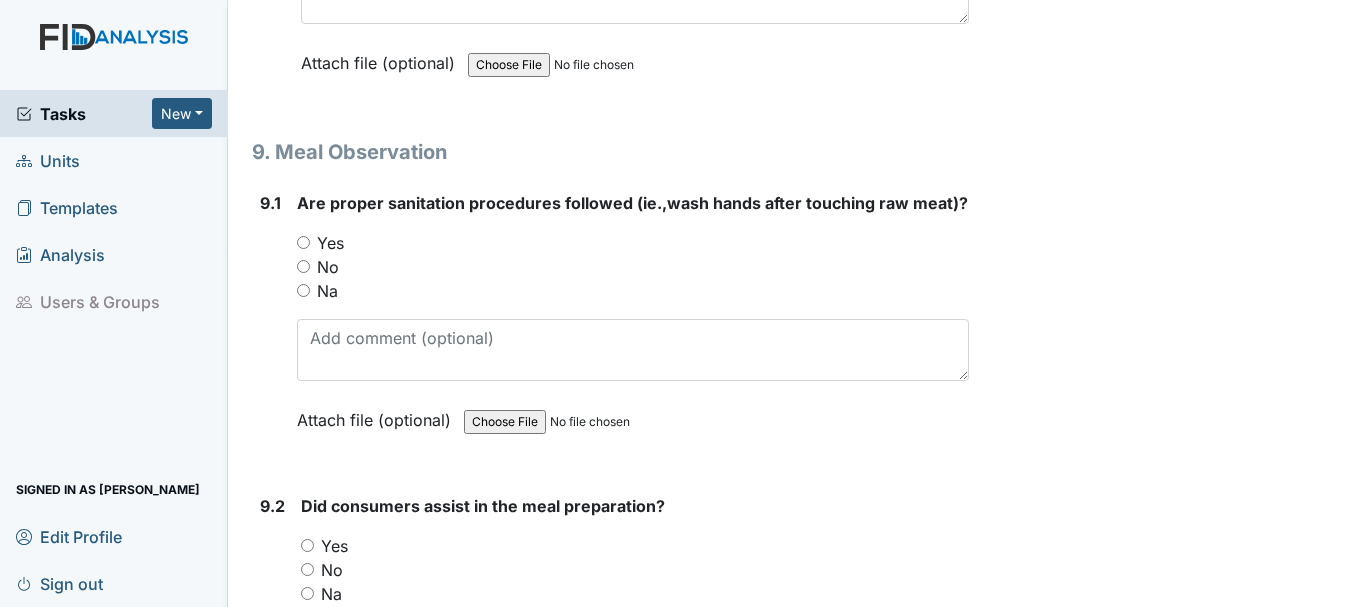 scroll, scrollTop: 15260, scrollLeft: 0, axis: vertical 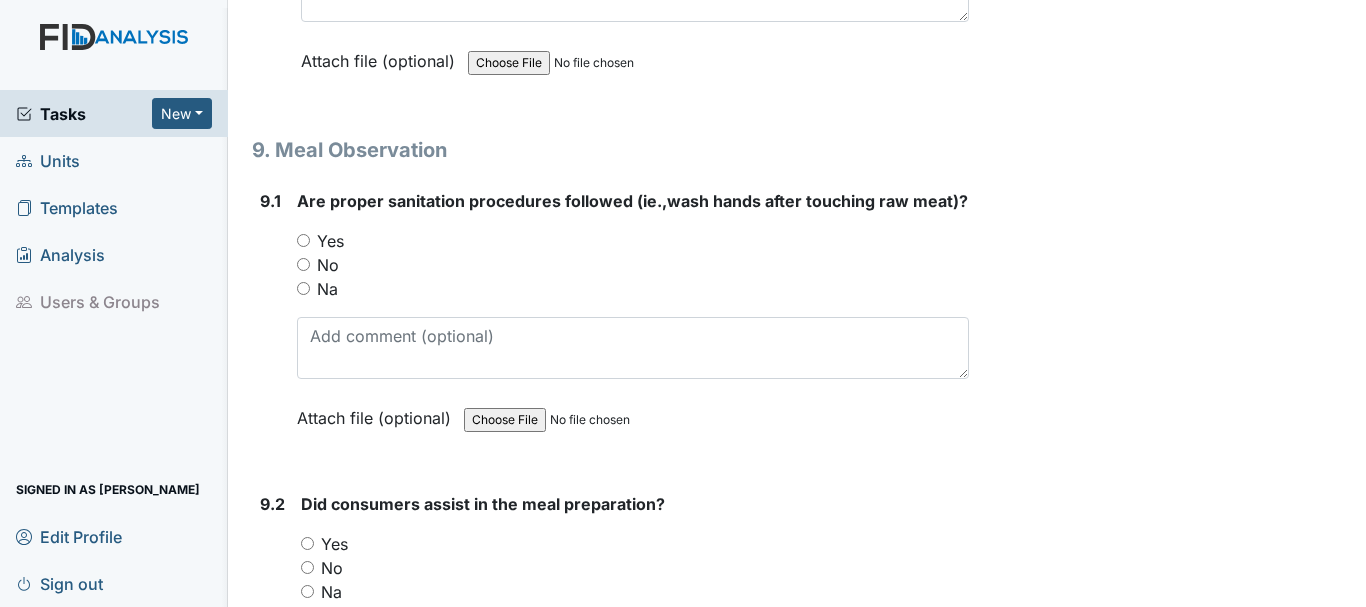 type on "n/a" 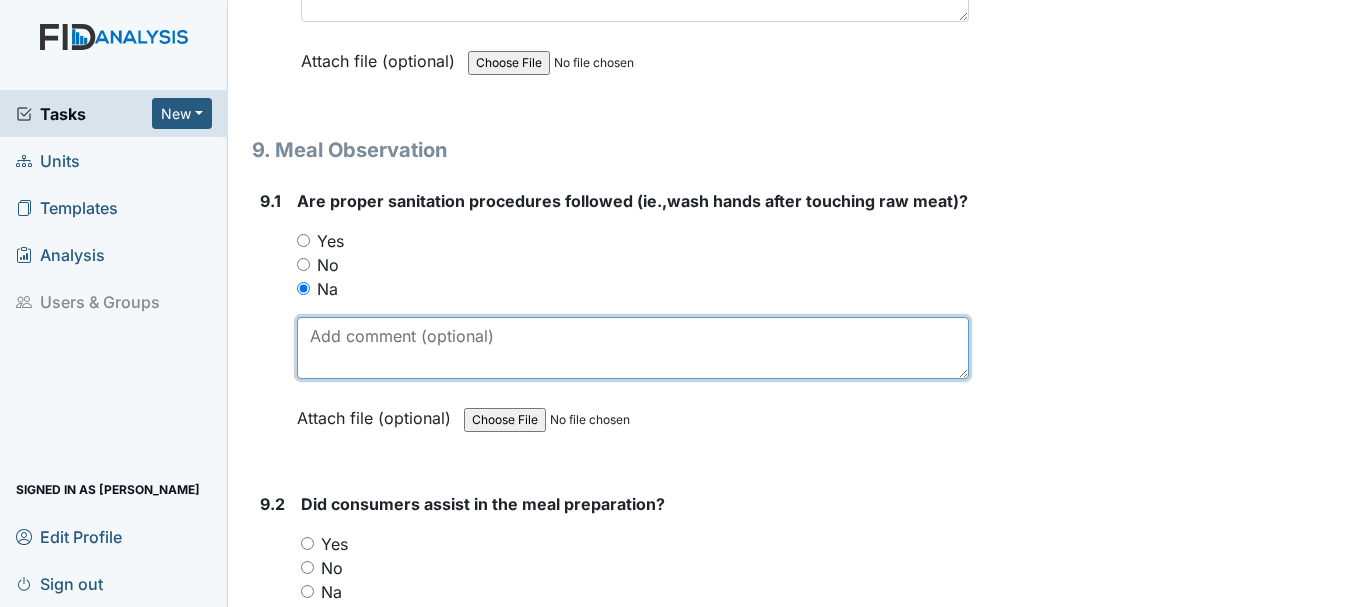 click at bounding box center (633, 348) 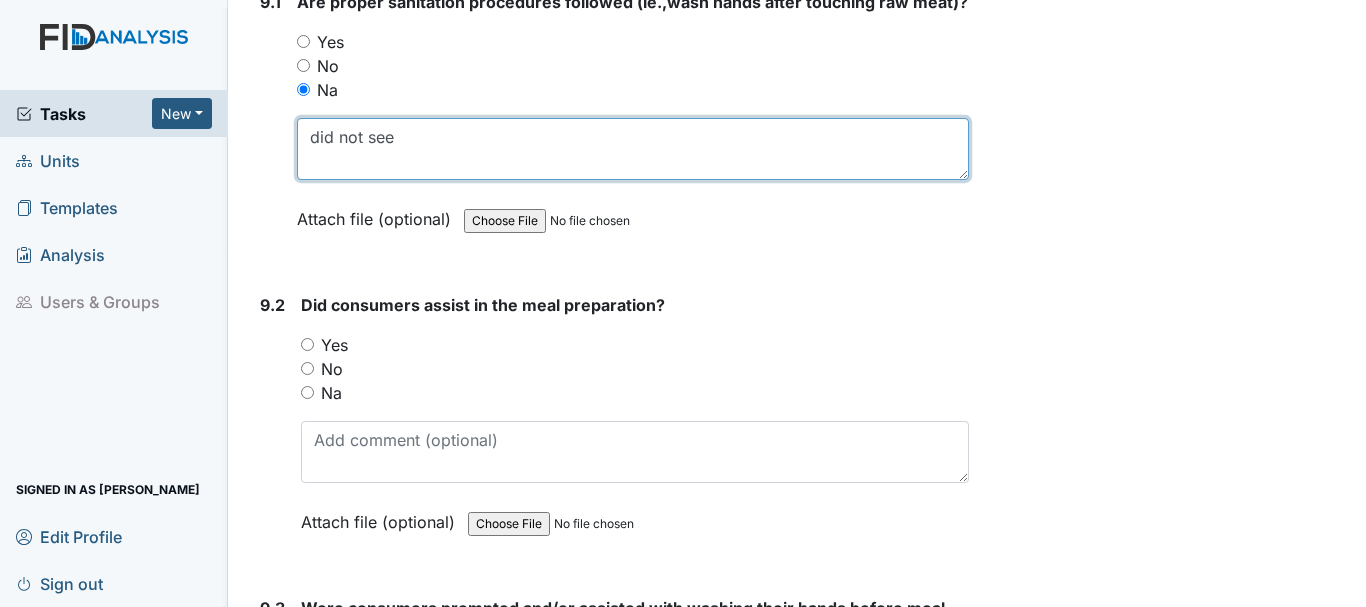 scroll, scrollTop: 15462, scrollLeft: 0, axis: vertical 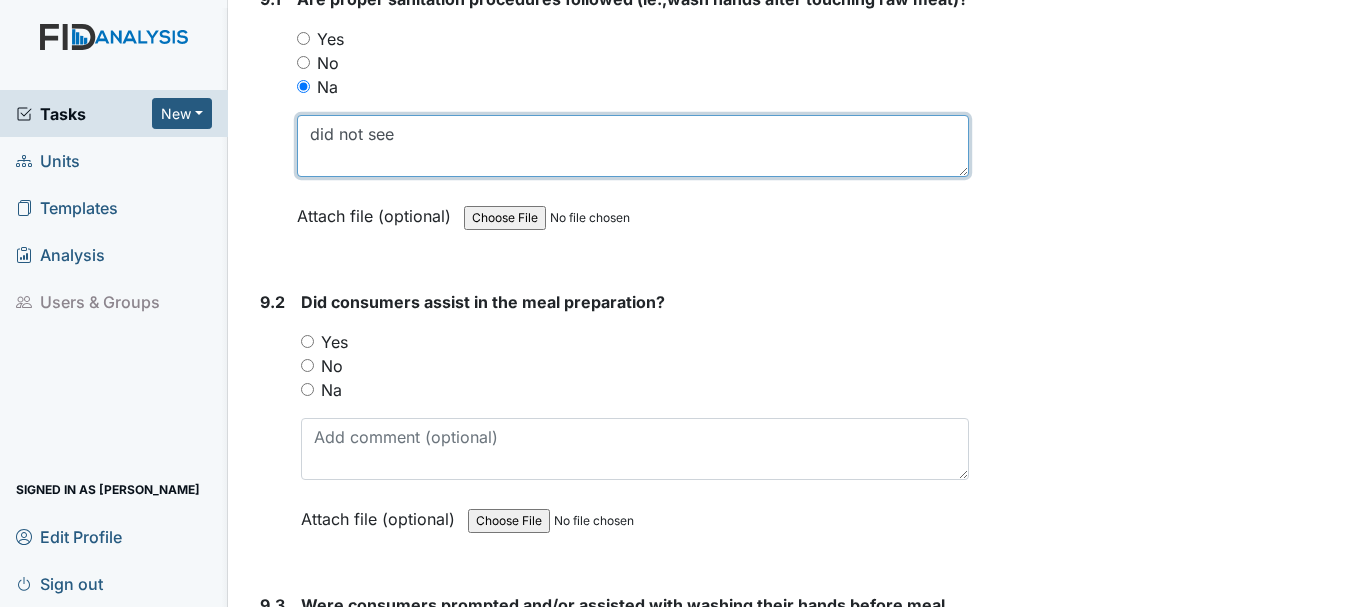 type on "did not see" 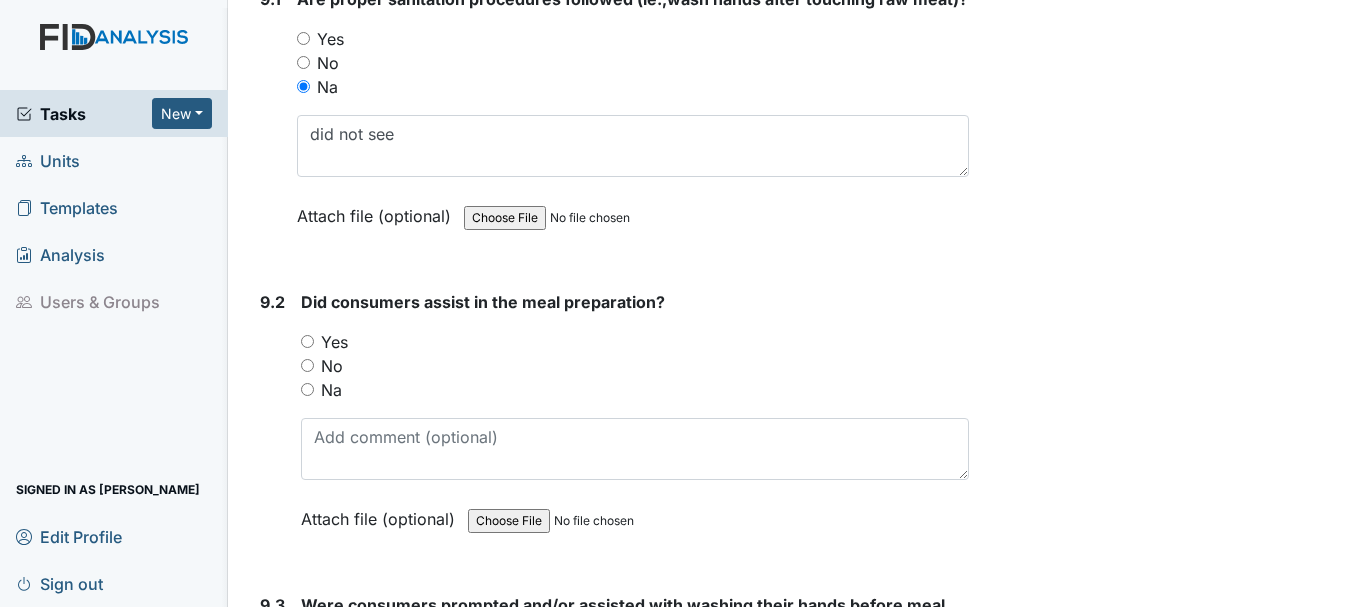 click on "Na" at bounding box center (307, 389) 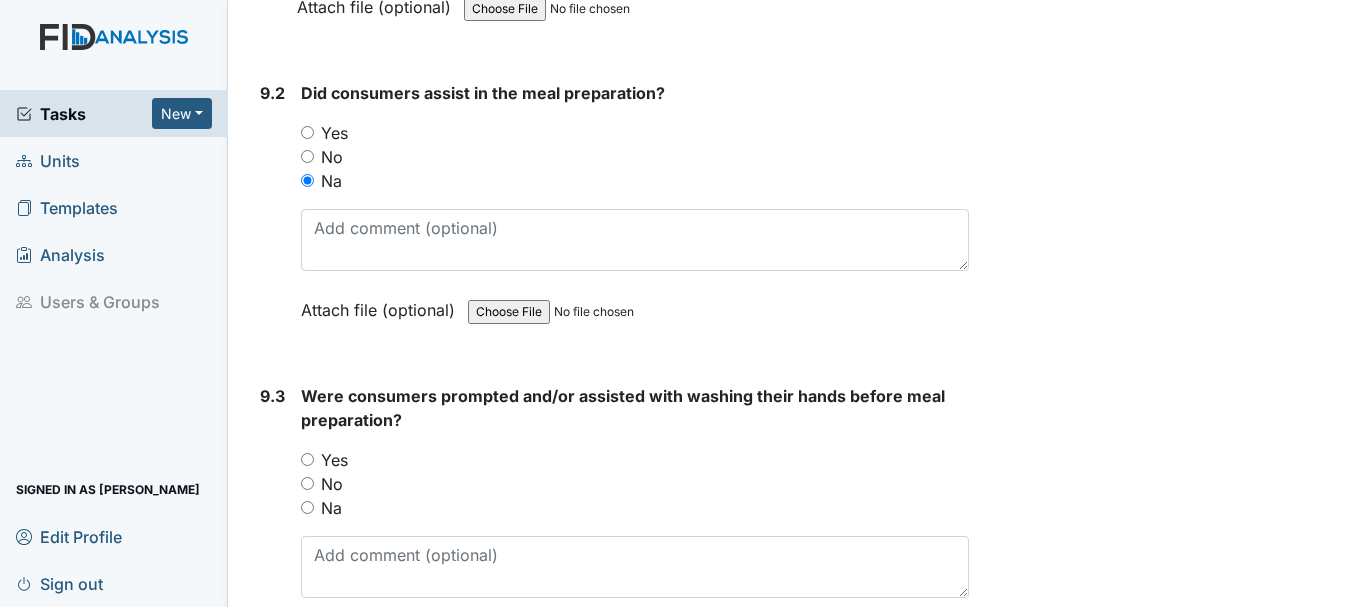 scroll, scrollTop: 15678, scrollLeft: 0, axis: vertical 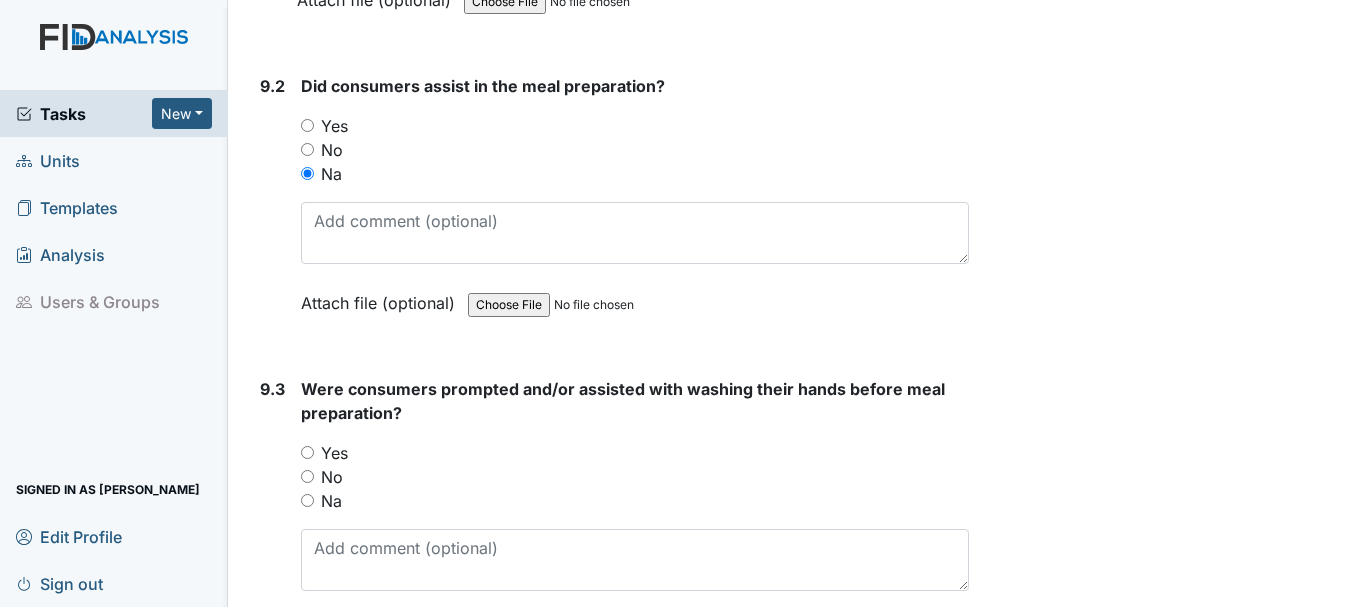 click on "Yes" at bounding box center [307, 452] 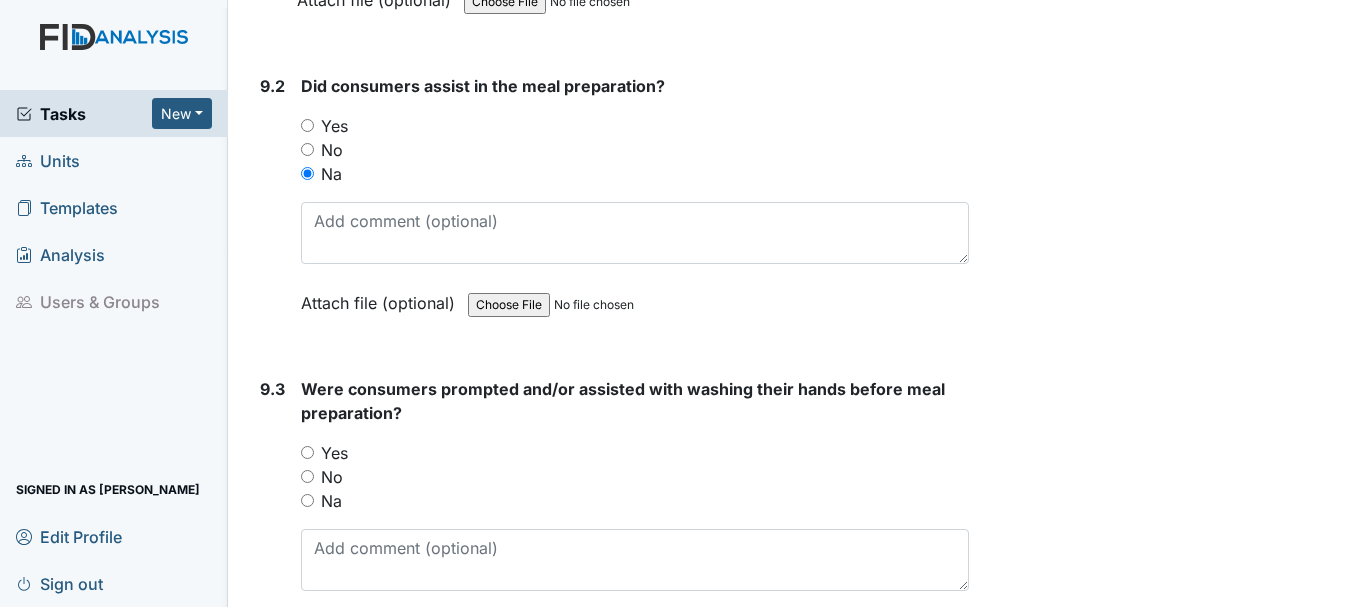 radio on "true" 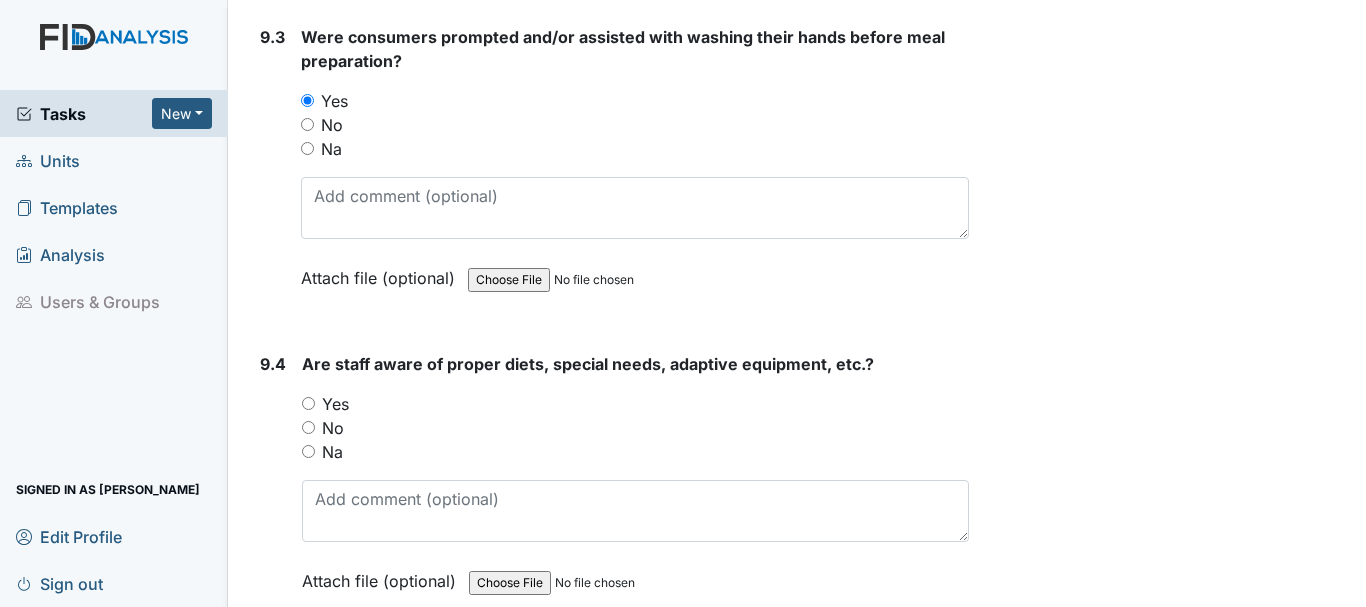 scroll, scrollTop: 16031, scrollLeft: 0, axis: vertical 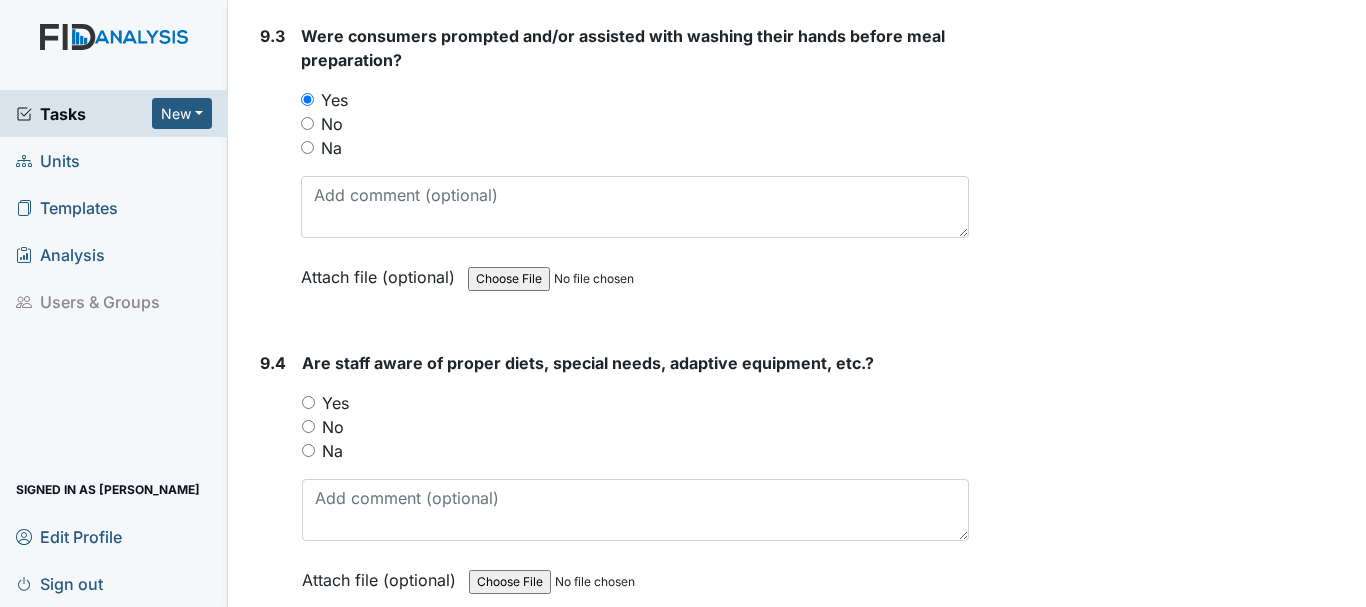 click on "Yes" at bounding box center [308, 402] 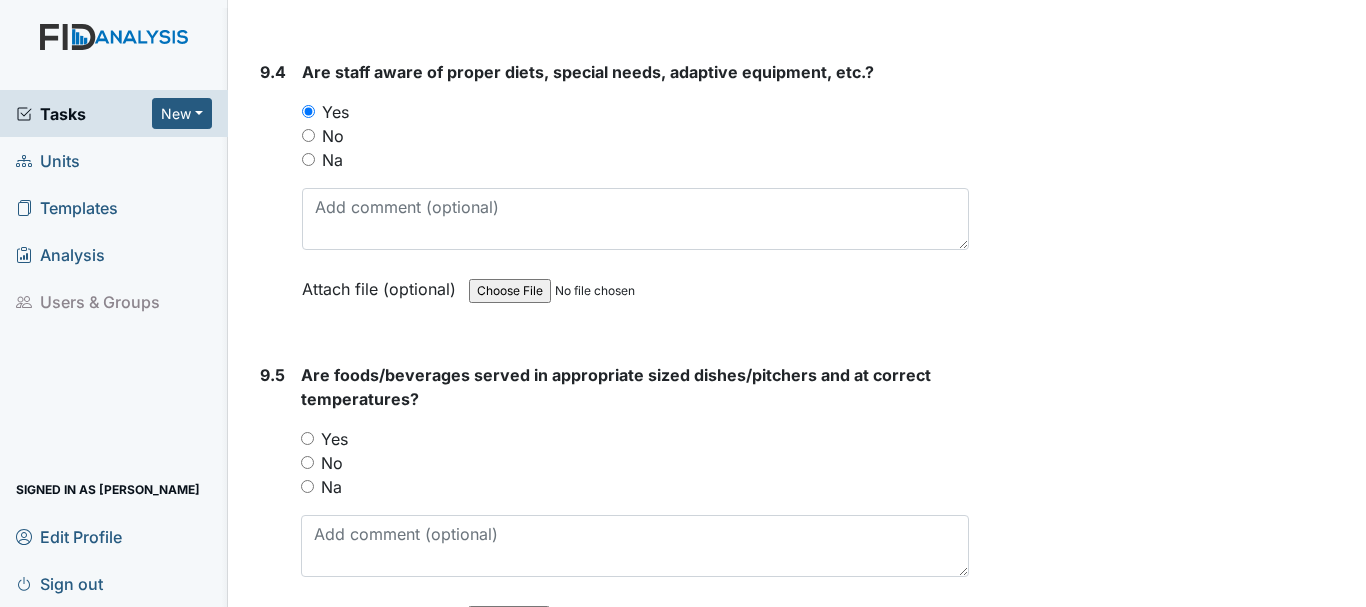 scroll, scrollTop: 16326, scrollLeft: 0, axis: vertical 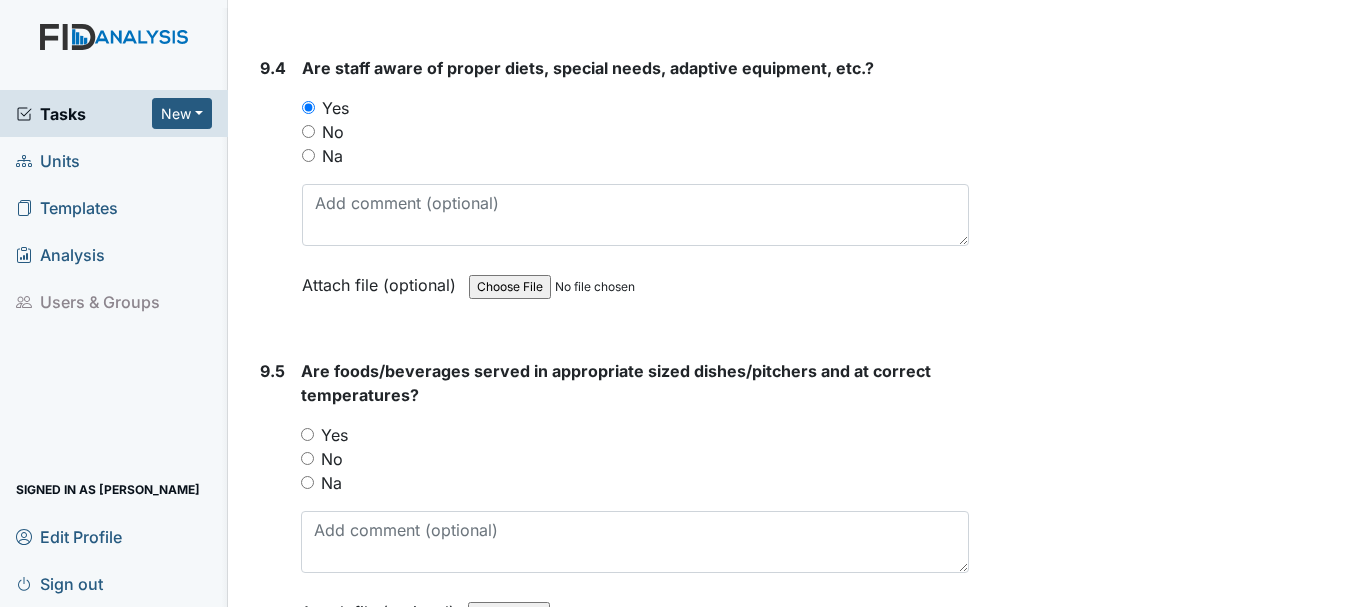 radio on "true" 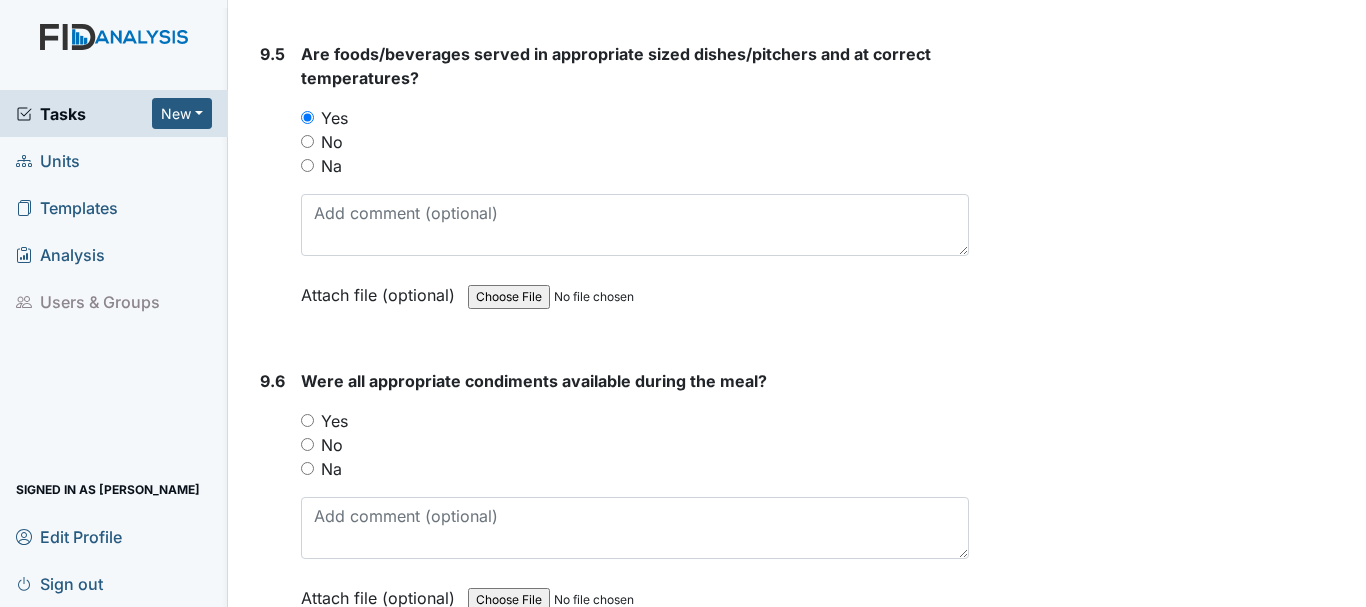 scroll, scrollTop: 16649, scrollLeft: 0, axis: vertical 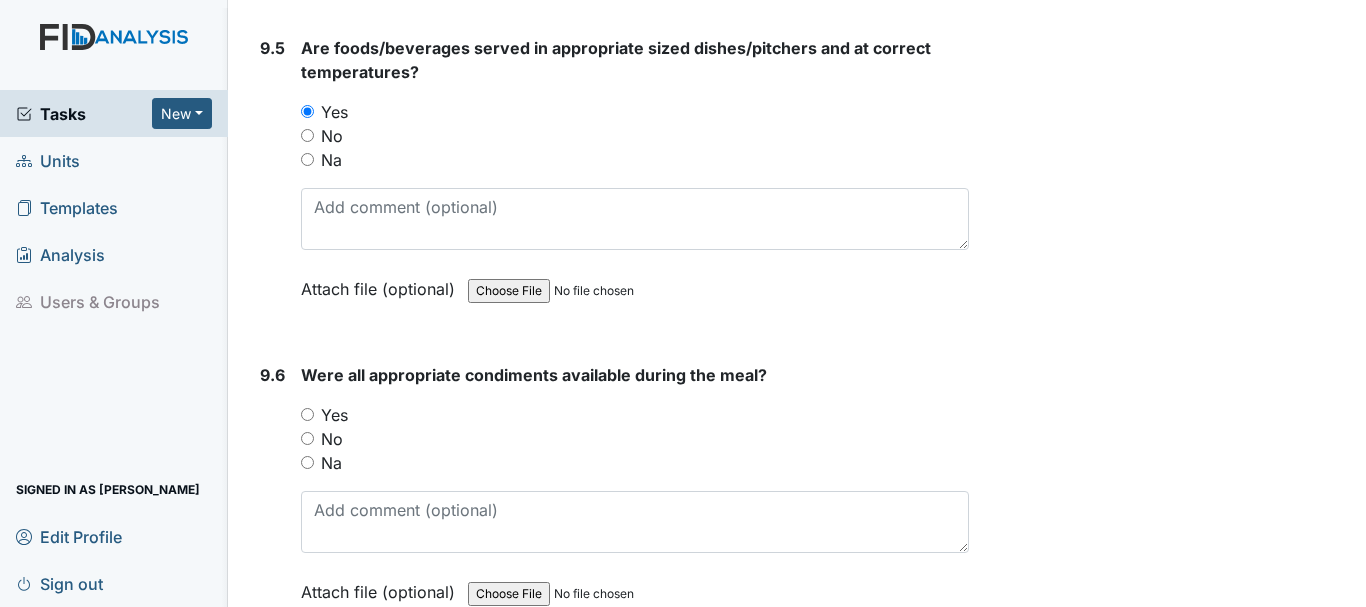 click on "Yes" at bounding box center (307, 414) 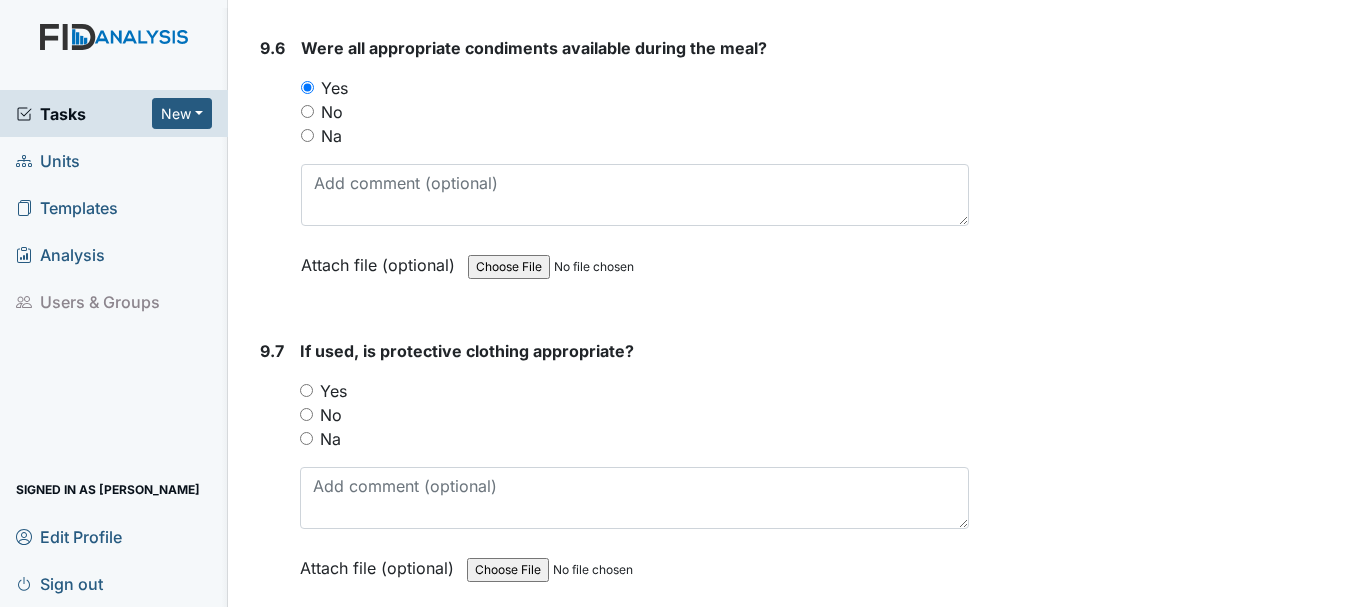 scroll, scrollTop: 16998, scrollLeft: 0, axis: vertical 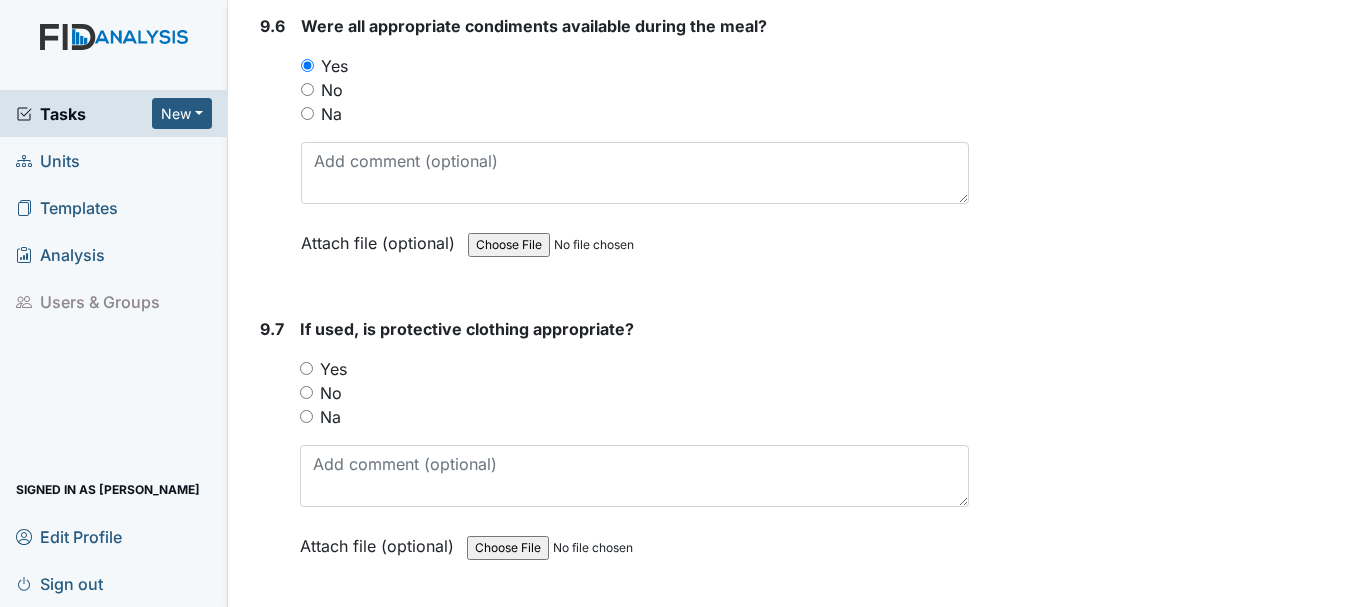 click on "Yes" at bounding box center (306, 368) 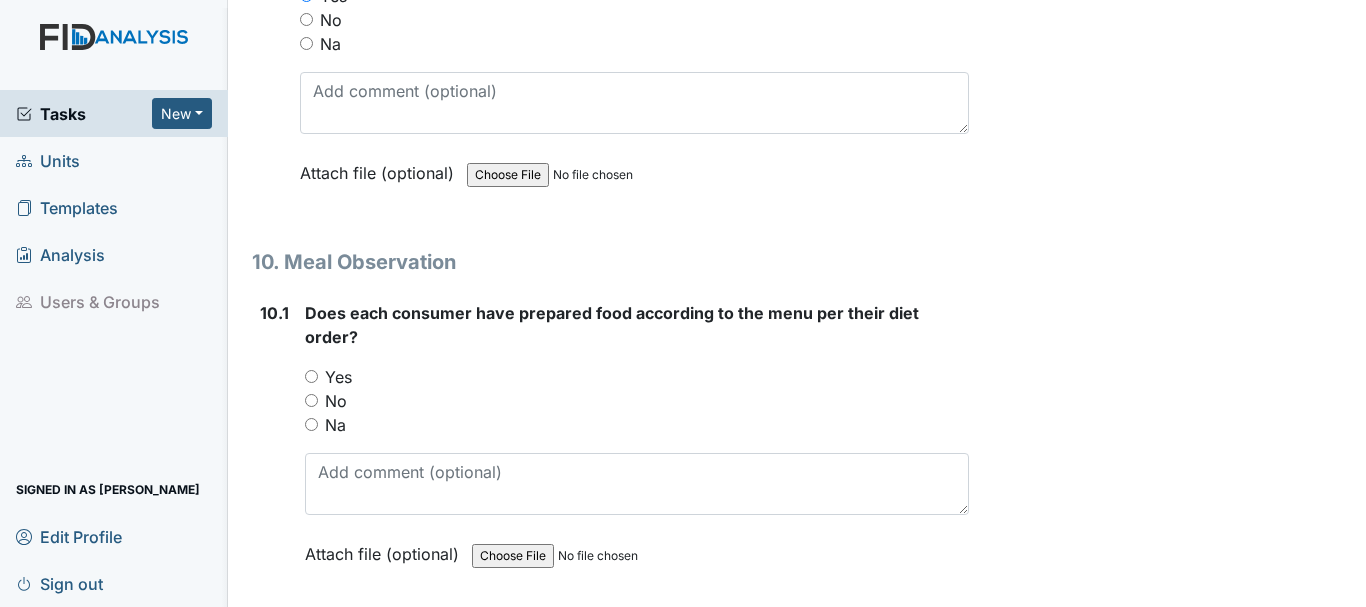 scroll, scrollTop: 17376, scrollLeft: 0, axis: vertical 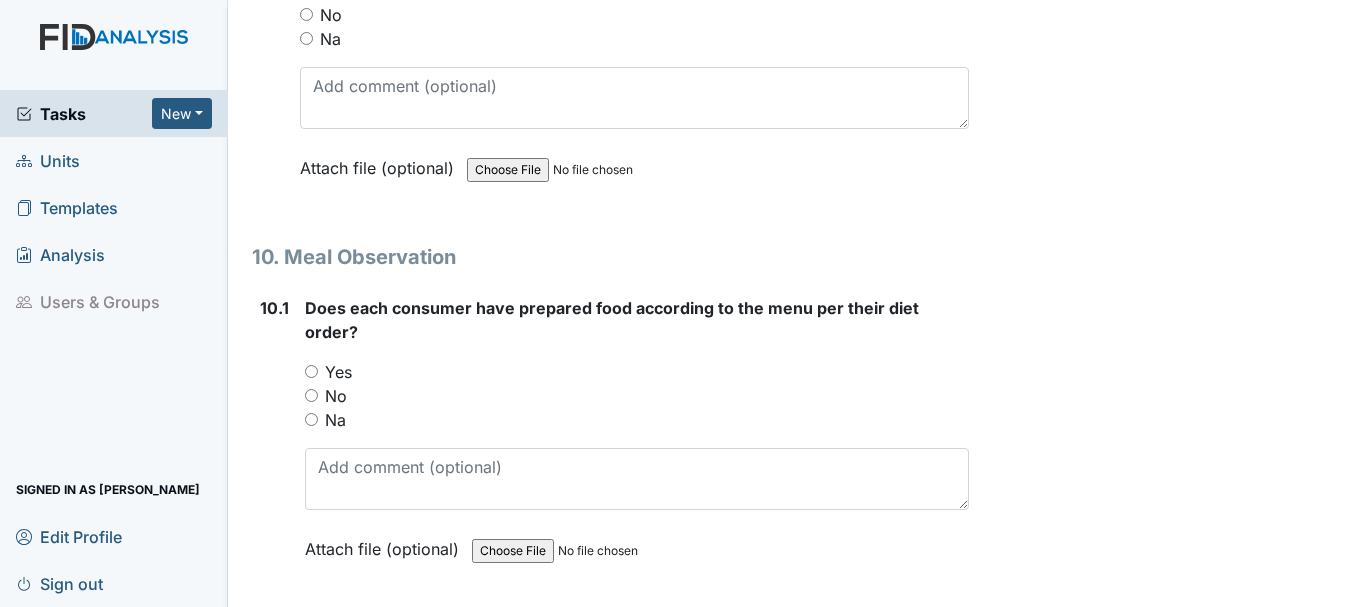 click on "Yes" at bounding box center [311, 371] 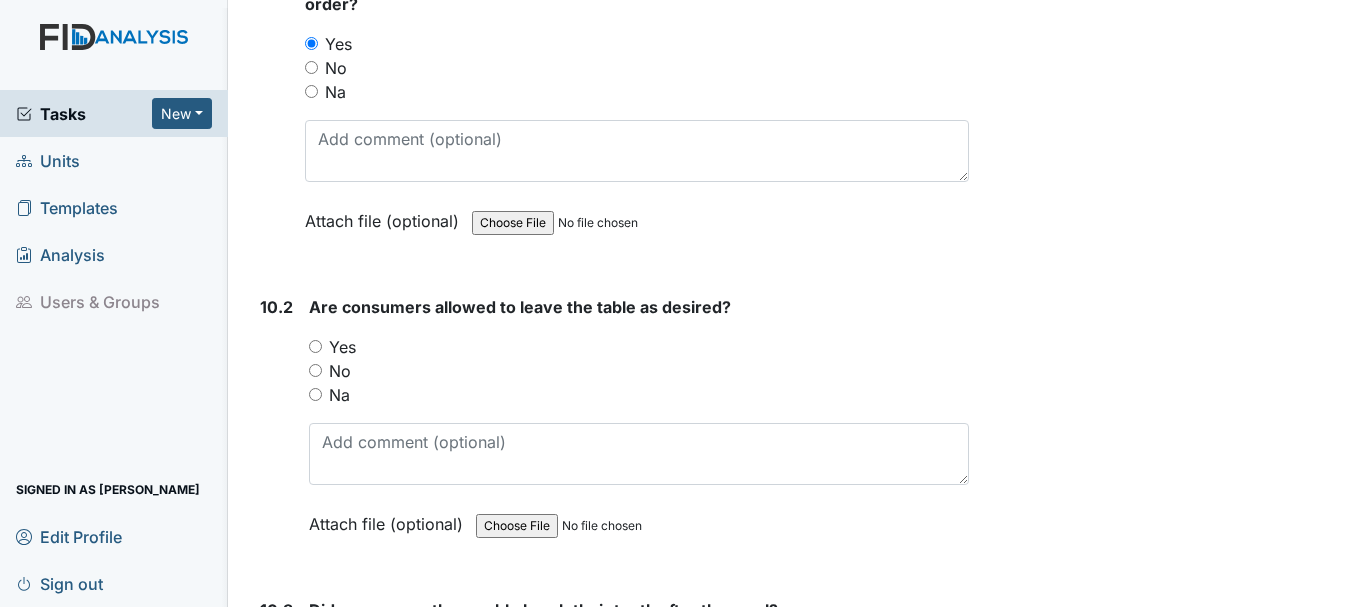 scroll, scrollTop: 17705, scrollLeft: 0, axis: vertical 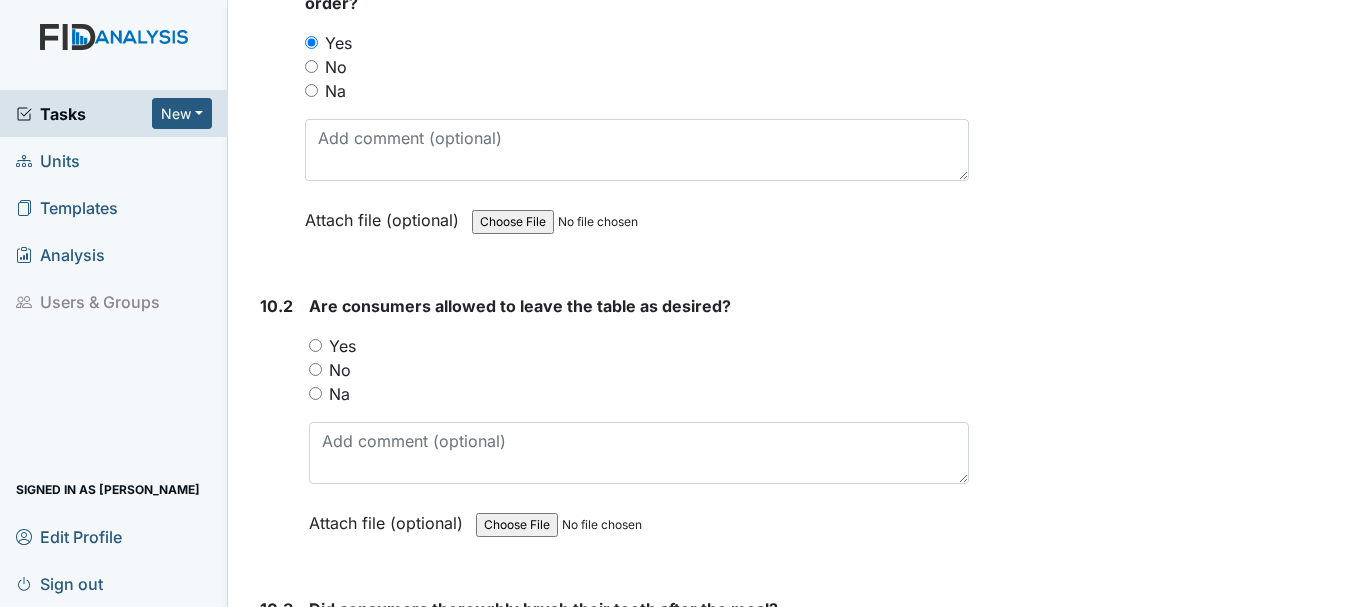 click on "Yes" at bounding box center (315, 345) 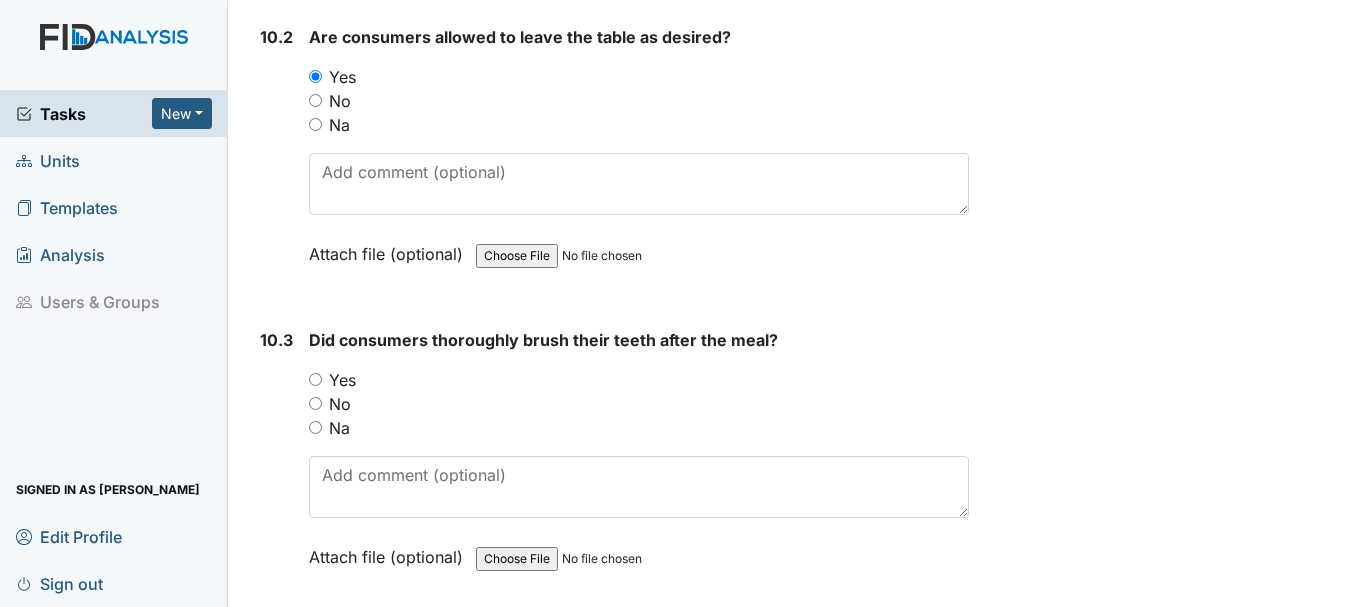 scroll, scrollTop: 17979, scrollLeft: 0, axis: vertical 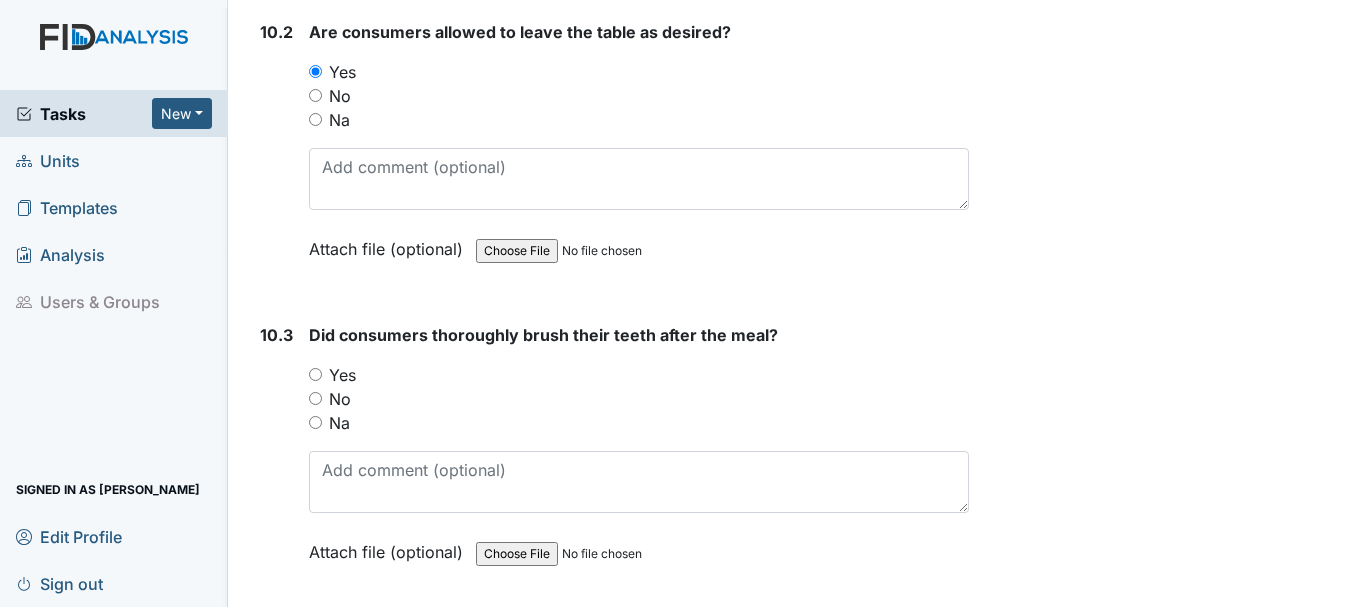 click on "Yes" at bounding box center [315, 374] 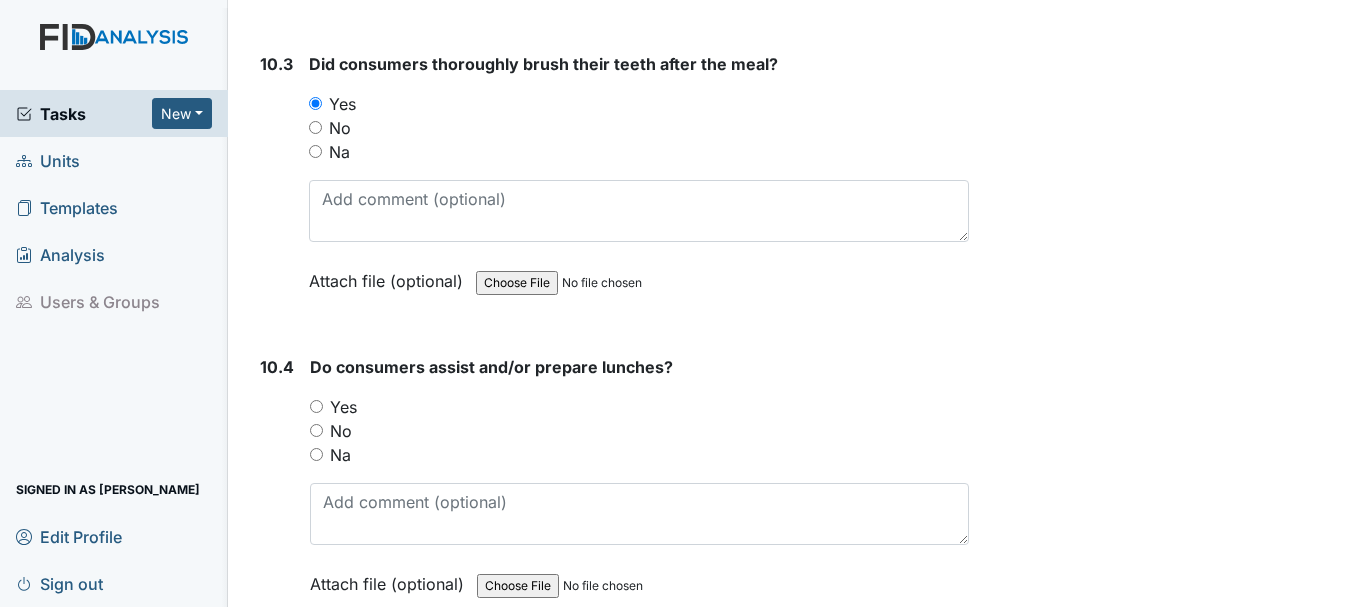 scroll, scrollTop: 18255, scrollLeft: 0, axis: vertical 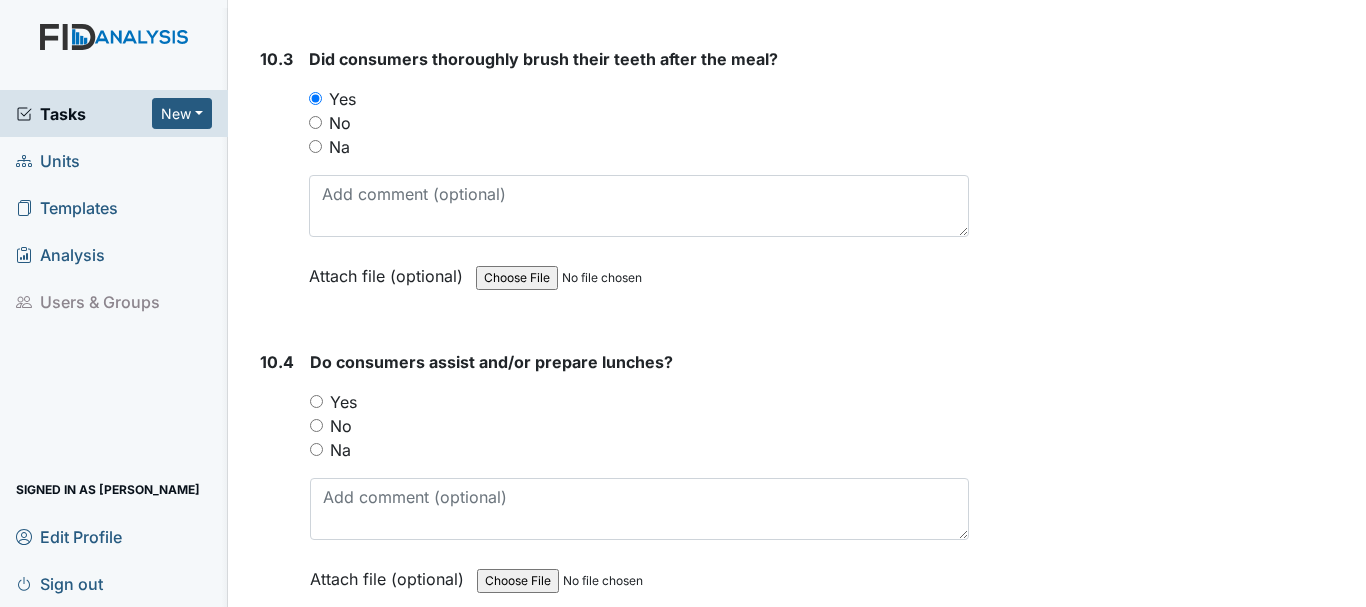 click on "Yes" at bounding box center (316, 401) 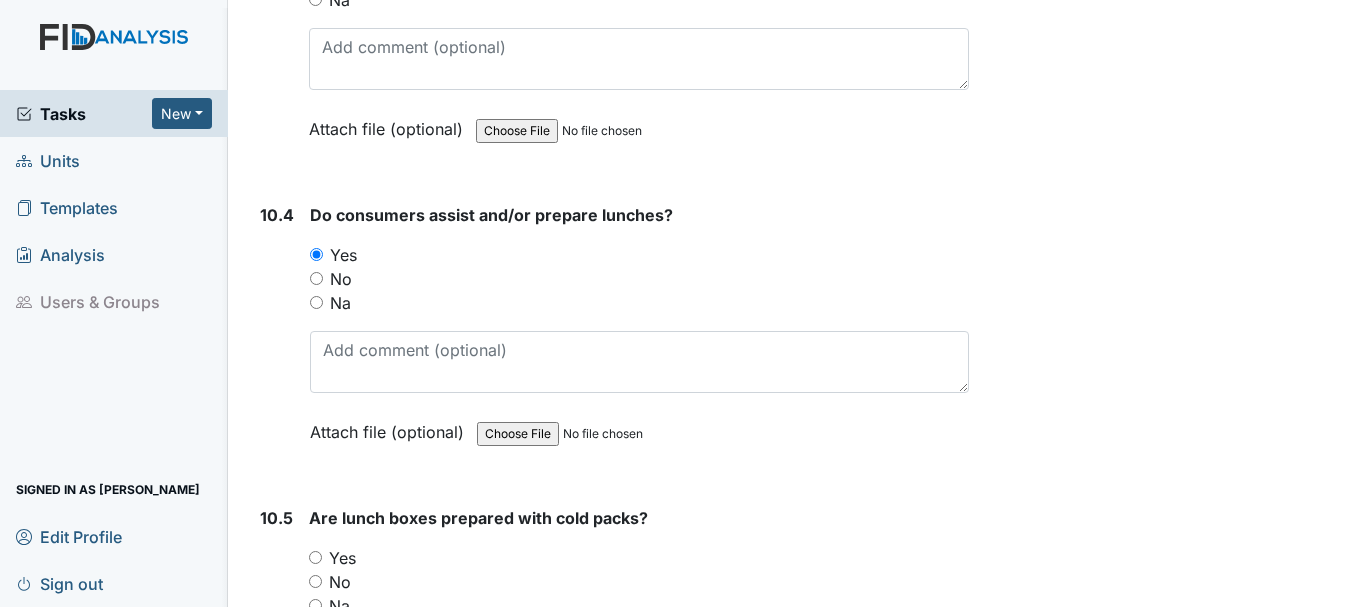 scroll, scrollTop: 18407, scrollLeft: 0, axis: vertical 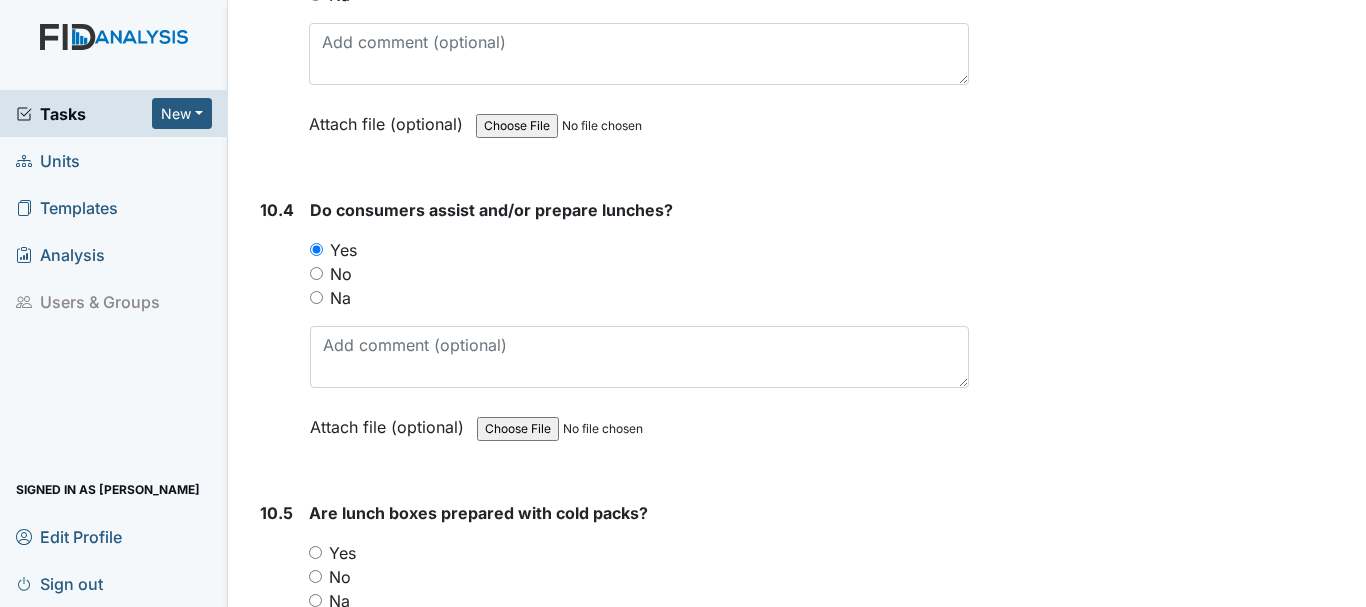 click on "Na" at bounding box center (316, 297) 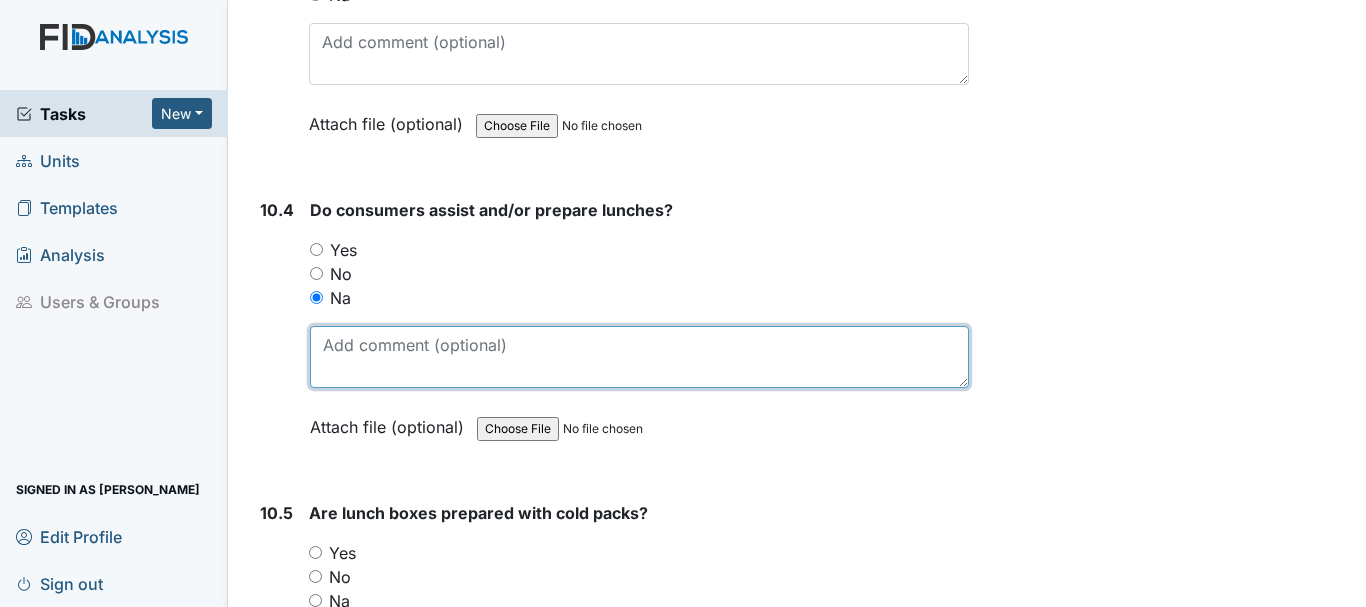 click at bounding box center [639, 357] 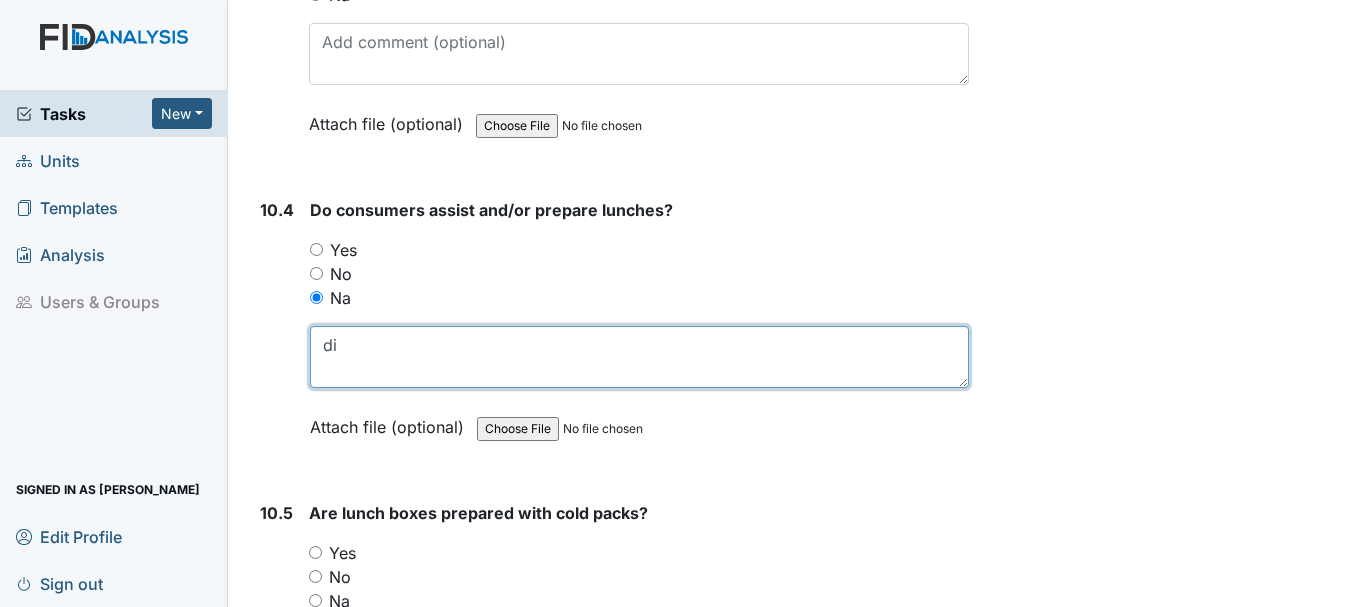 type on "d" 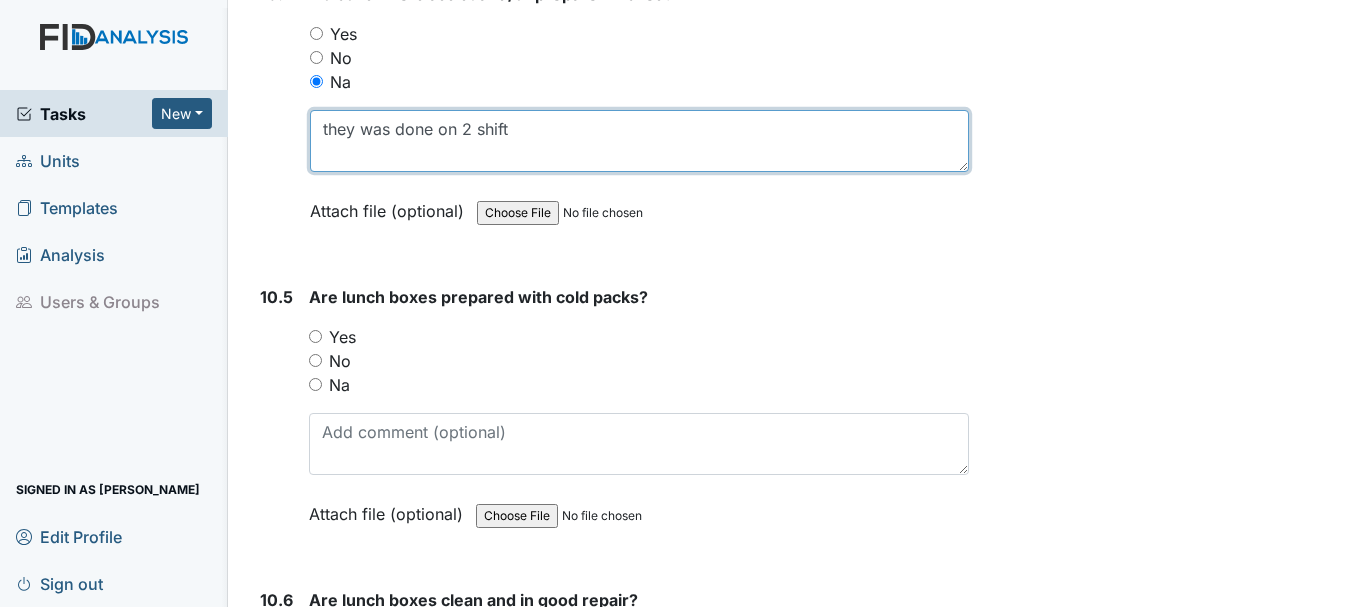 scroll, scrollTop: 18626, scrollLeft: 0, axis: vertical 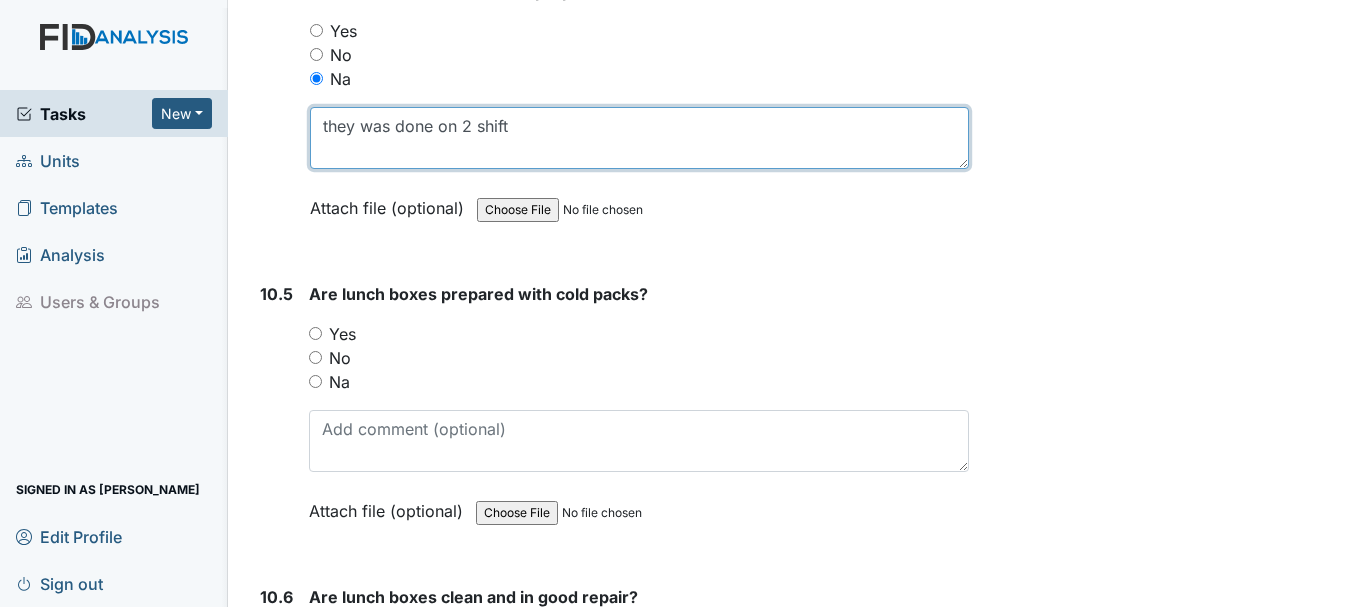 type on "they was done on 2 shift" 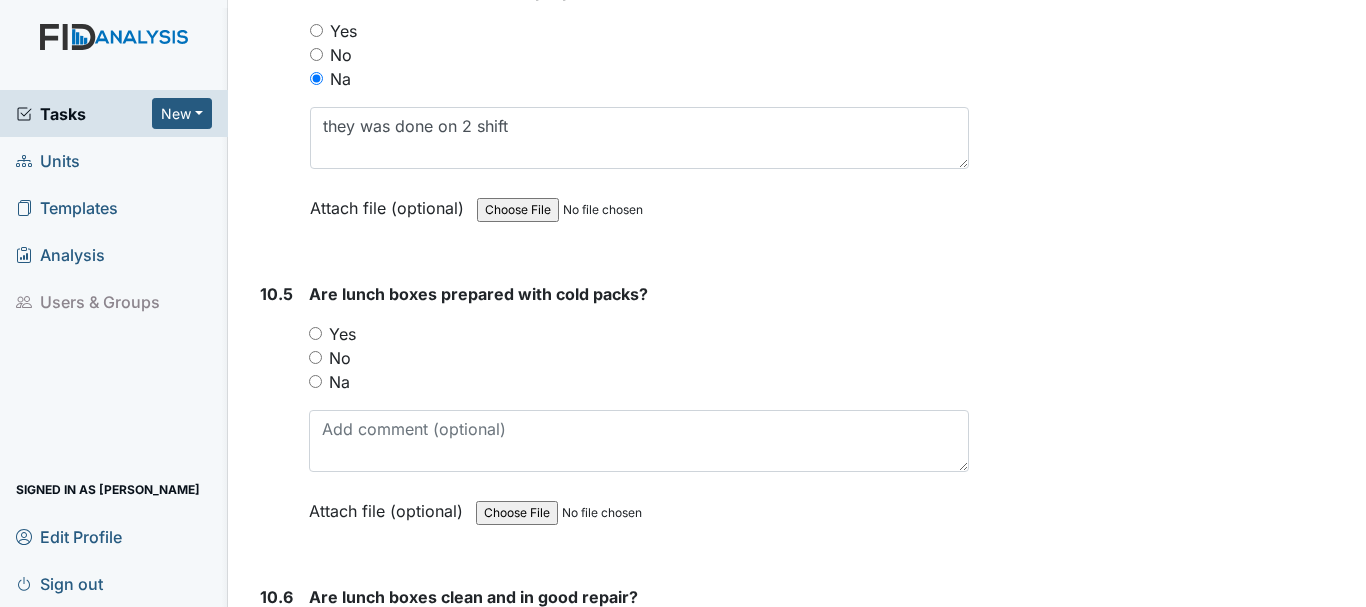 click on "Na" at bounding box center [315, 381] 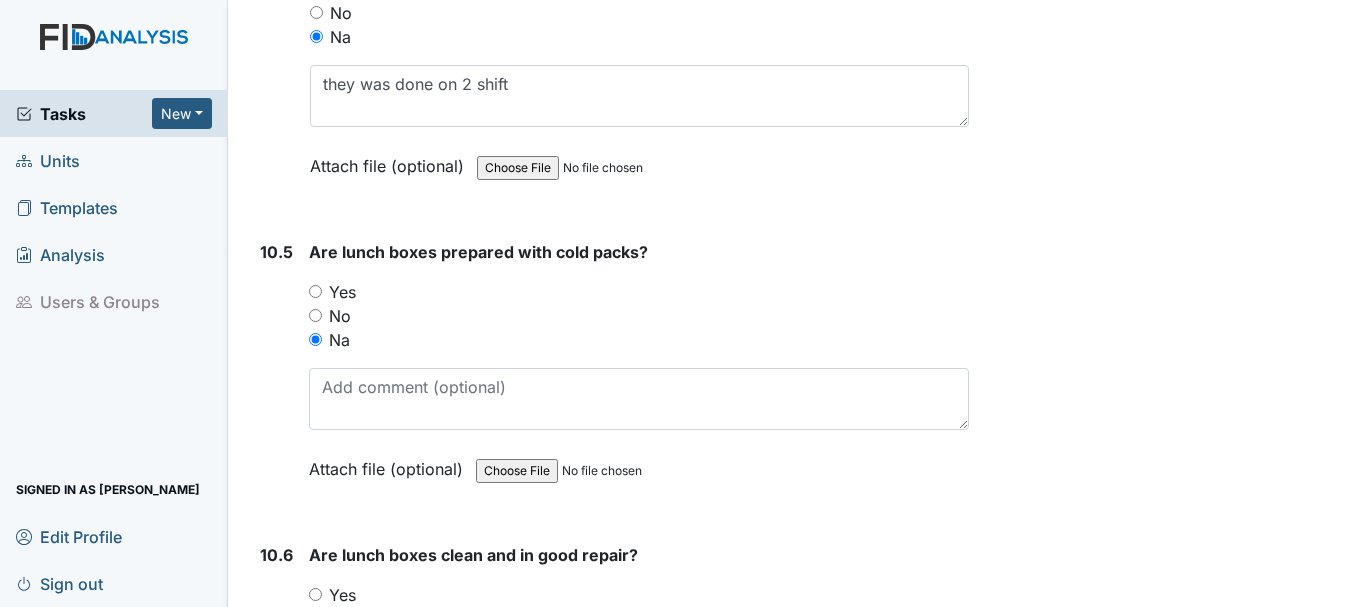 scroll, scrollTop: 18669, scrollLeft: 0, axis: vertical 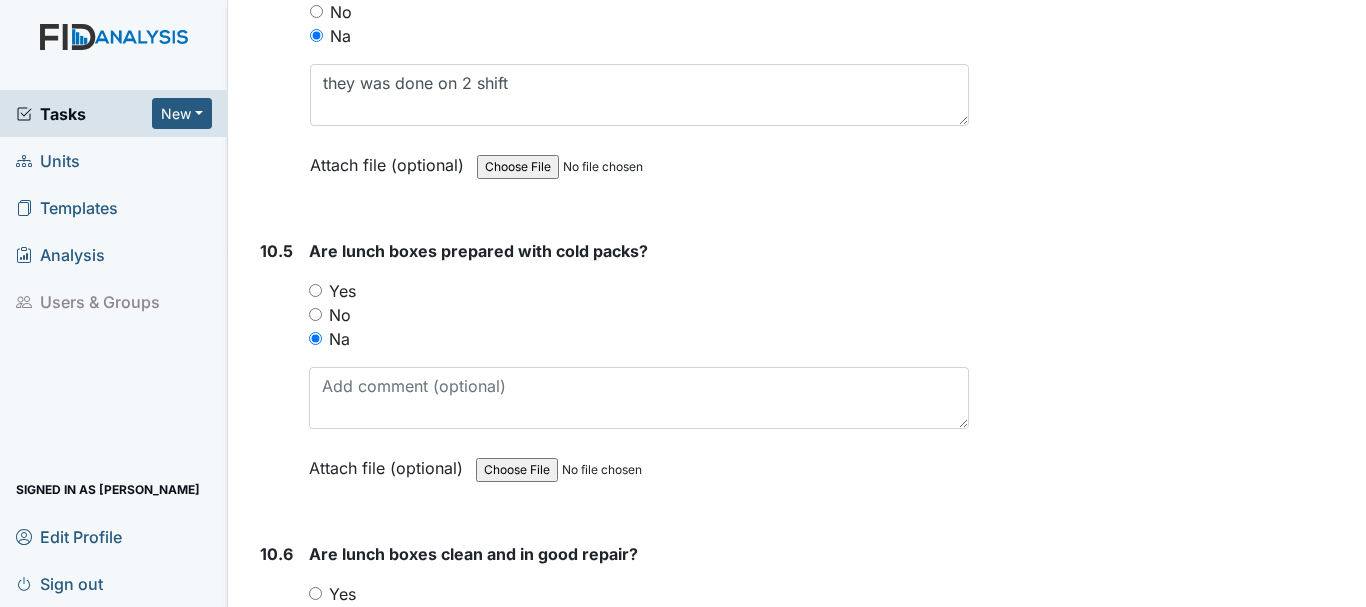 click on "Yes" at bounding box center (315, 290) 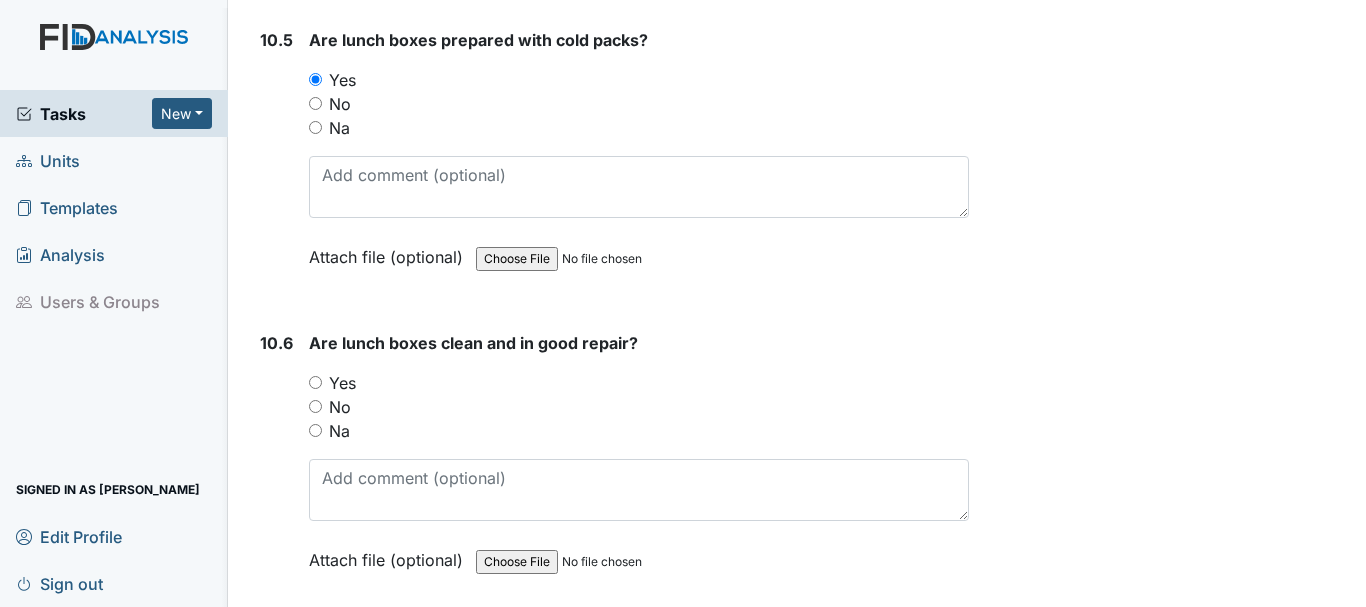 scroll, scrollTop: 18890, scrollLeft: 0, axis: vertical 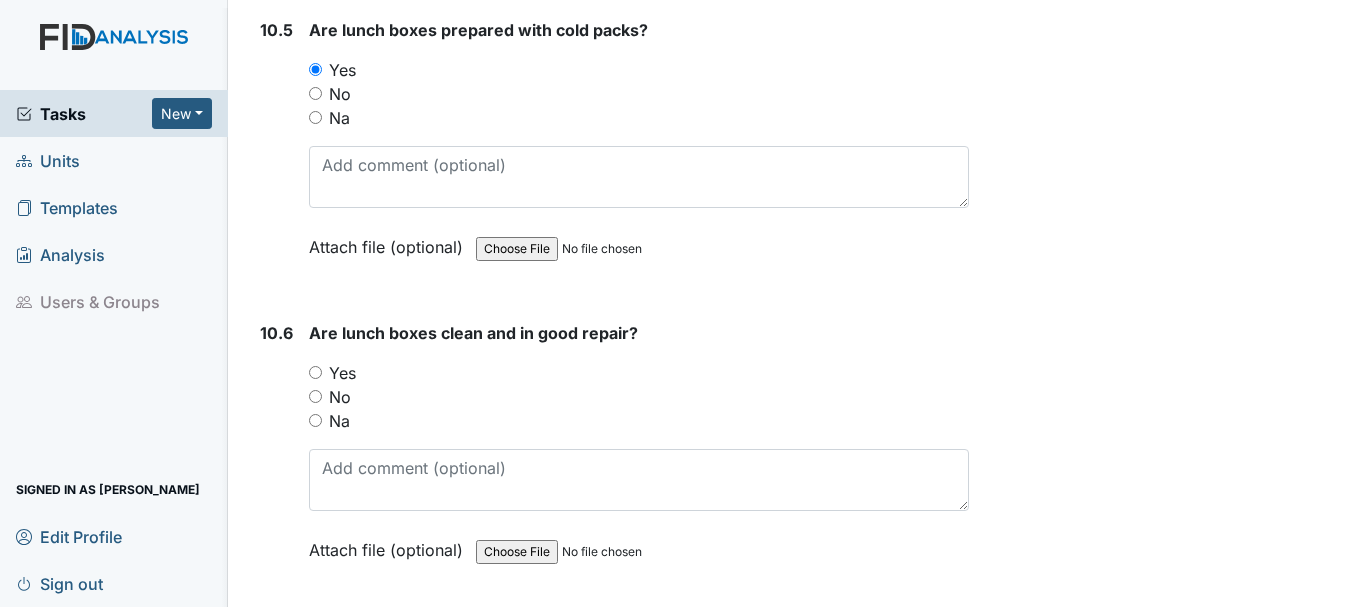 click on "Yes" at bounding box center [315, 372] 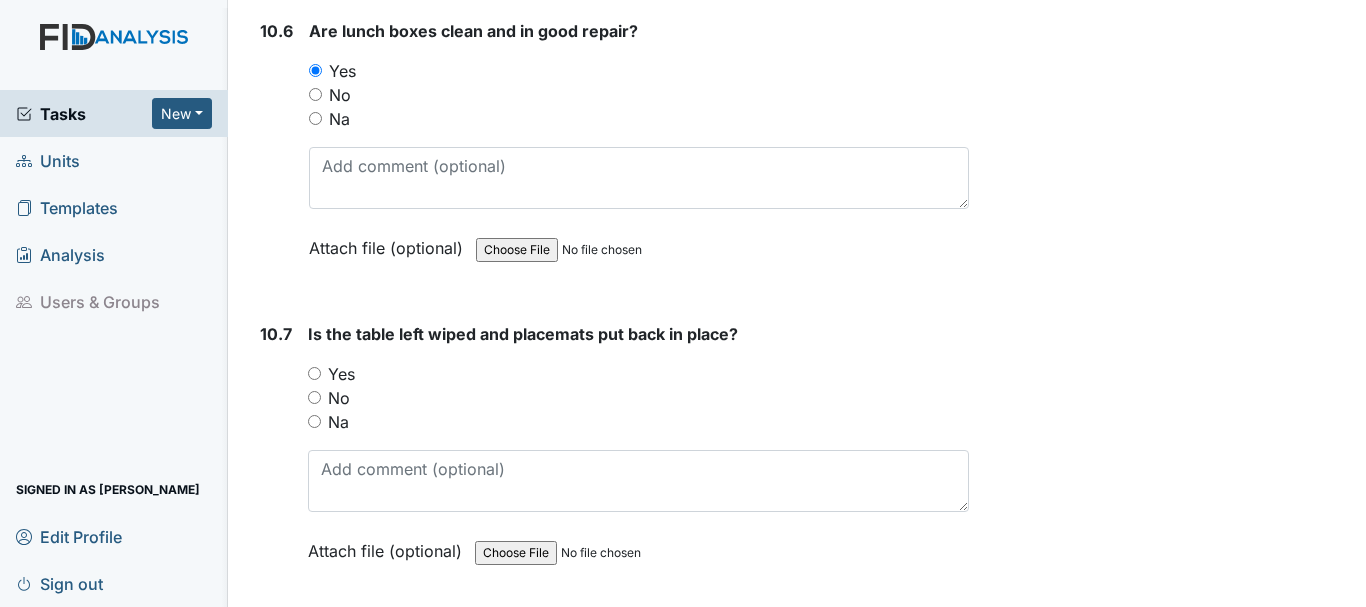 scroll, scrollTop: 19199, scrollLeft: 0, axis: vertical 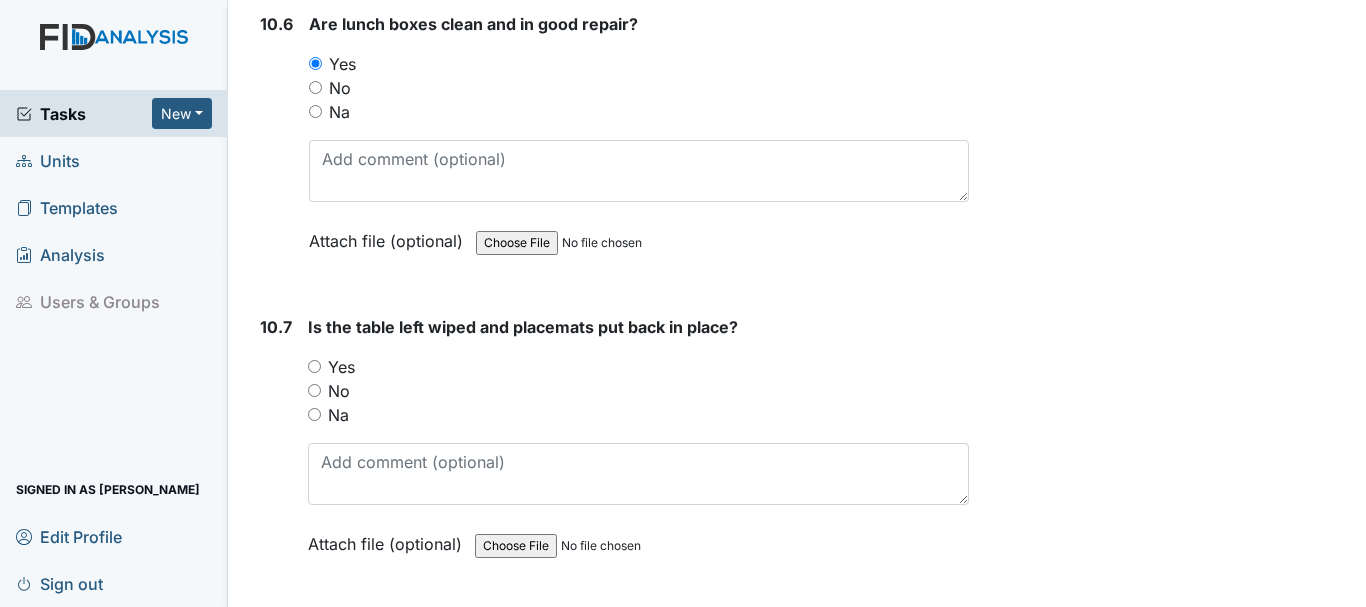 click on "Yes" at bounding box center (314, 366) 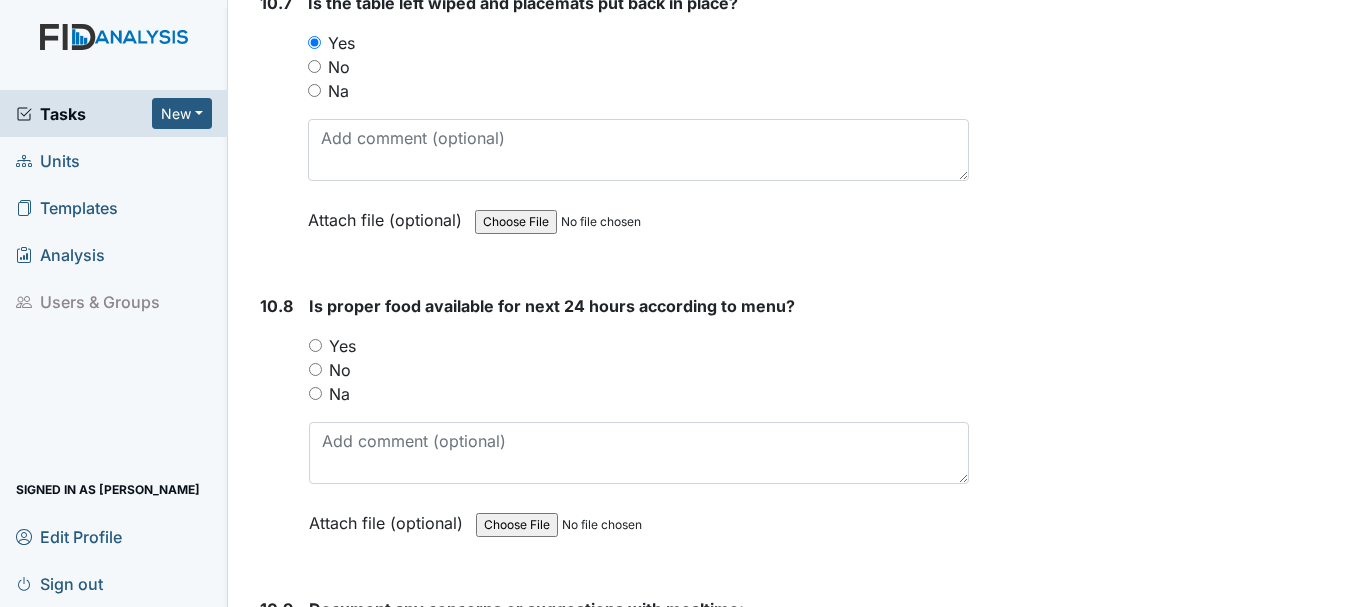 scroll, scrollTop: 19544, scrollLeft: 0, axis: vertical 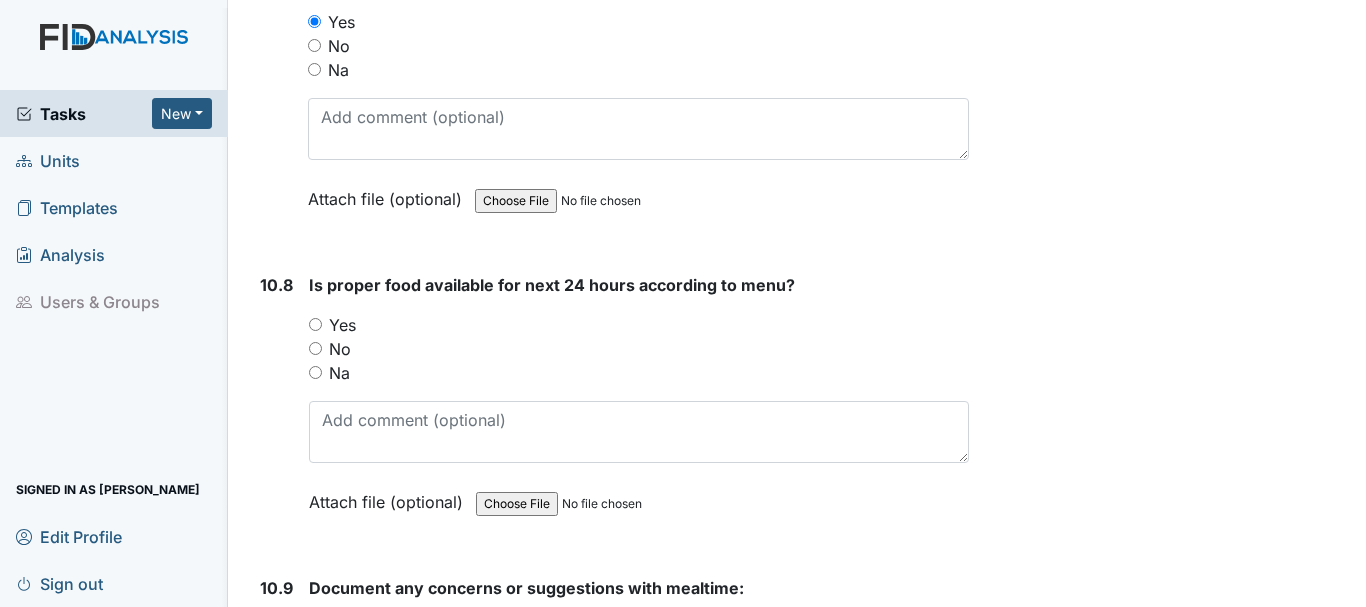 click on "Yes" at bounding box center (315, 324) 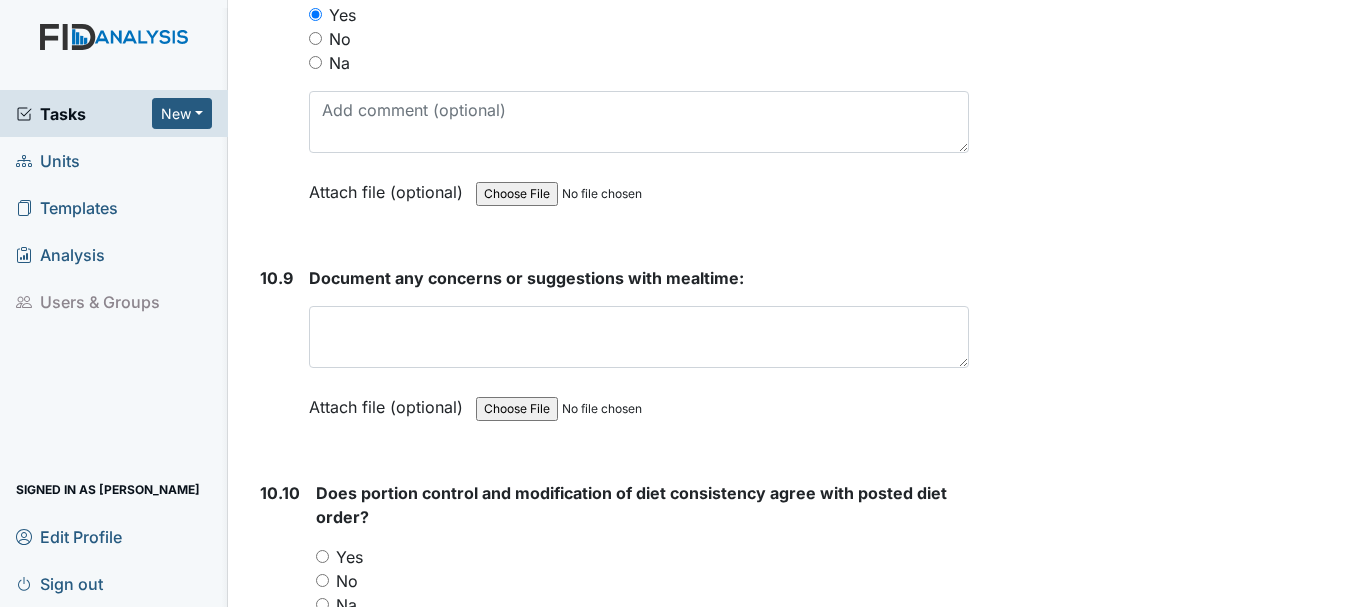 scroll, scrollTop: 19859, scrollLeft: 0, axis: vertical 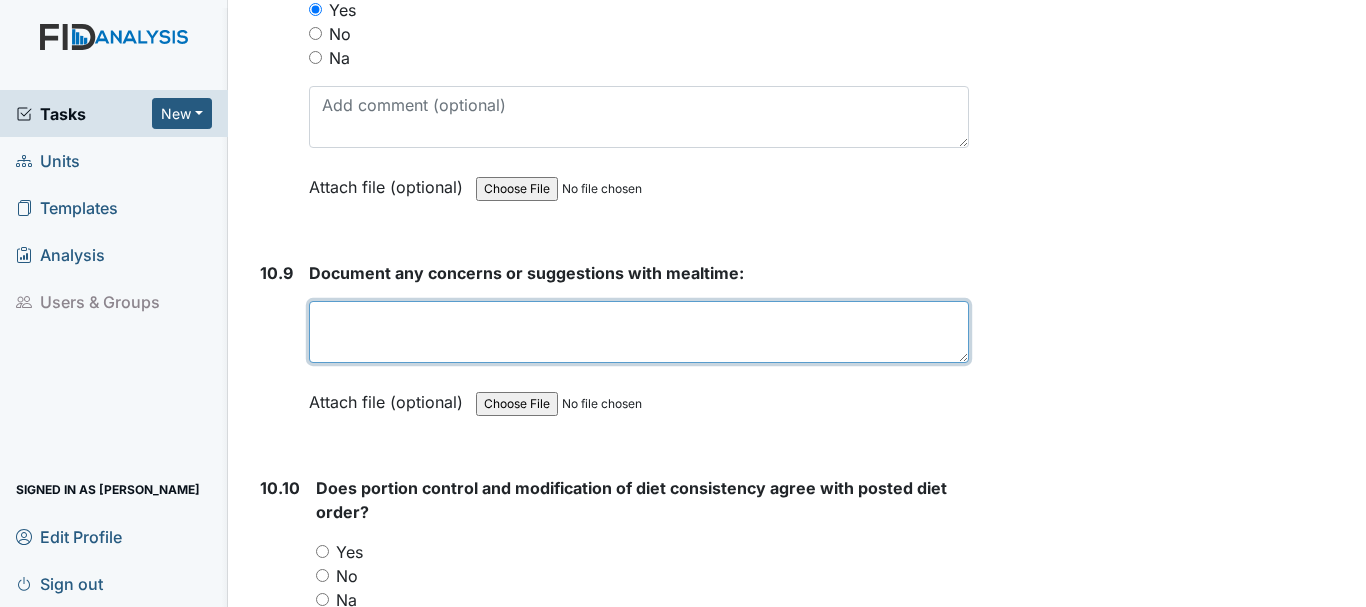 click at bounding box center [639, 332] 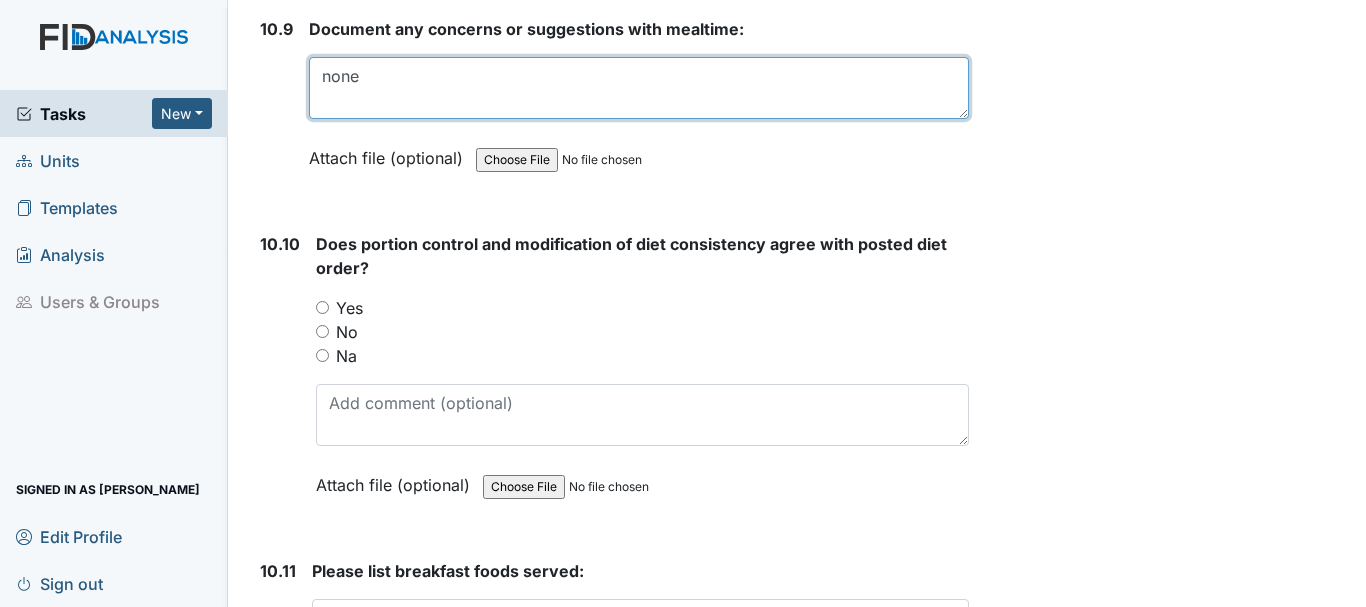 scroll, scrollTop: 20106, scrollLeft: 0, axis: vertical 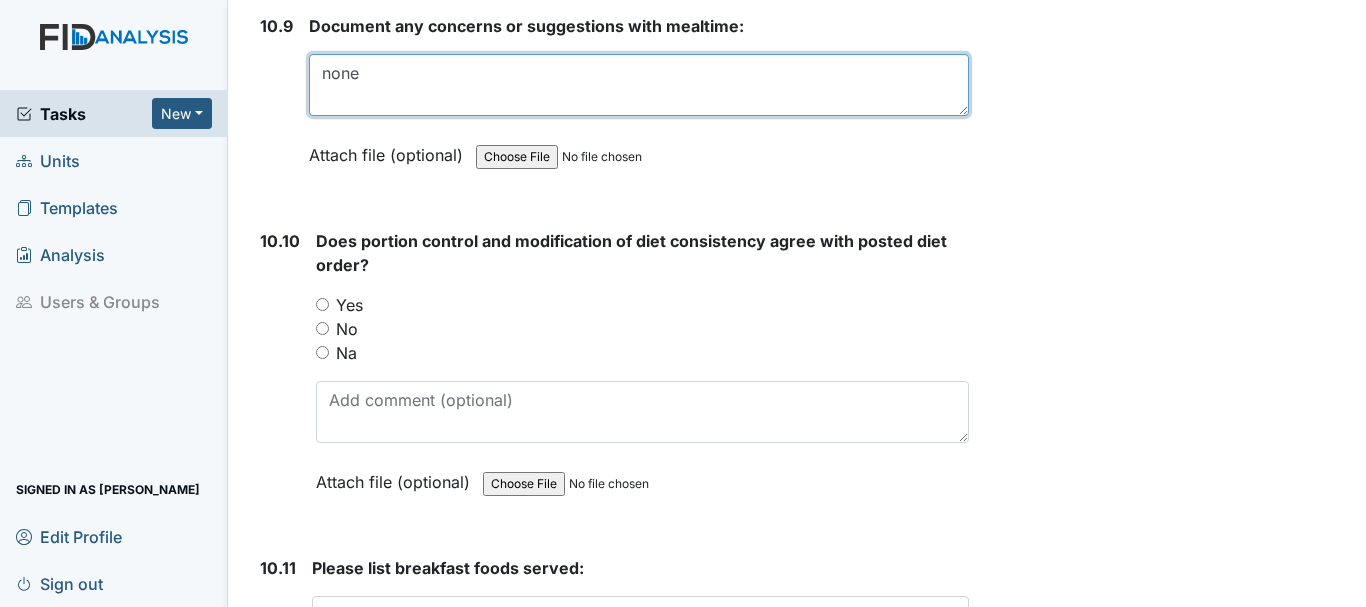 type on "none" 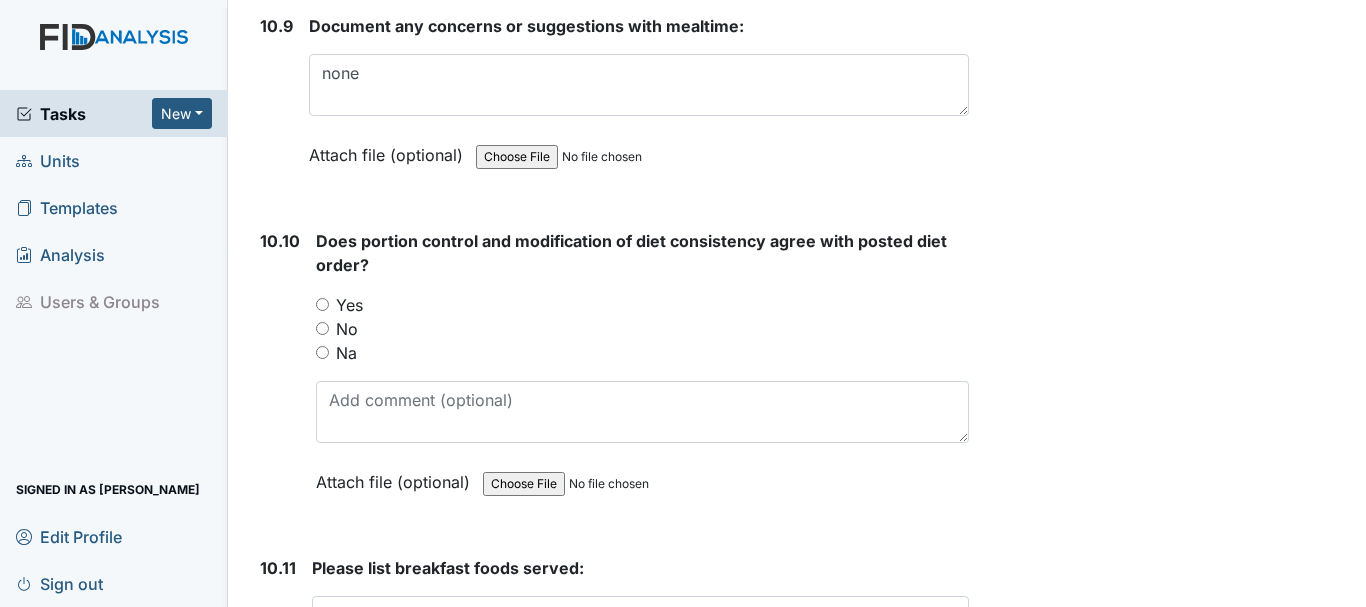 click on "Yes" at bounding box center (322, 304) 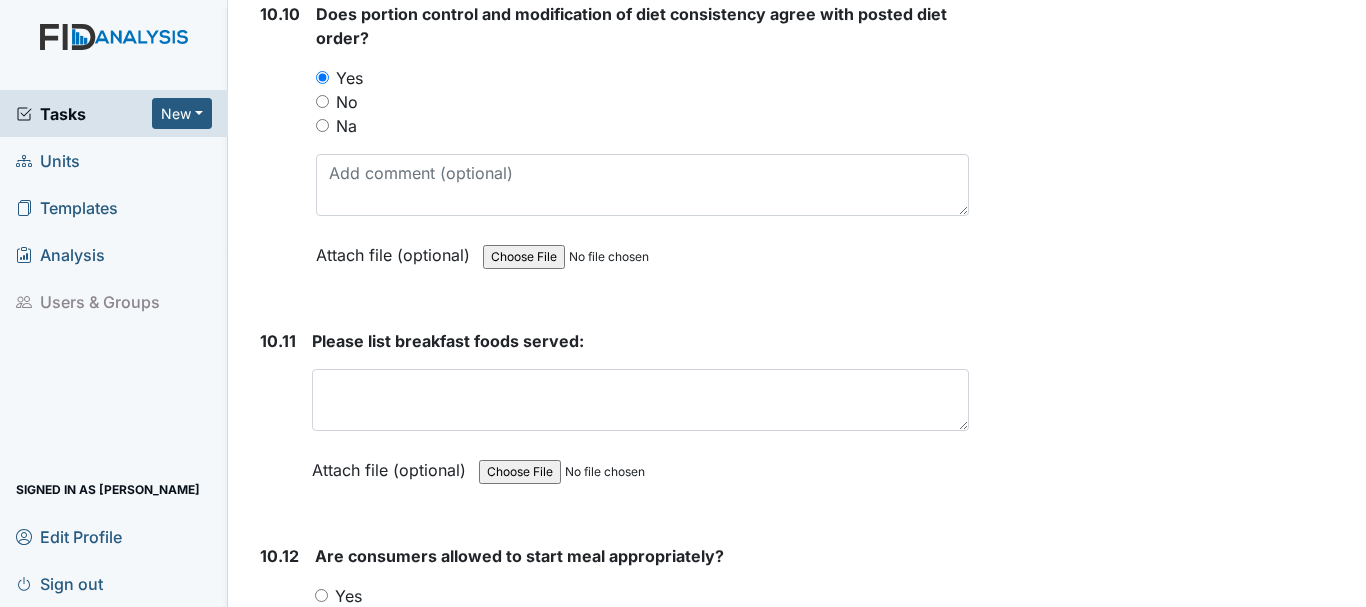 scroll, scrollTop: 20334, scrollLeft: 0, axis: vertical 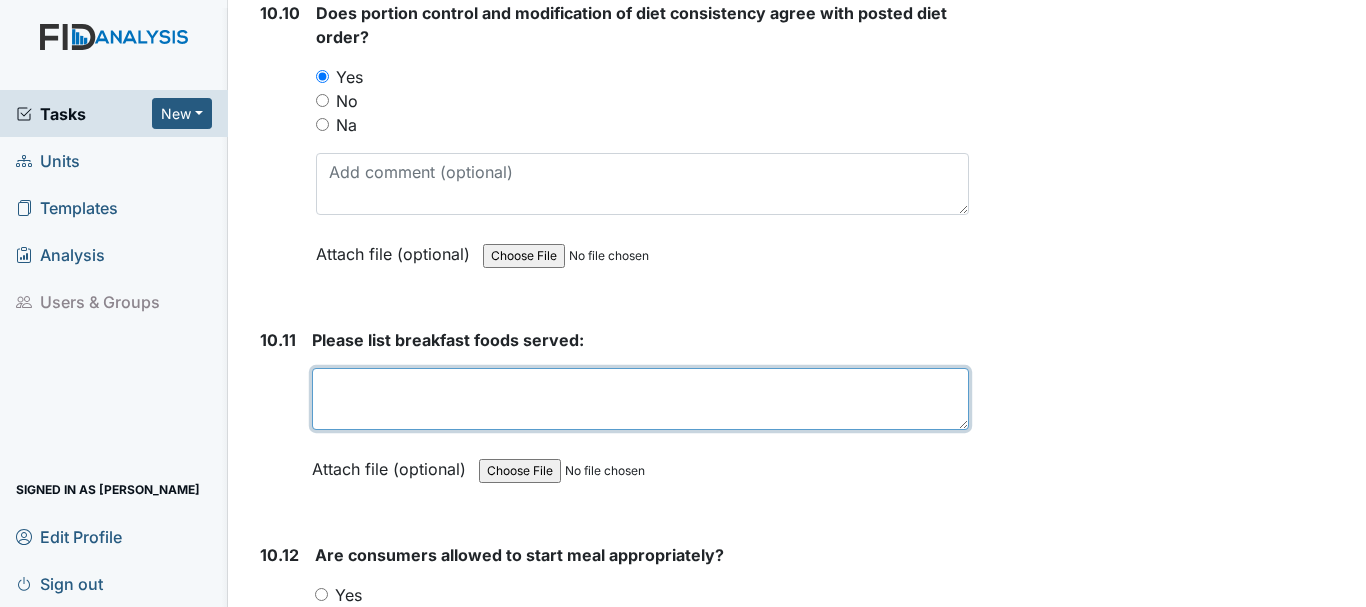 click at bounding box center [640, 399] 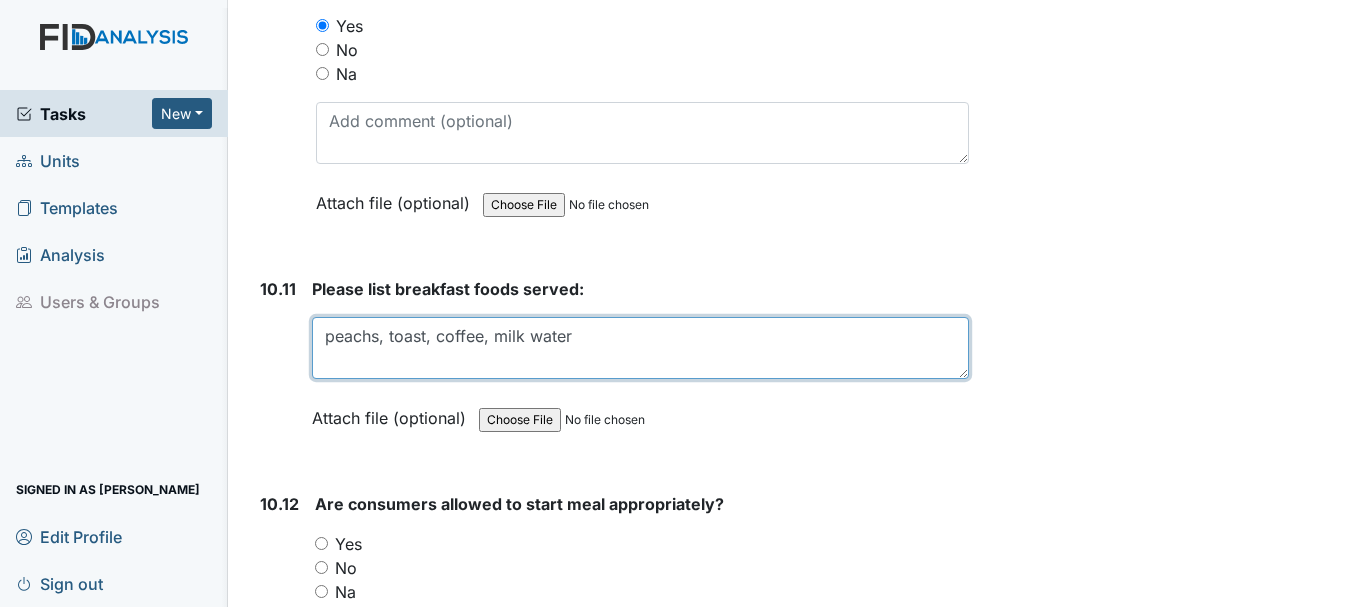 scroll, scrollTop: 20389, scrollLeft: 0, axis: vertical 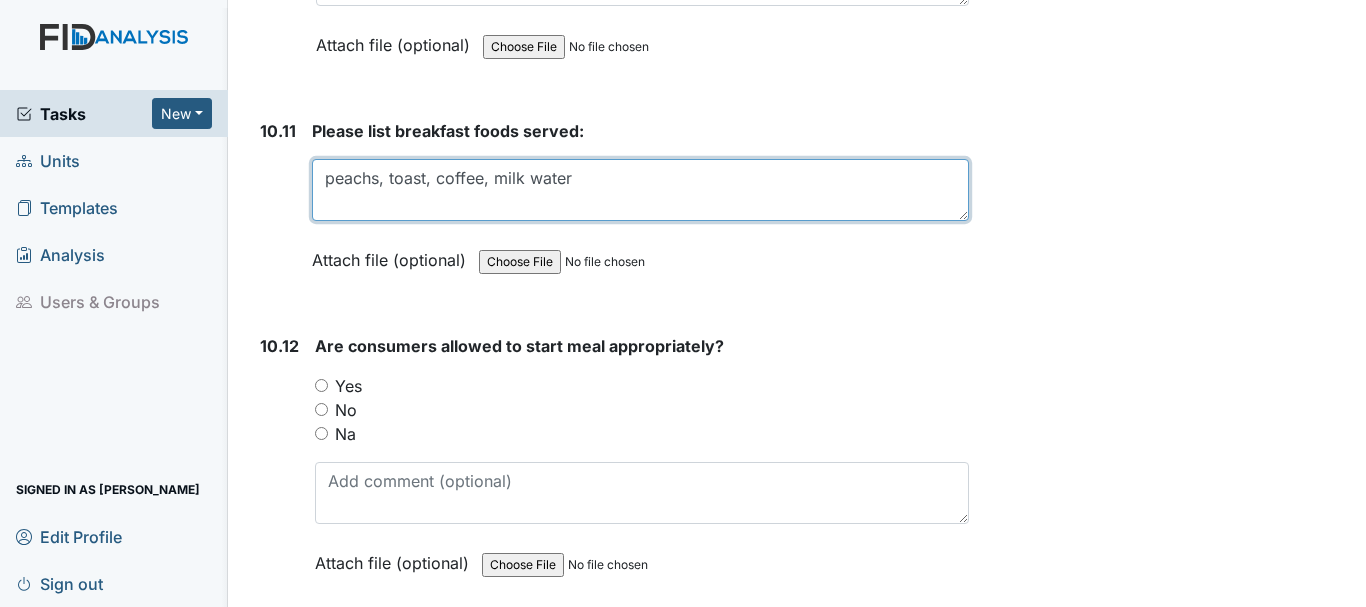 type on "peachs, toast, coffee, milk water" 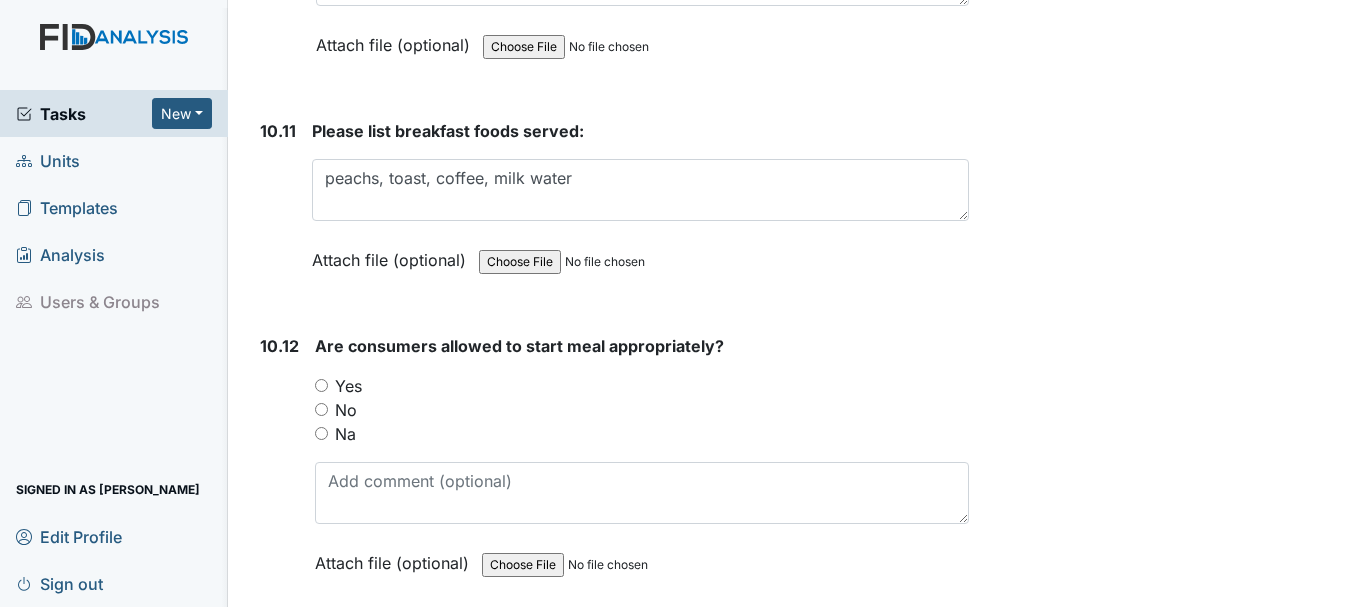 click on "Yes" at bounding box center (321, 385) 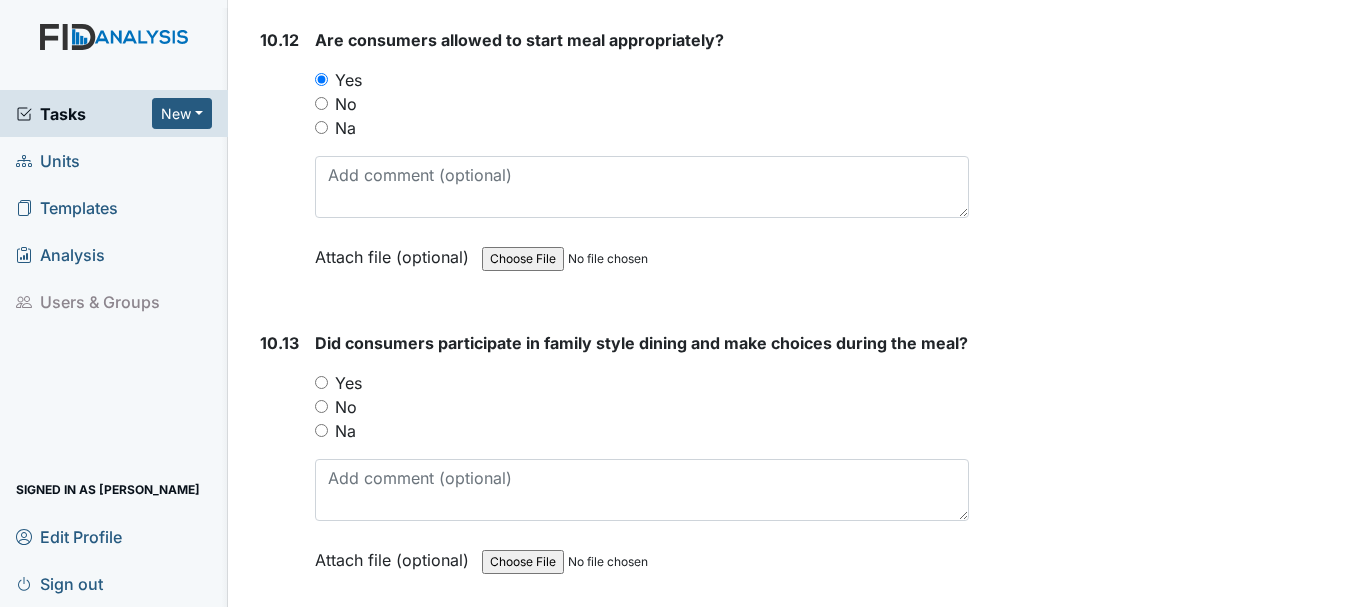 scroll, scrollTop: 20851, scrollLeft: 0, axis: vertical 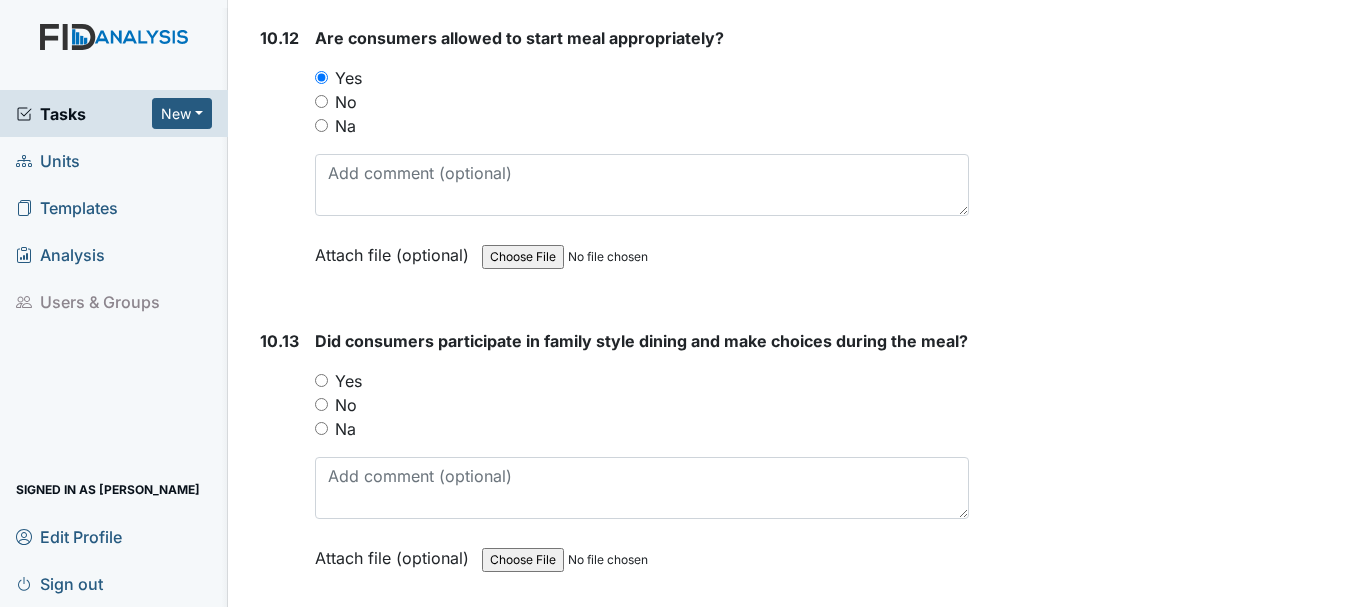 click on "Yes" at bounding box center [321, 380] 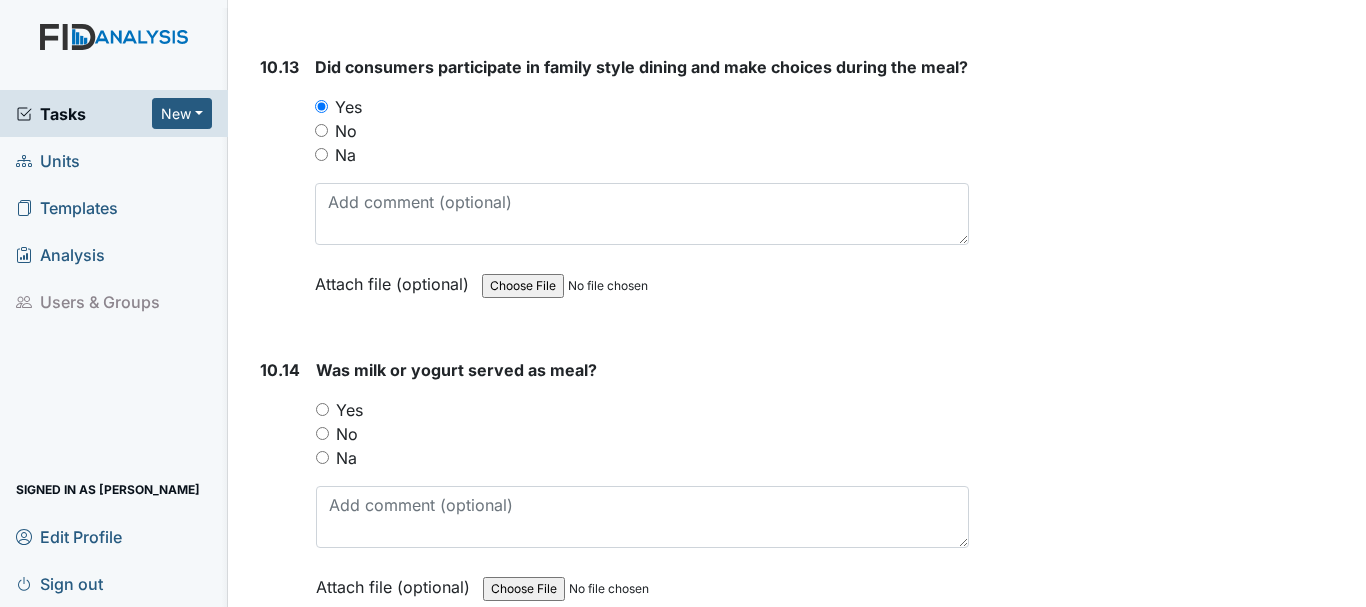 scroll, scrollTop: 21159, scrollLeft: 0, axis: vertical 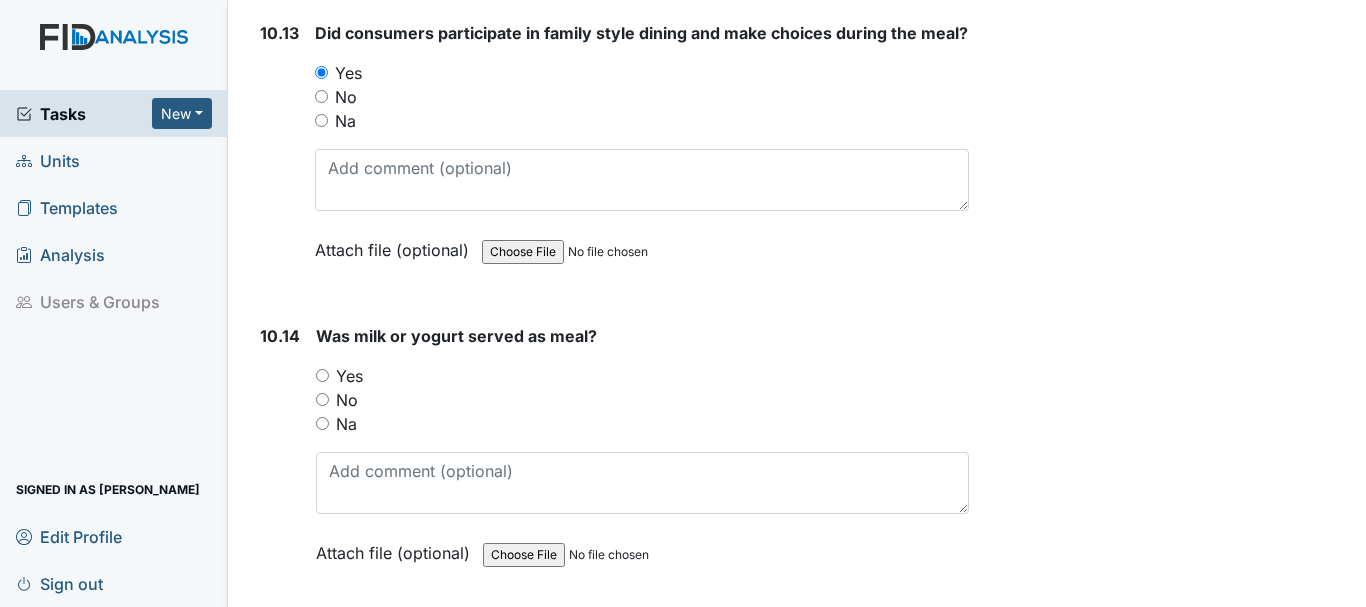 click on "Yes" at bounding box center [322, 375] 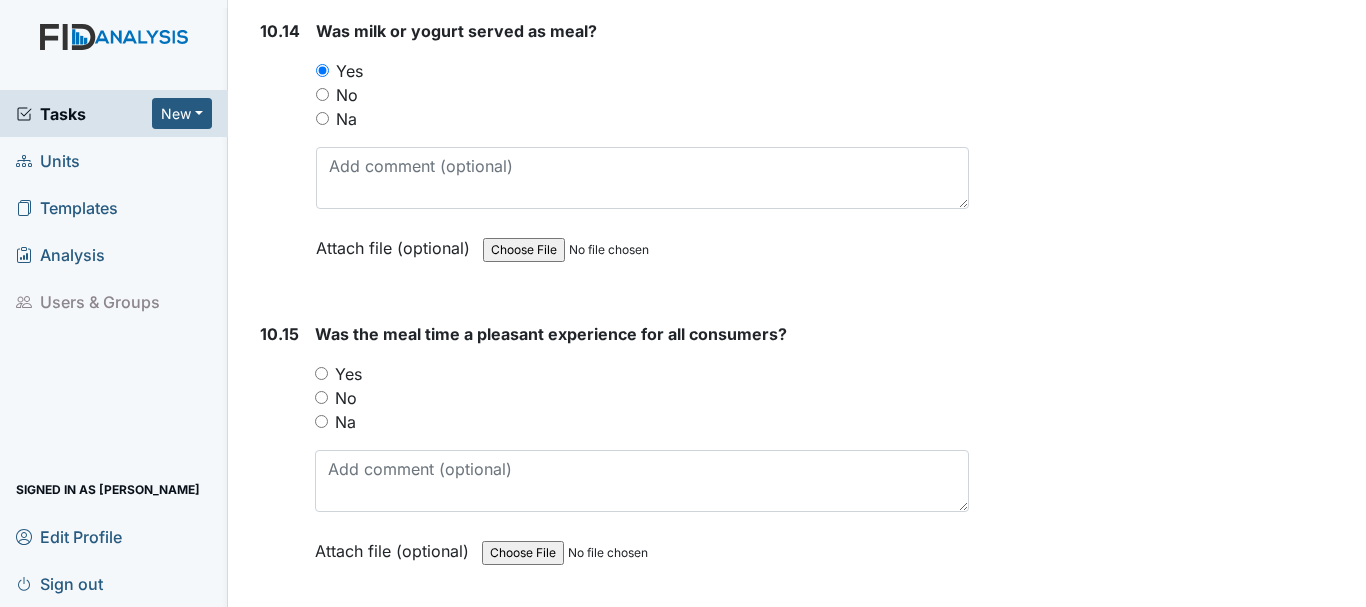 scroll, scrollTop: 21468, scrollLeft: 0, axis: vertical 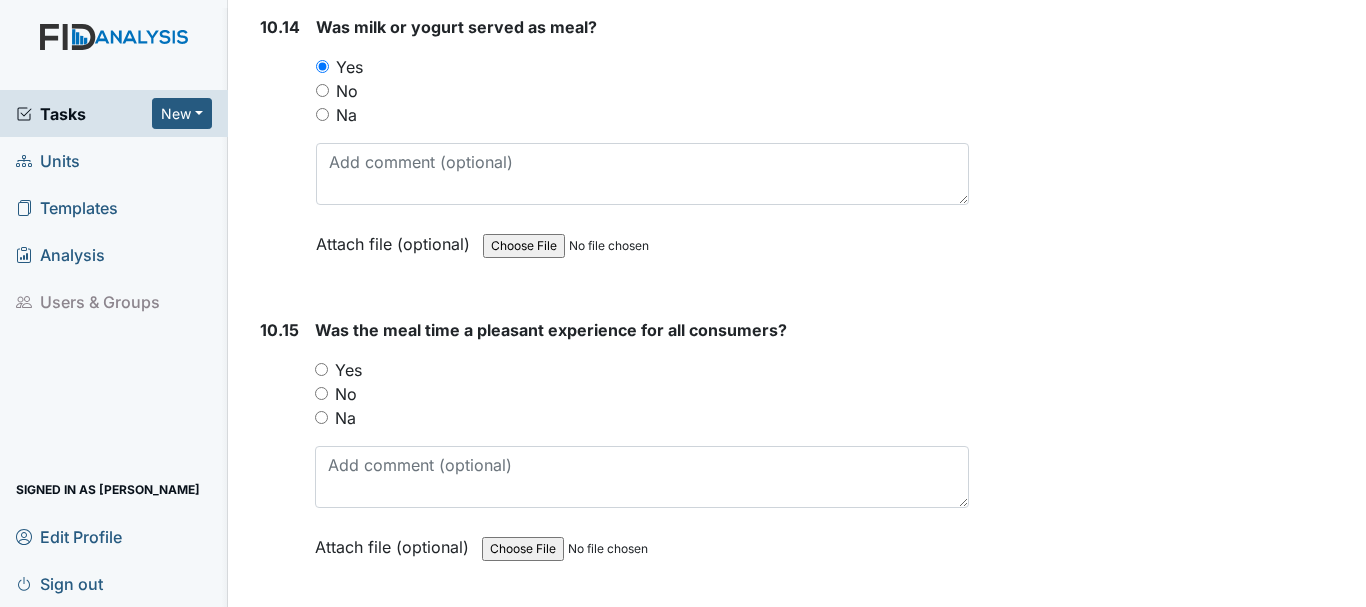 click on "Yes" at bounding box center (321, 369) 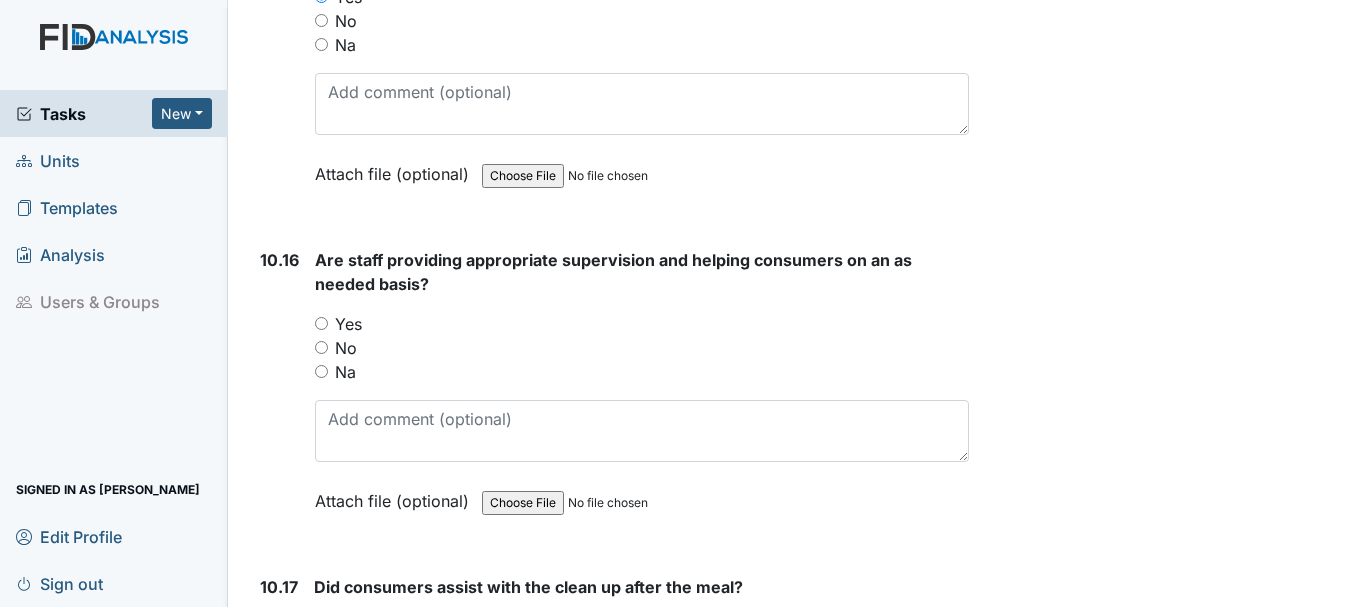 scroll, scrollTop: 21843, scrollLeft: 0, axis: vertical 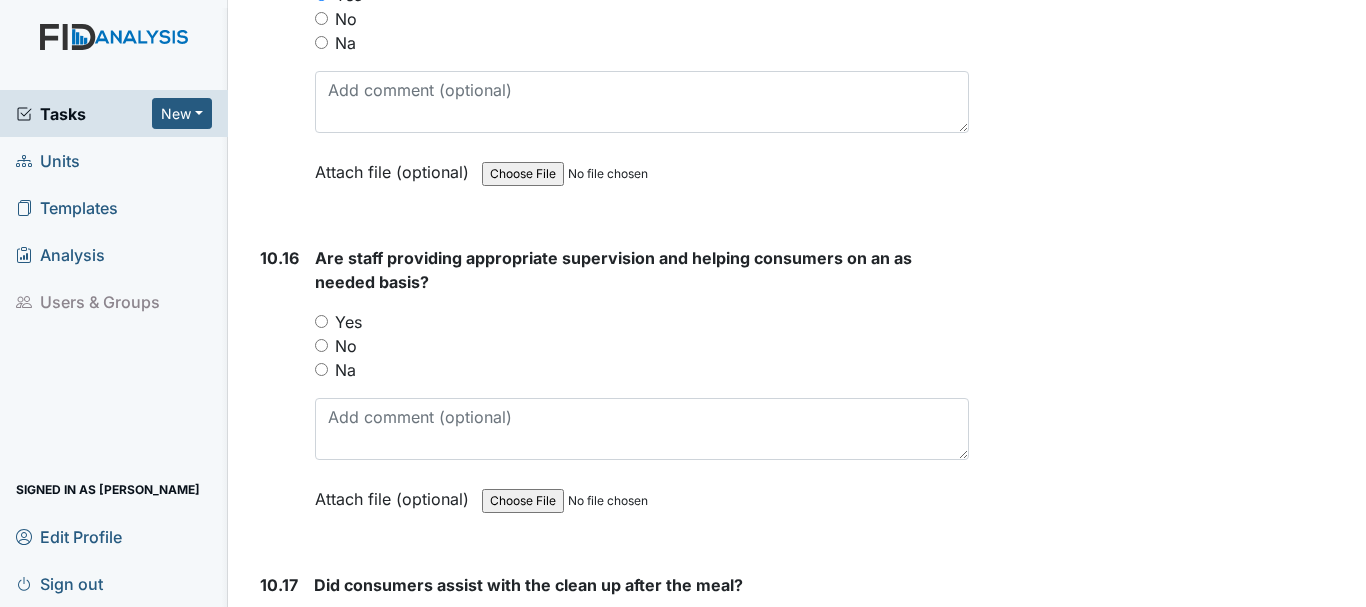 click on "Yes" at bounding box center (321, 321) 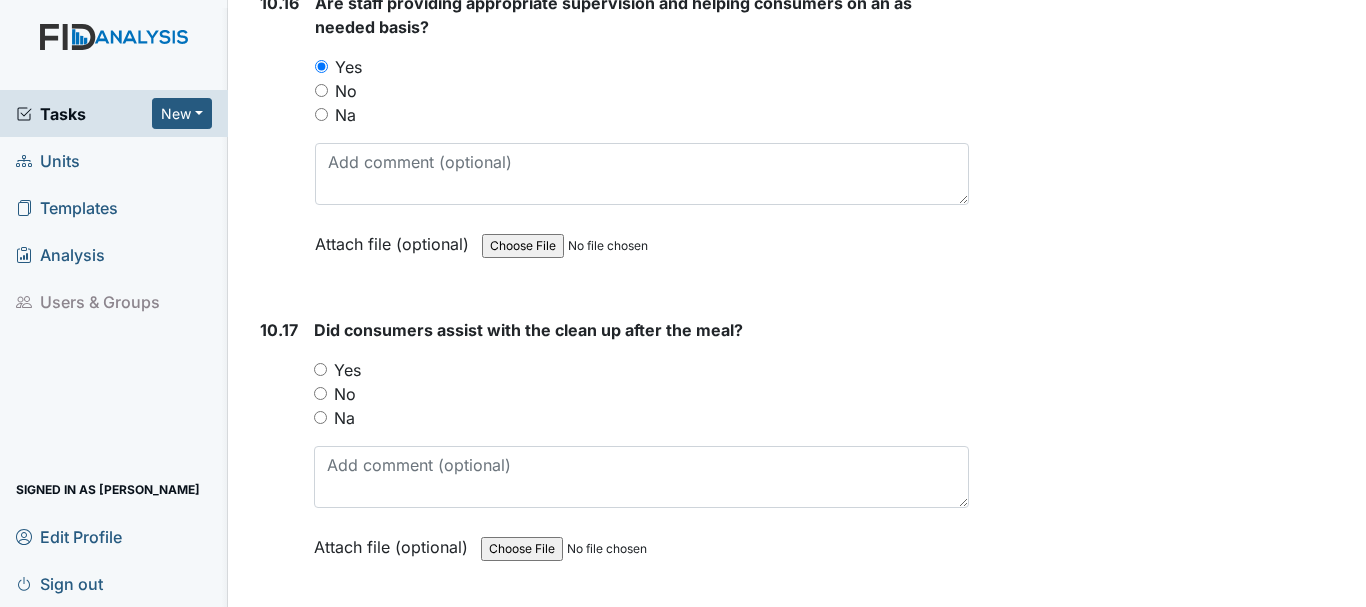 scroll, scrollTop: 22103, scrollLeft: 0, axis: vertical 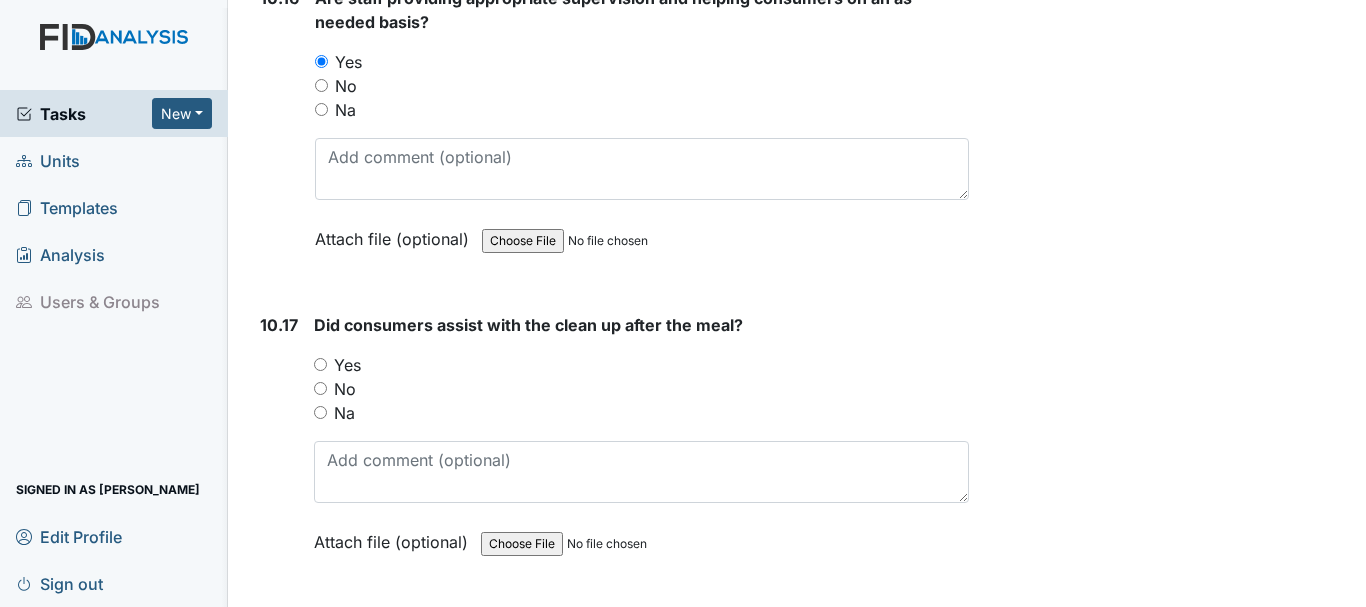 click on "Yes" at bounding box center [320, 364] 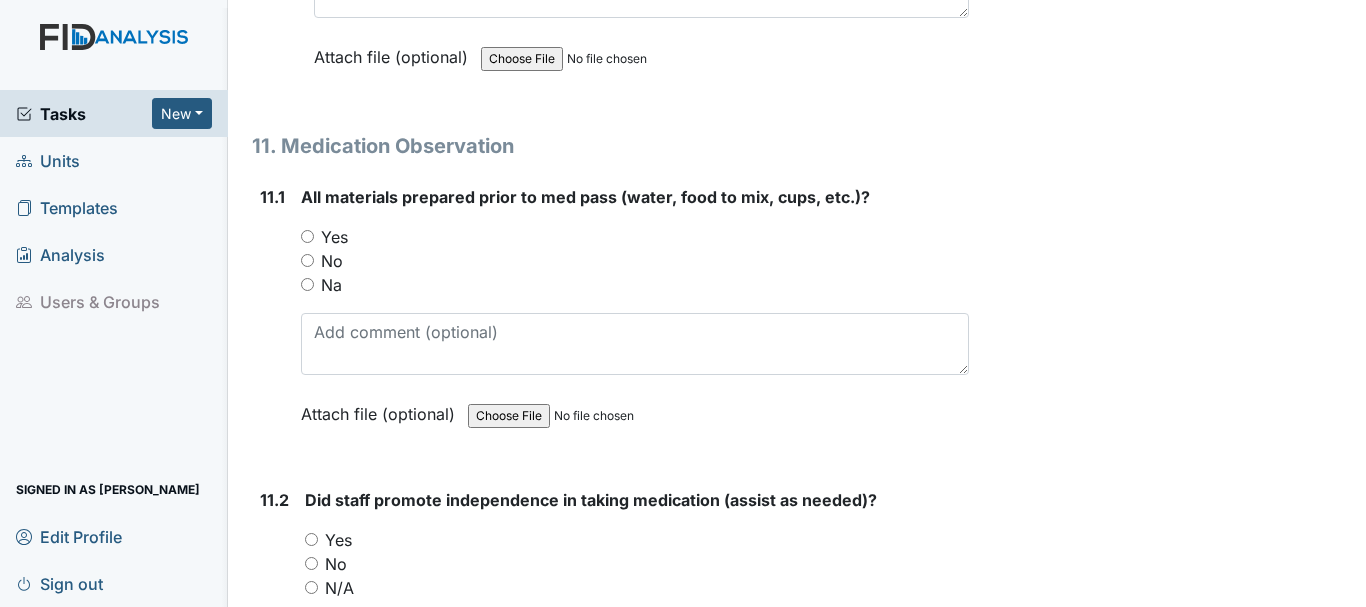 scroll, scrollTop: 22602, scrollLeft: 0, axis: vertical 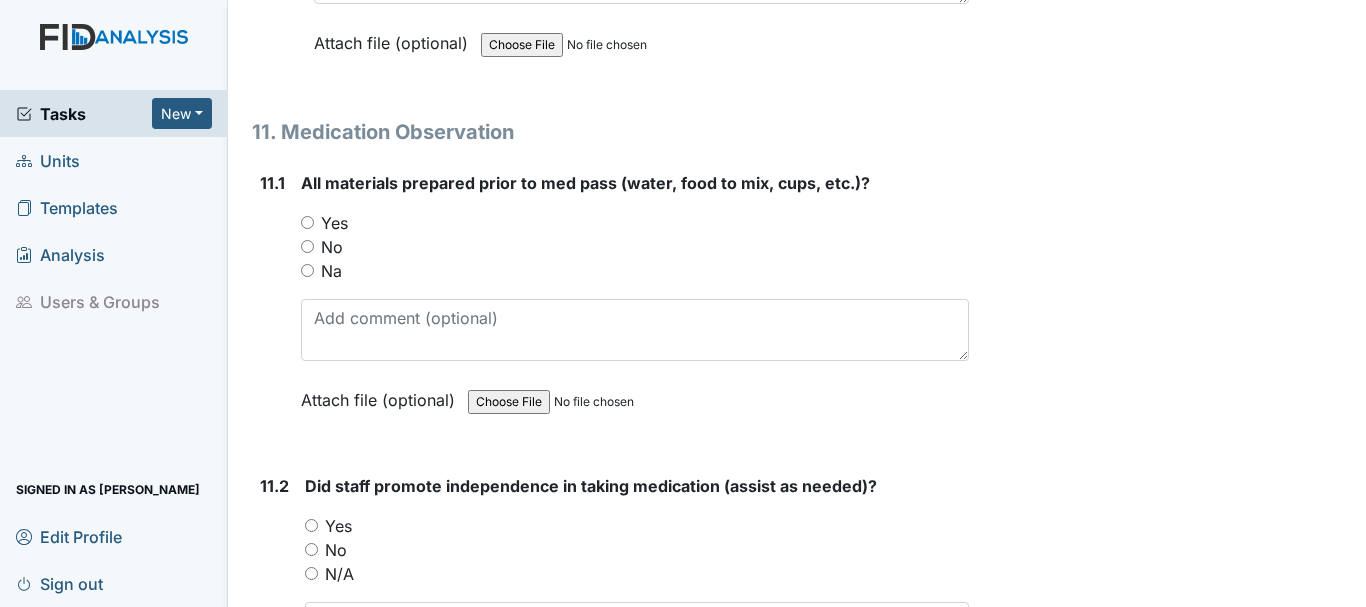 click on "Yes" at bounding box center (307, 222) 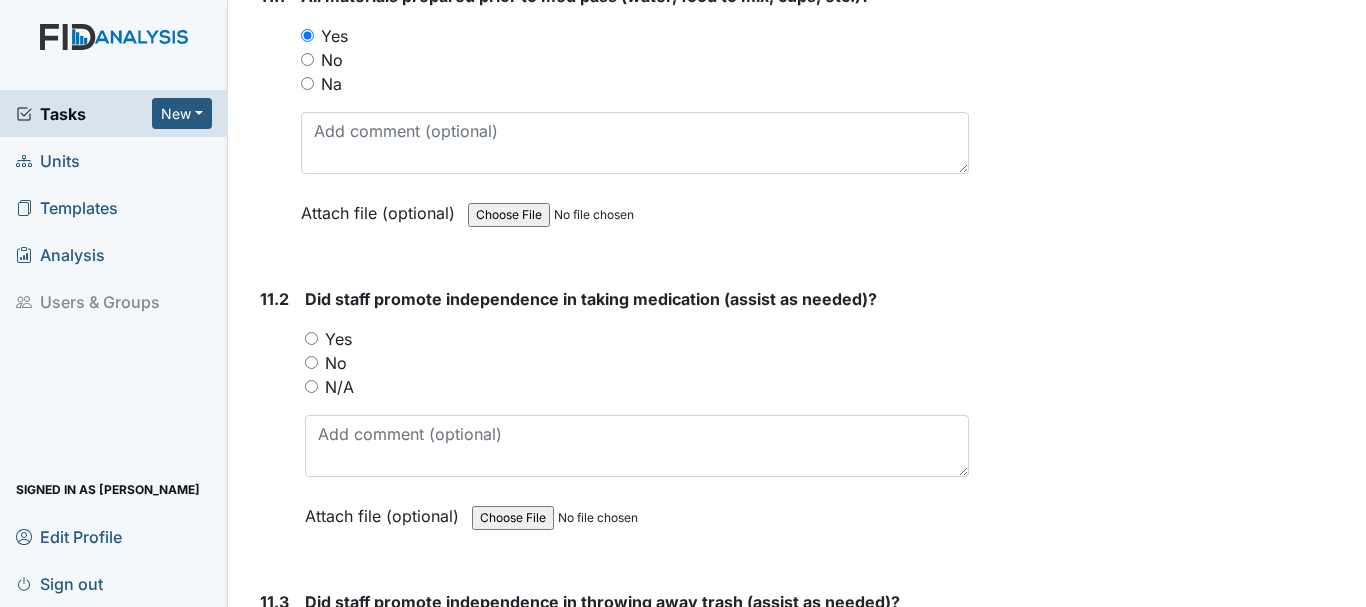 scroll, scrollTop: 22797, scrollLeft: 0, axis: vertical 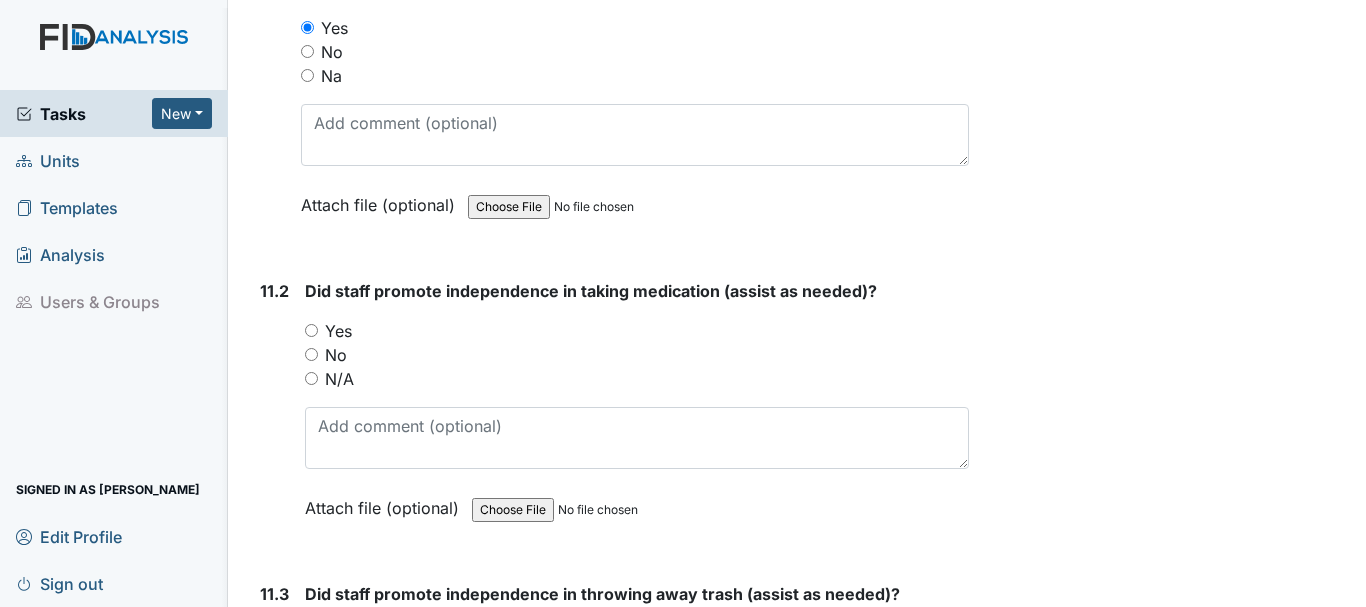 click on "Yes" at bounding box center (311, 330) 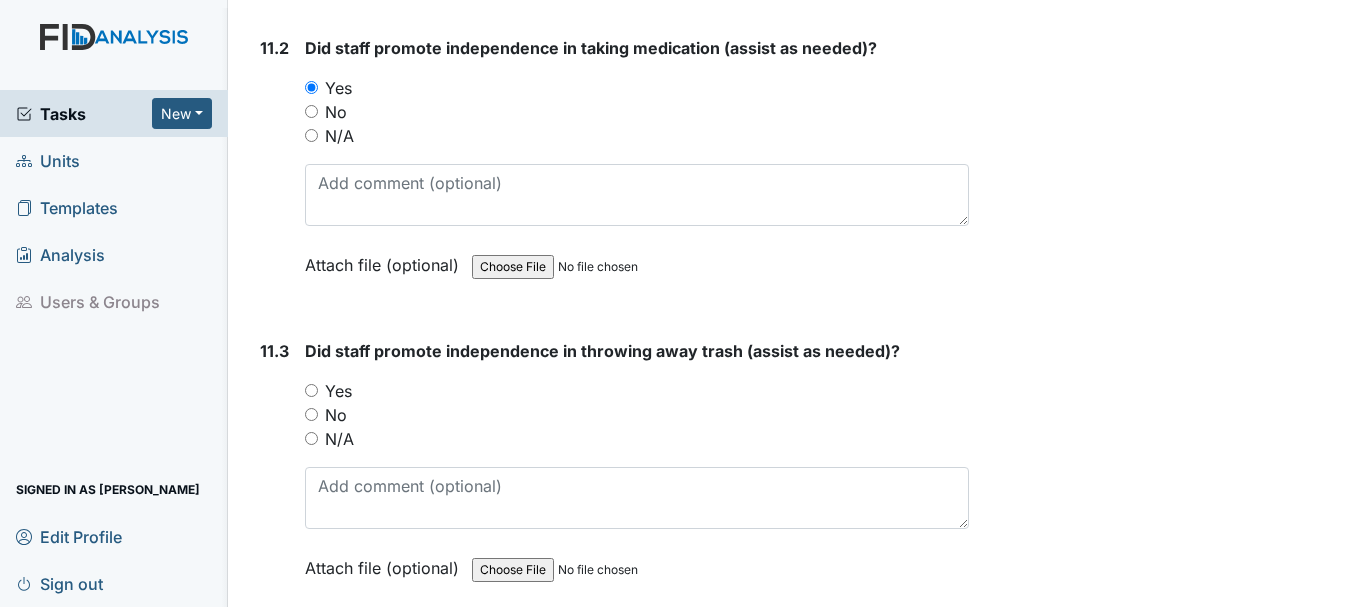 scroll, scrollTop: 23050, scrollLeft: 0, axis: vertical 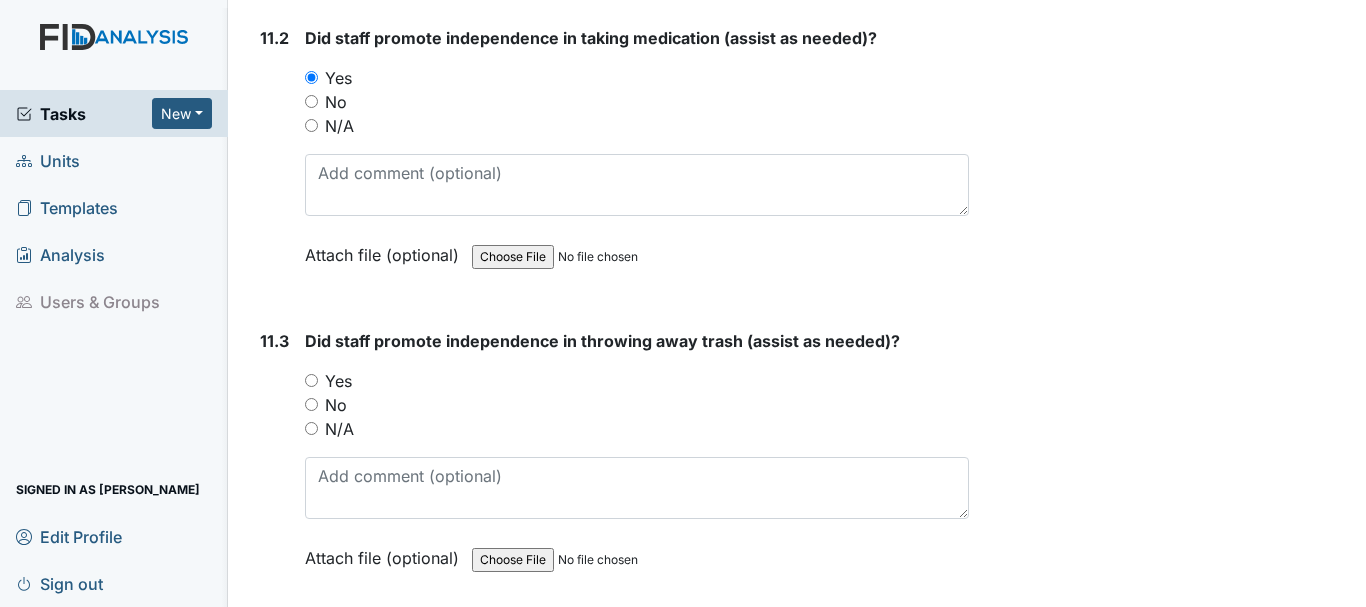 click on "Yes" at bounding box center (311, 380) 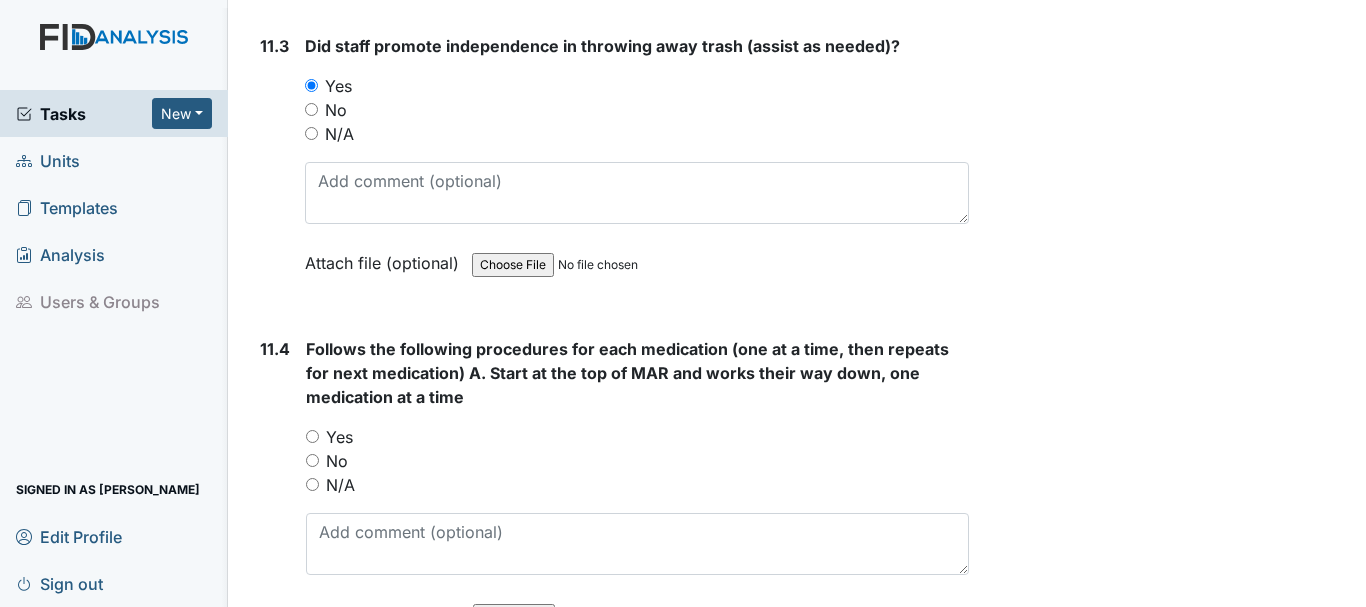 scroll, scrollTop: 23386, scrollLeft: 0, axis: vertical 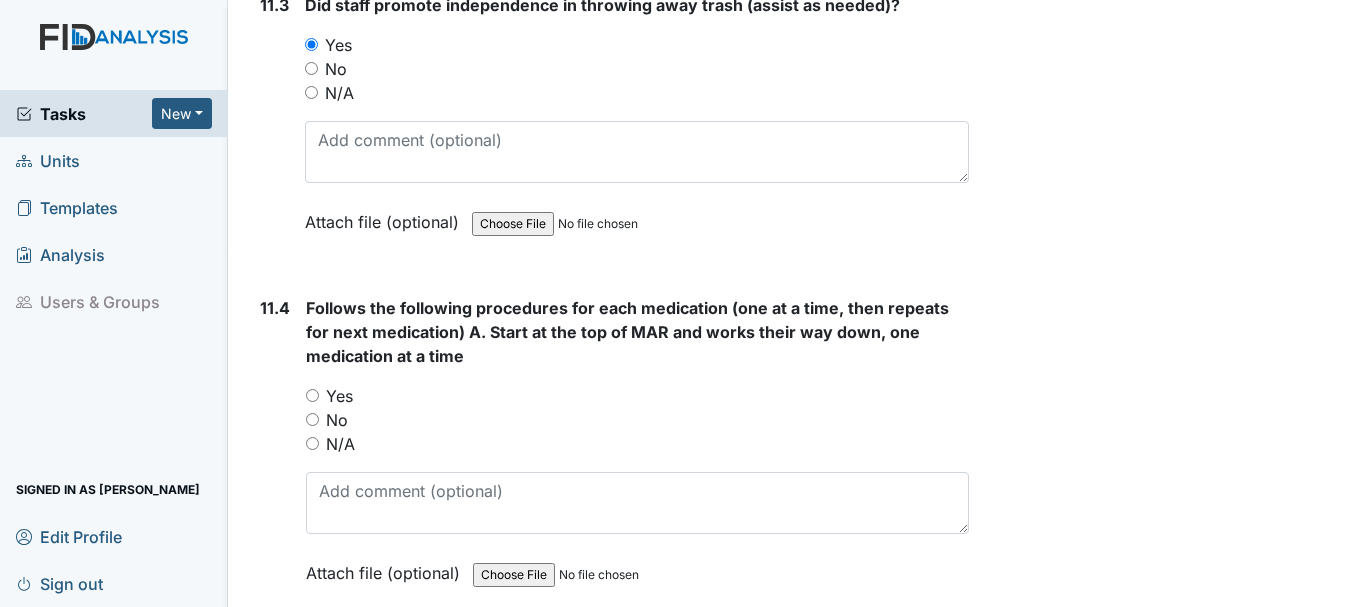 click on "Yes" at bounding box center (312, 395) 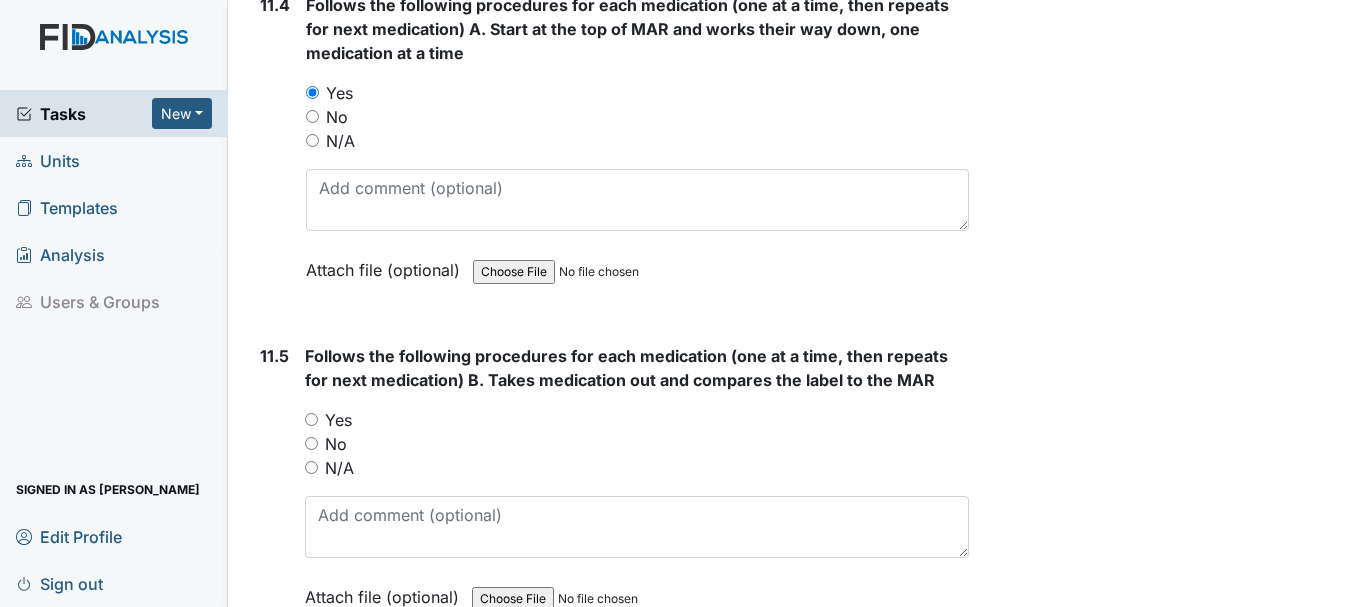 scroll, scrollTop: 23690, scrollLeft: 0, axis: vertical 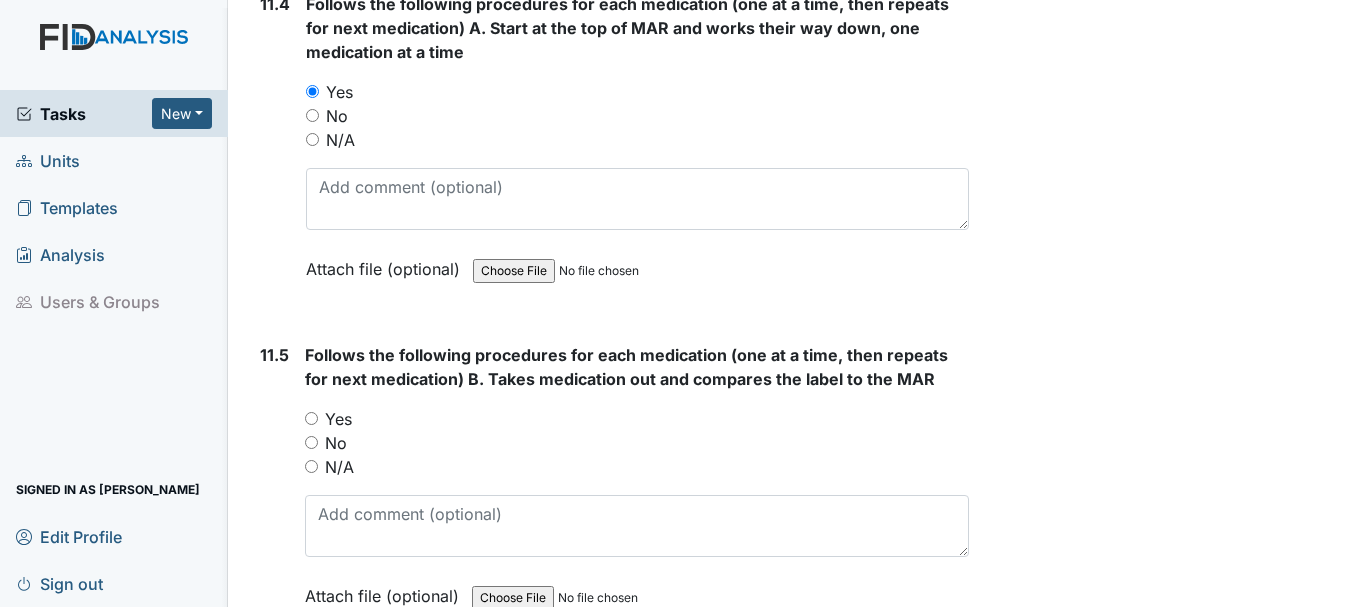 click on "Yes" at bounding box center [338, 419] 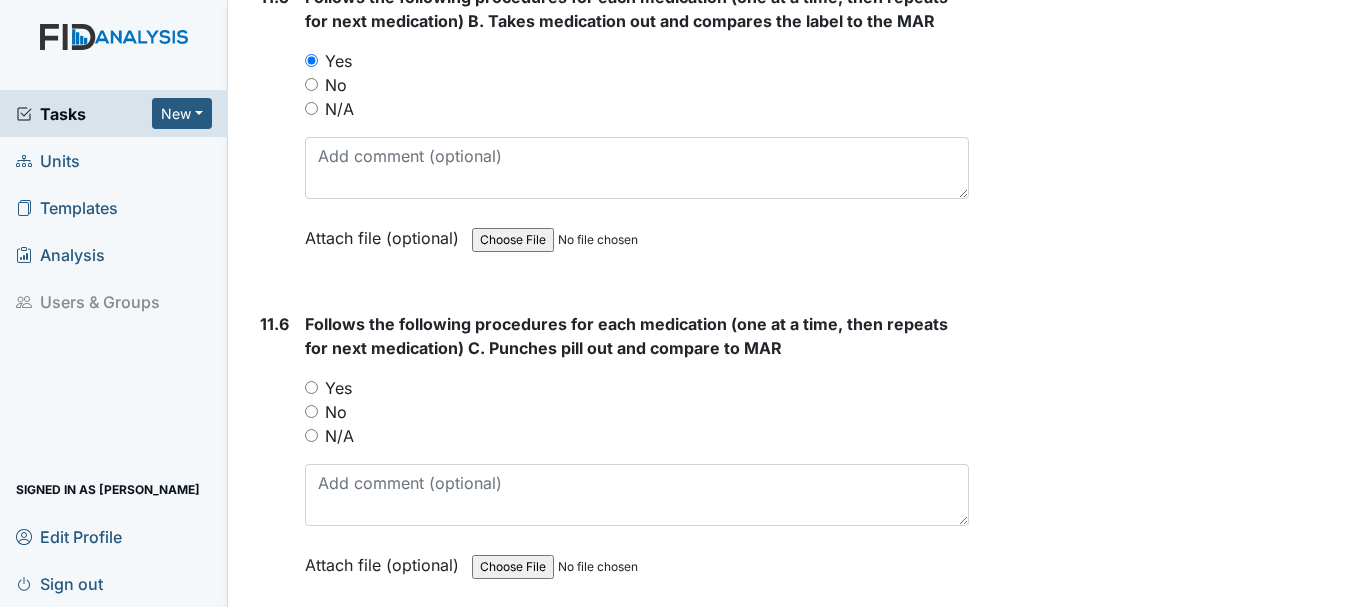 scroll, scrollTop: 24049, scrollLeft: 0, axis: vertical 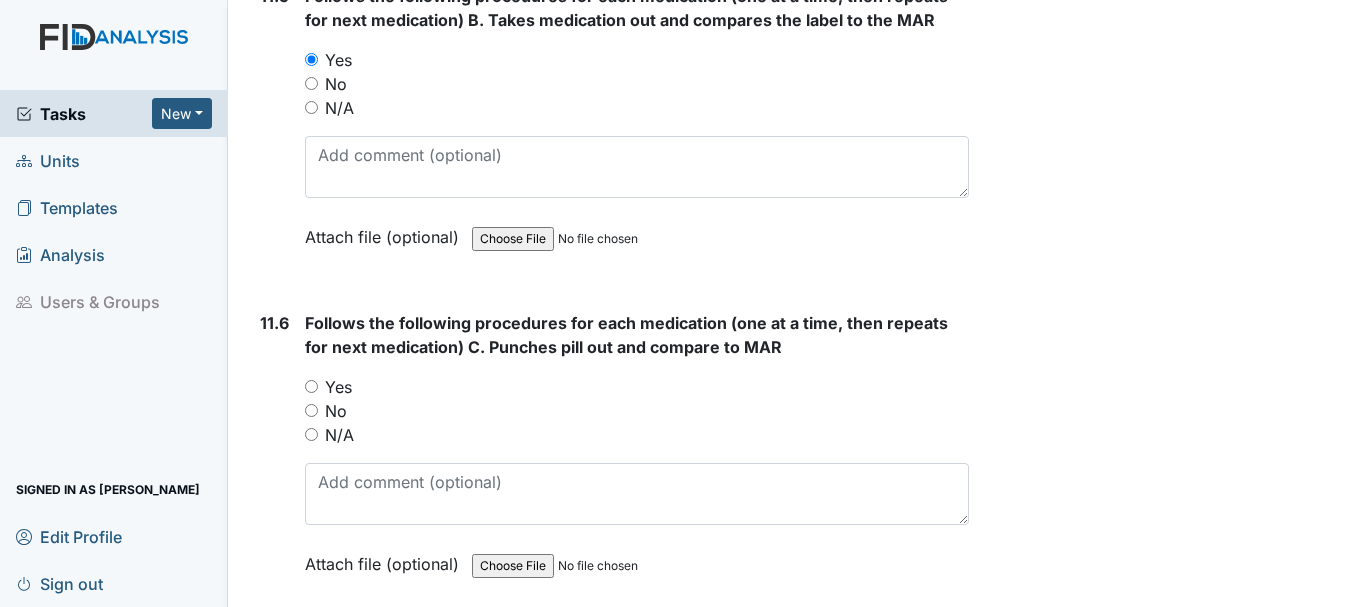 click on "Yes" at bounding box center [311, 386] 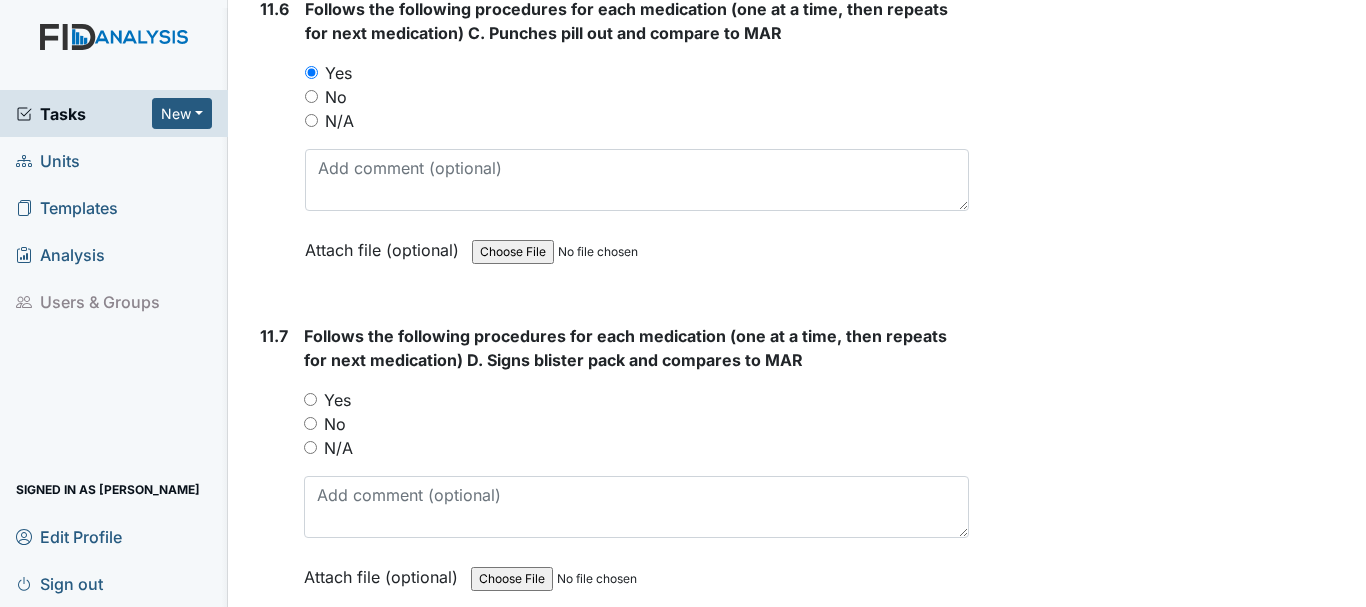 scroll, scrollTop: 24372, scrollLeft: 0, axis: vertical 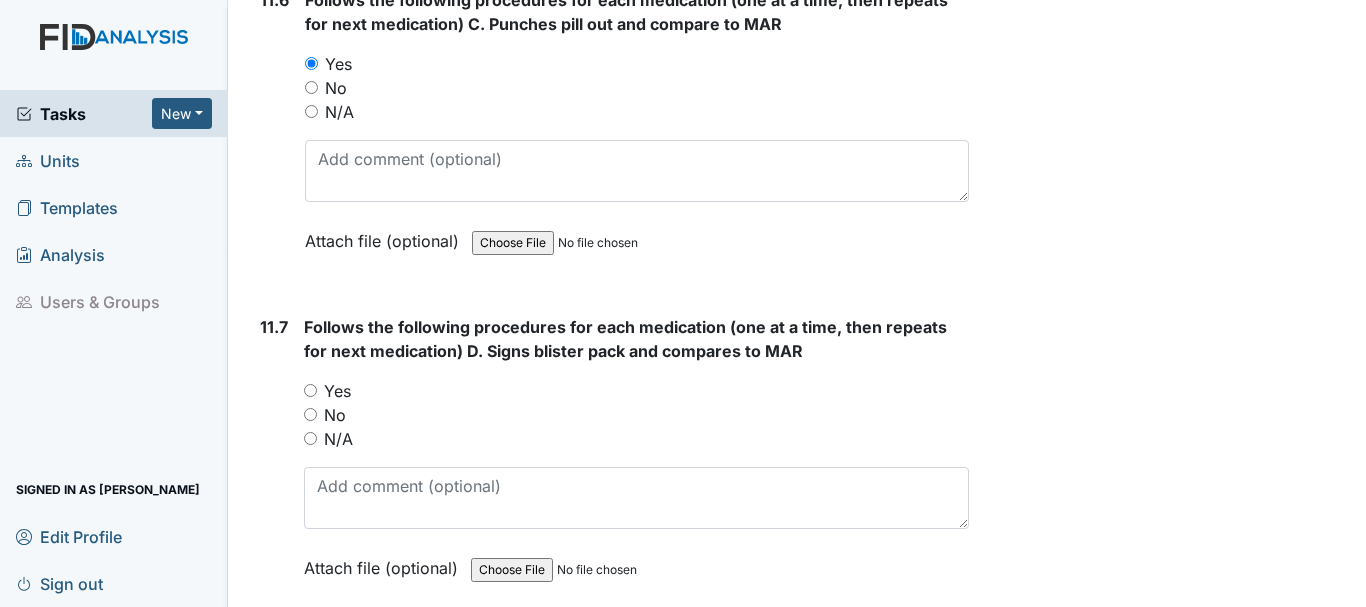 click on "Yes" at bounding box center (310, 390) 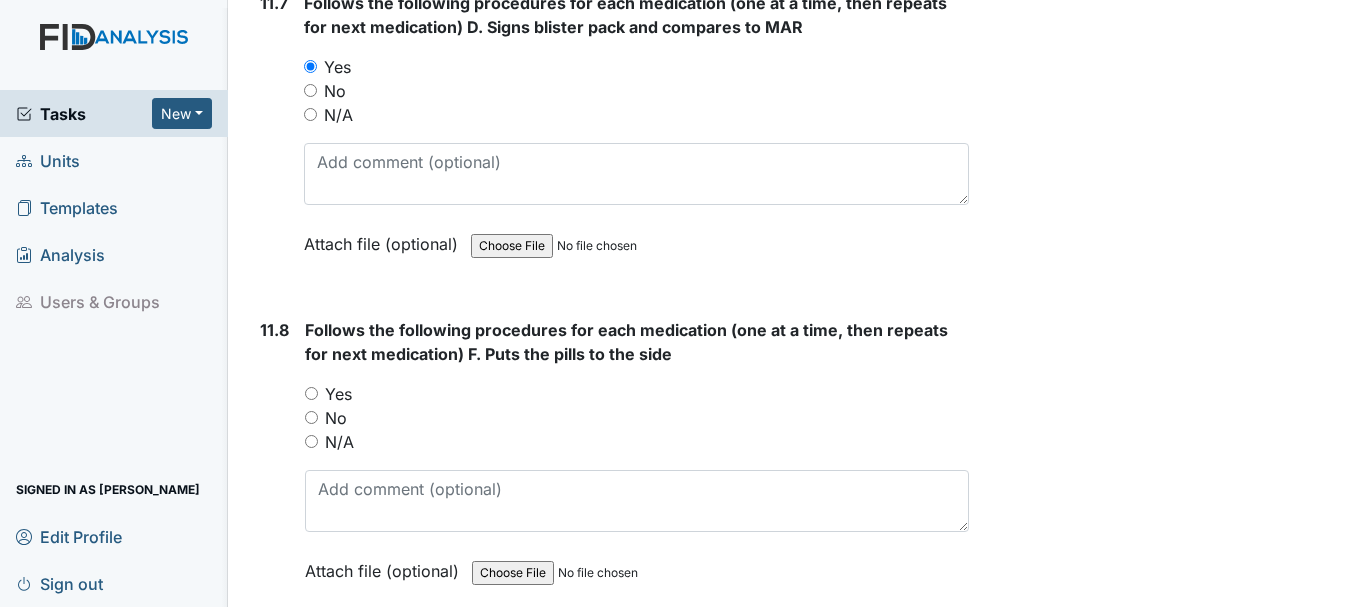 scroll, scrollTop: 24697, scrollLeft: 0, axis: vertical 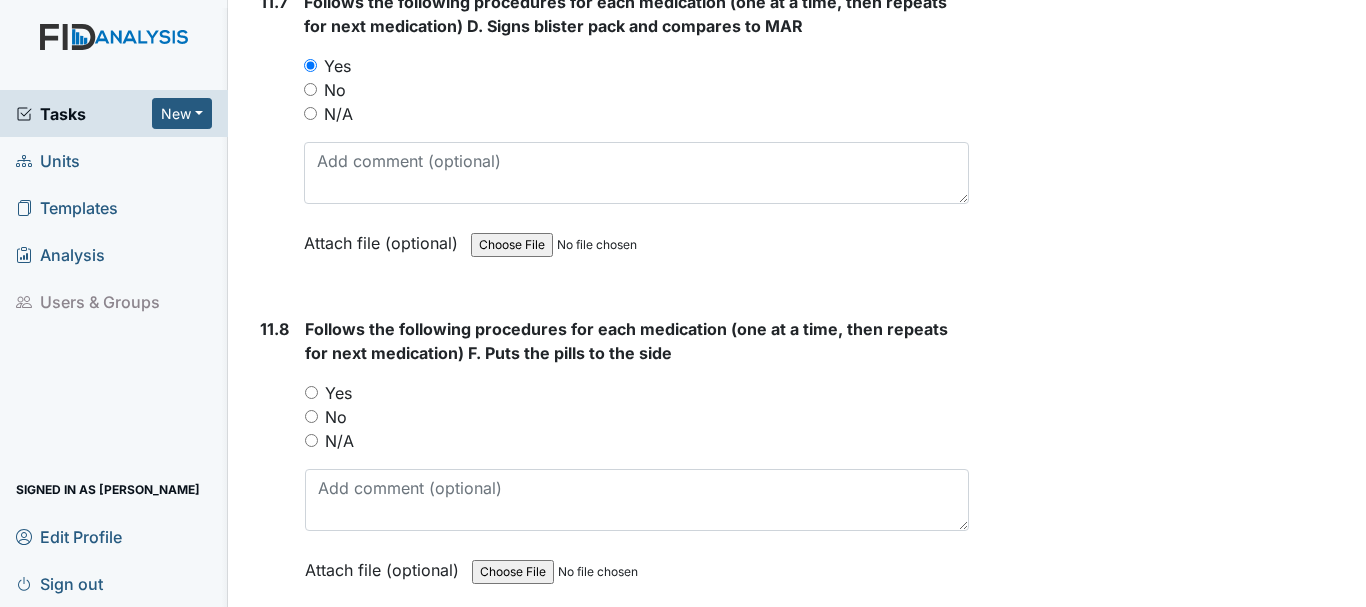 click on "Yes" at bounding box center (311, 392) 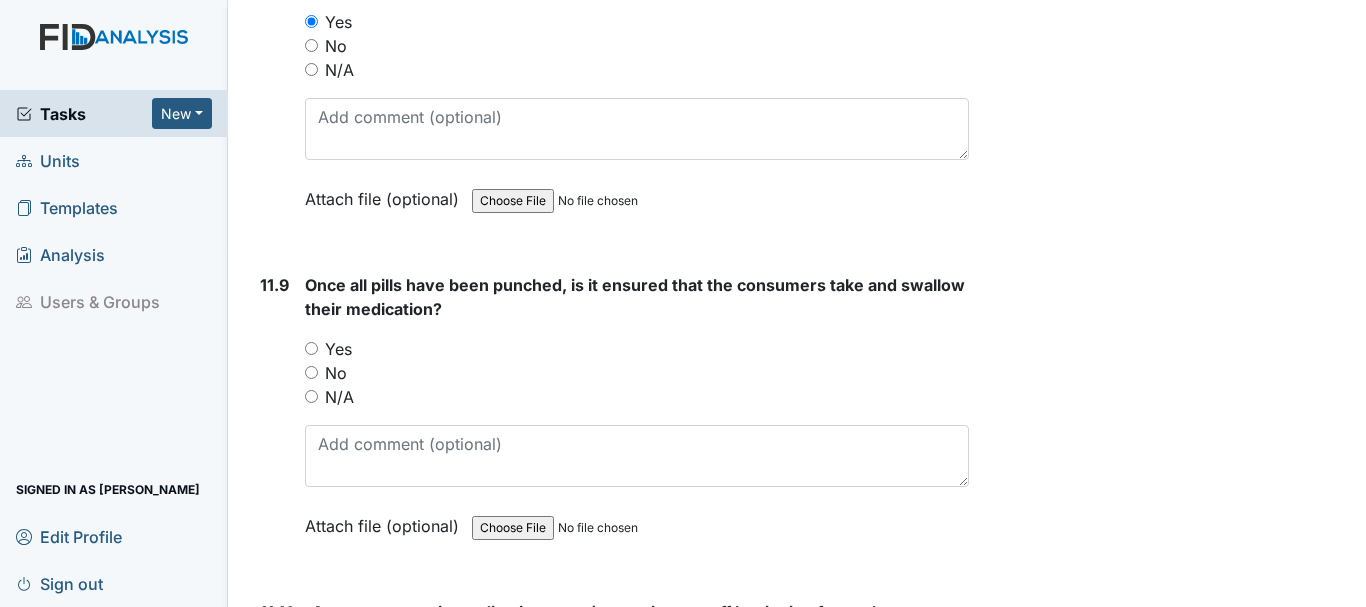 scroll, scrollTop: 25079, scrollLeft: 0, axis: vertical 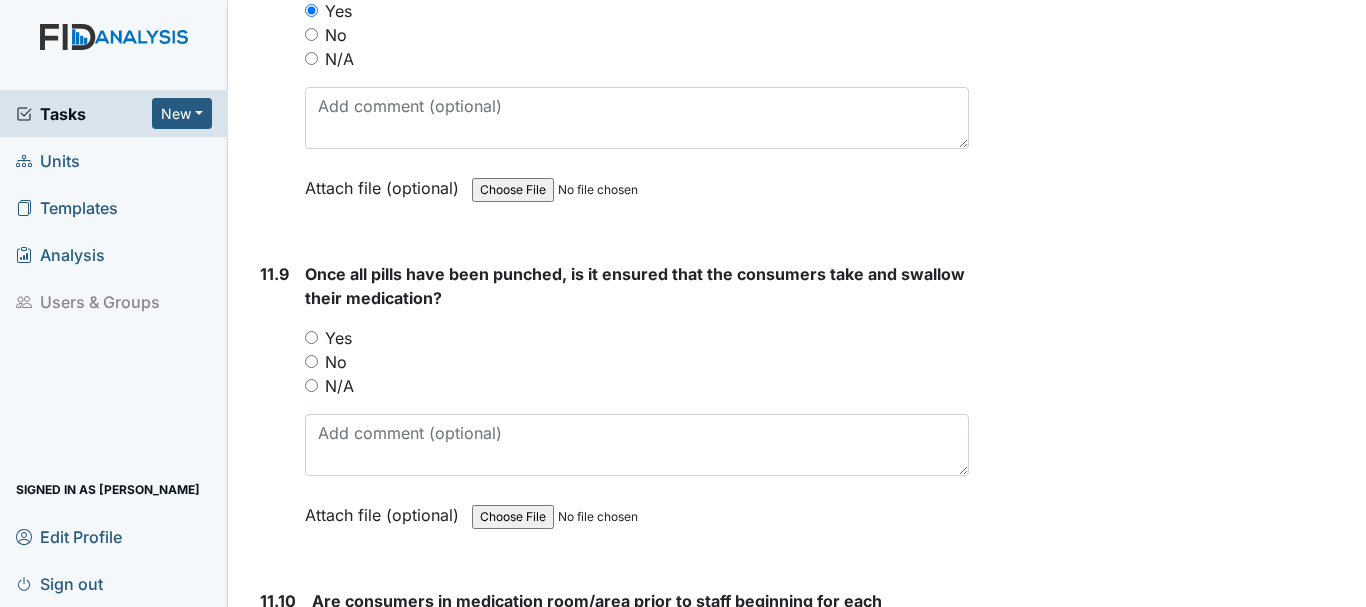 click on "Yes" at bounding box center [311, 337] 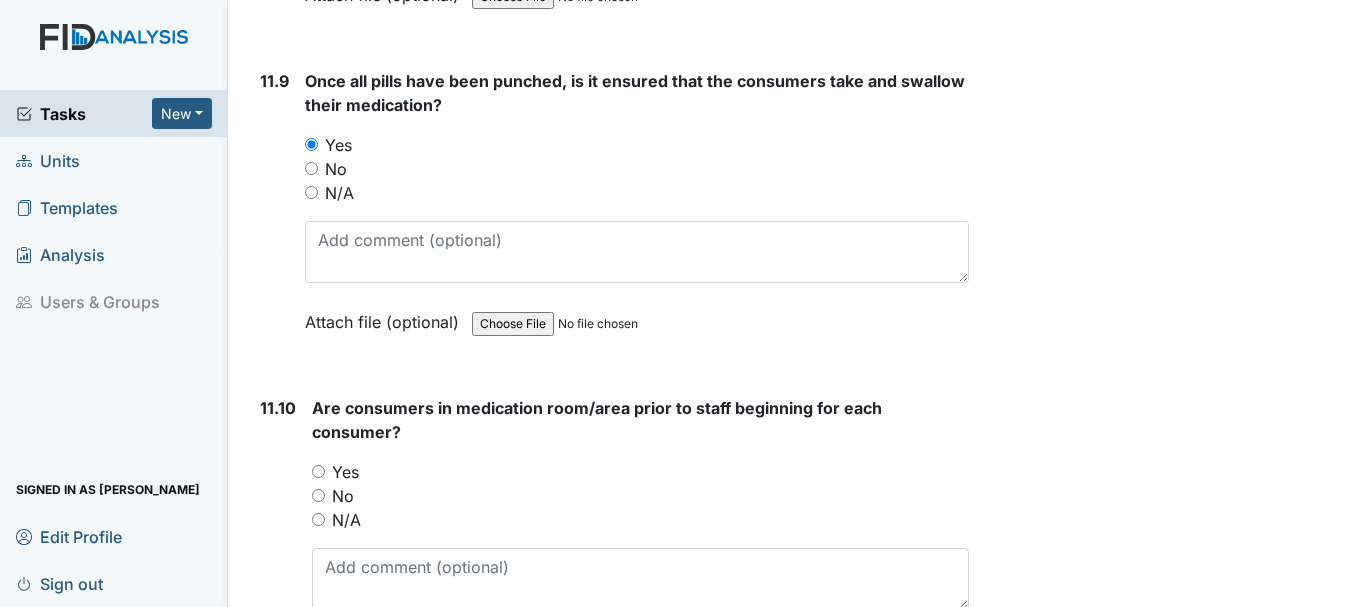 scroll, scrollTop: 25277, scrollLeft: 0, axis: vertical 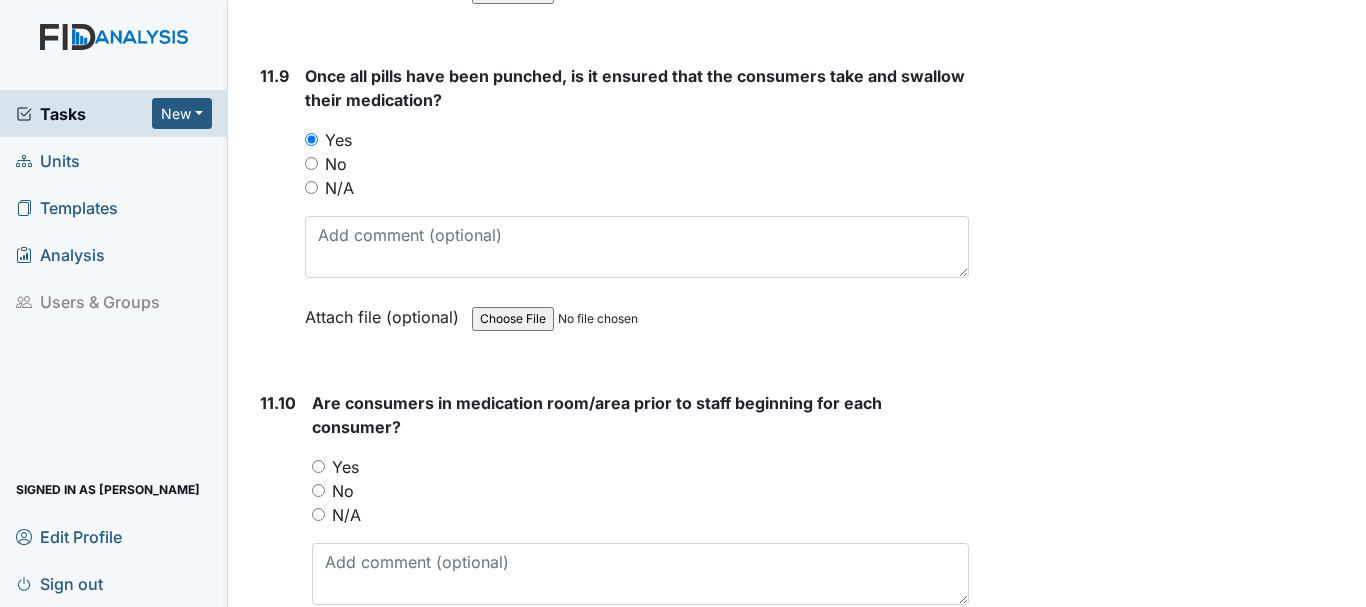 click on "Yes" at bounding box center [318, 466] 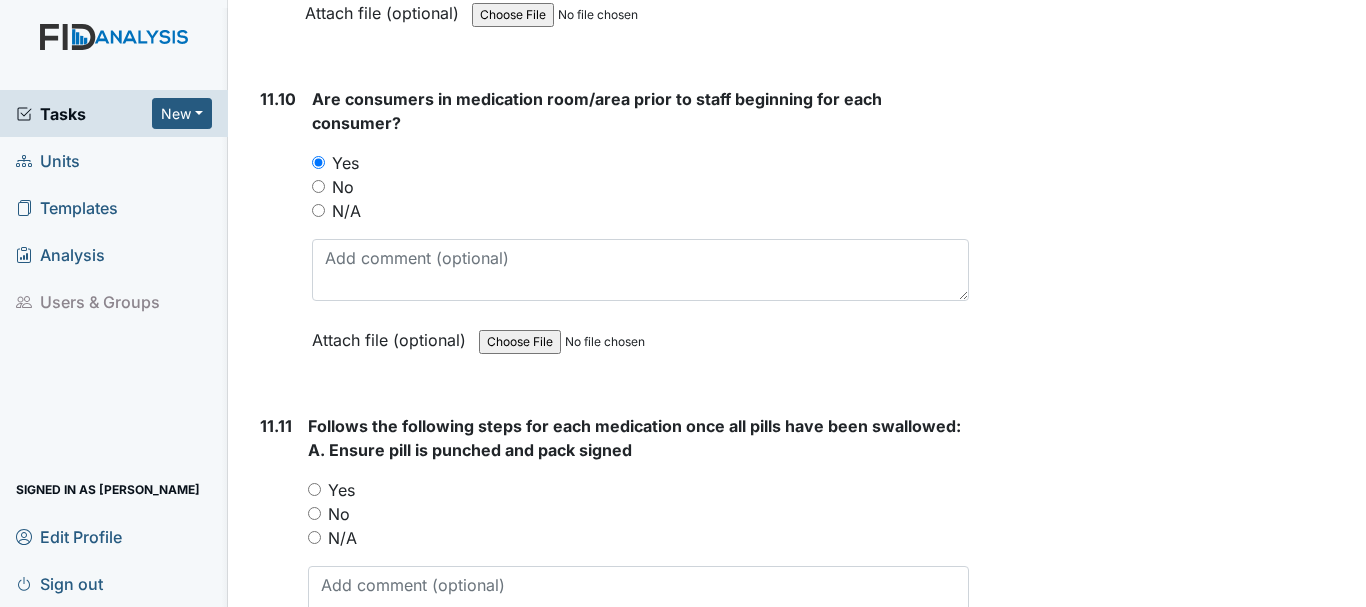scroll, scrollTop: 25627, scrollLeft: 0, axis: vertical 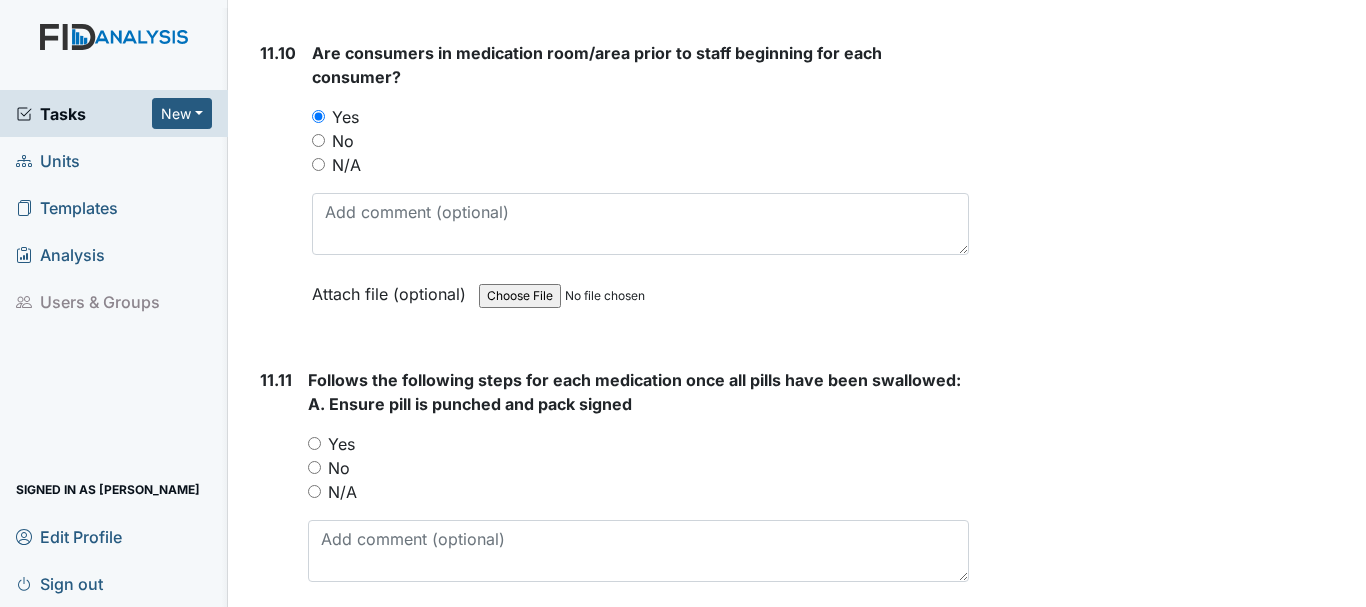 click on "Yes" at bounding box center (314, 443) 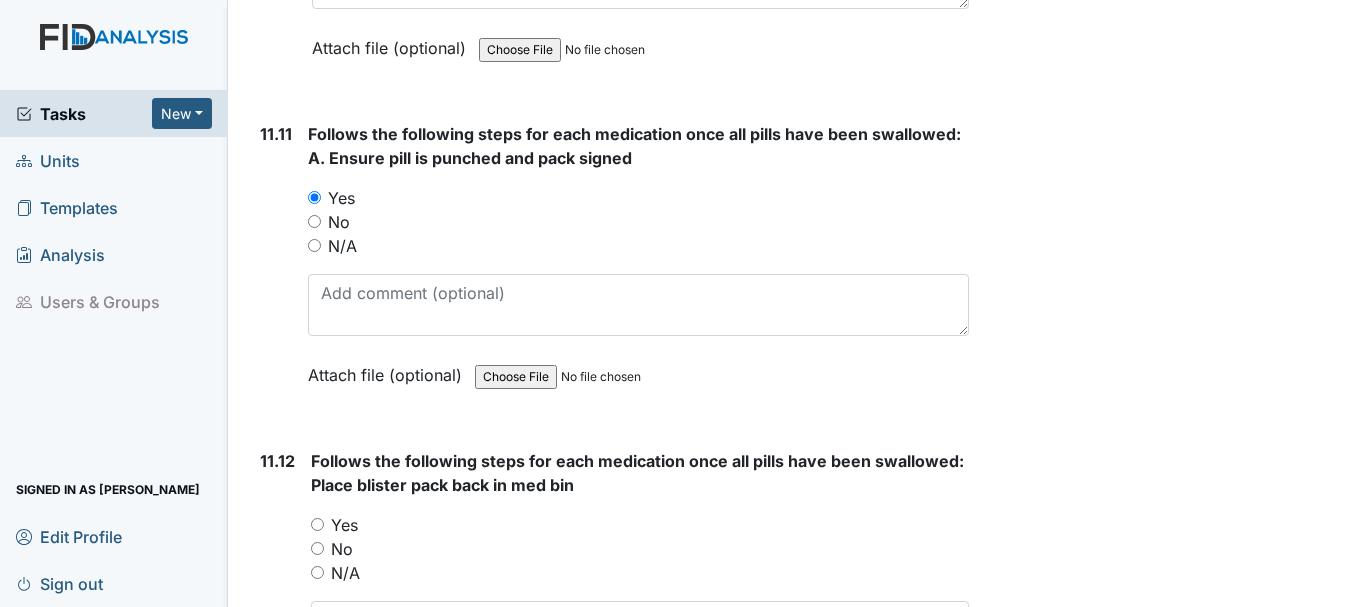 scroll, scrollTop: 25884, scrollLeft: 0, axis: vertical 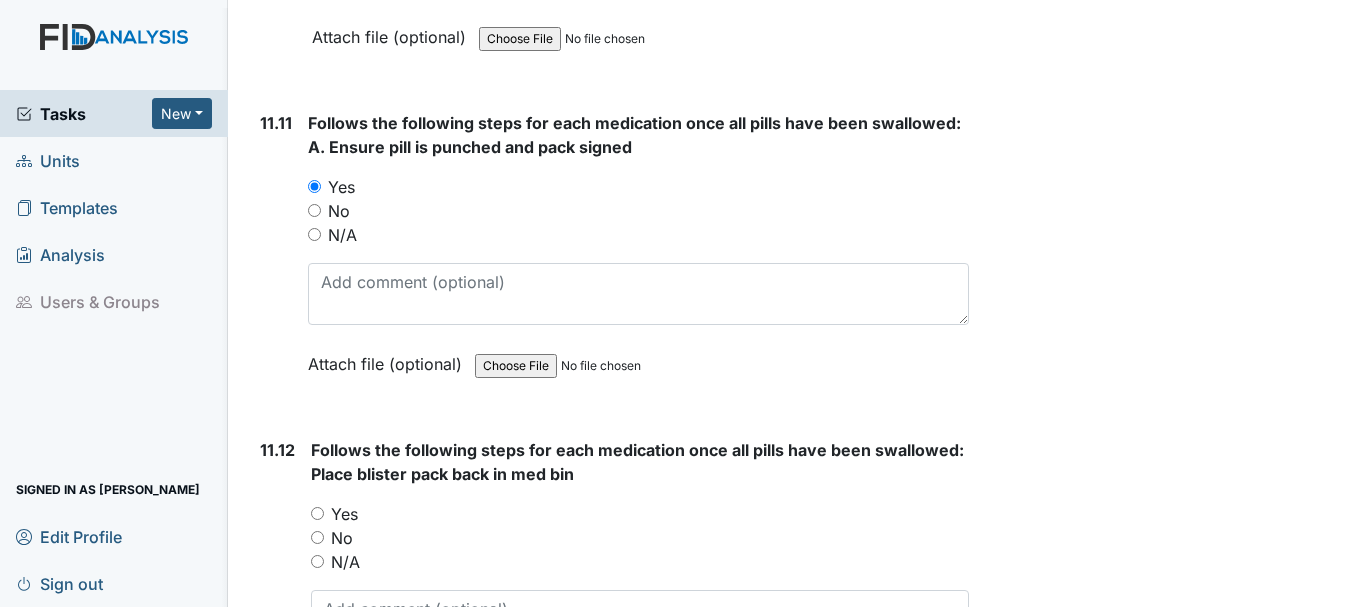 click on "Yes" at bounding box center (317, 513) 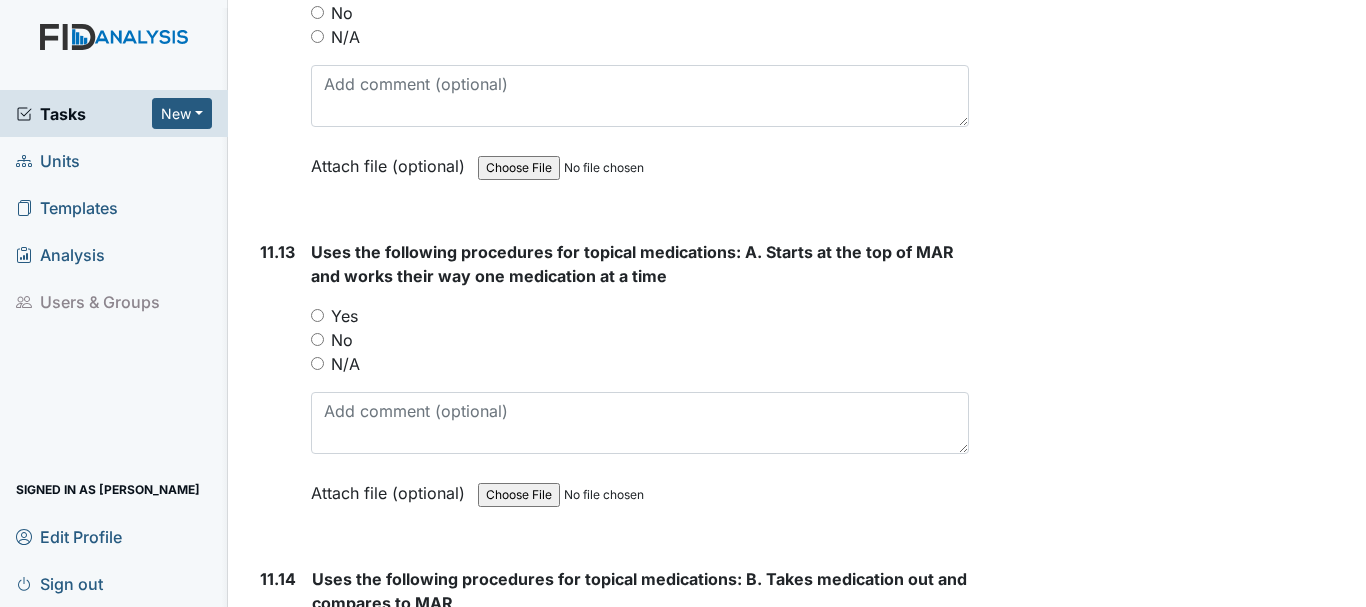scroll, scrollTop: 26414, scrollLeft: 0, axis: vertical 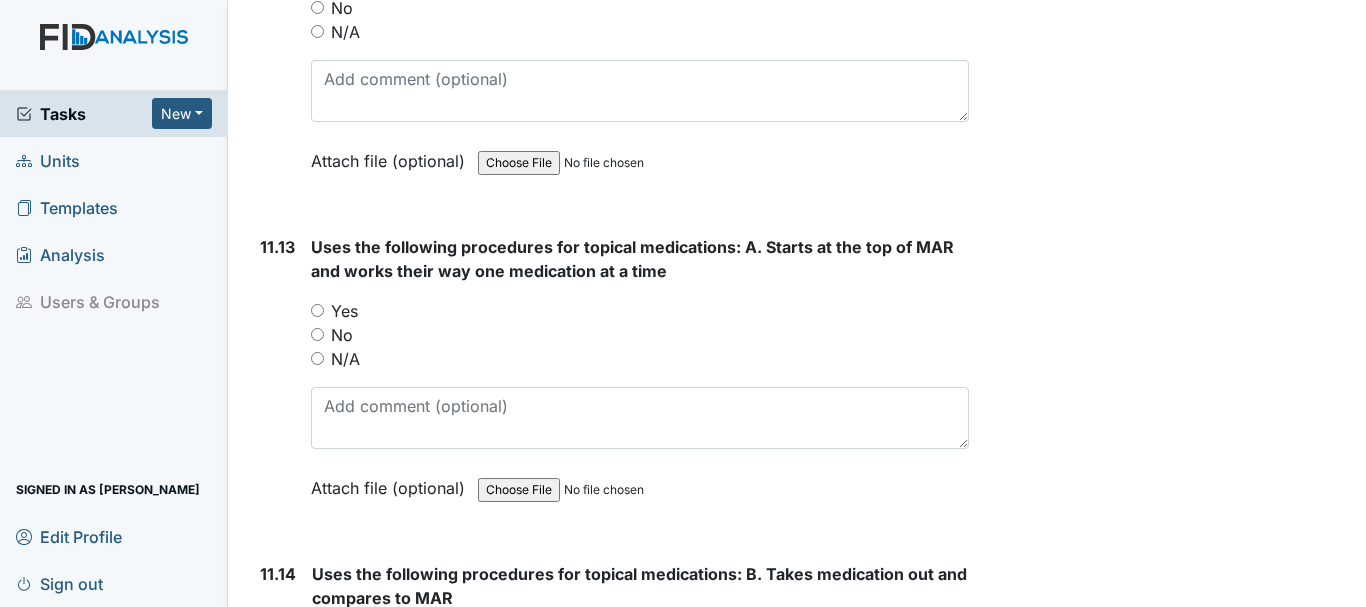 click on "Yes" at bounding box center [317, 310] 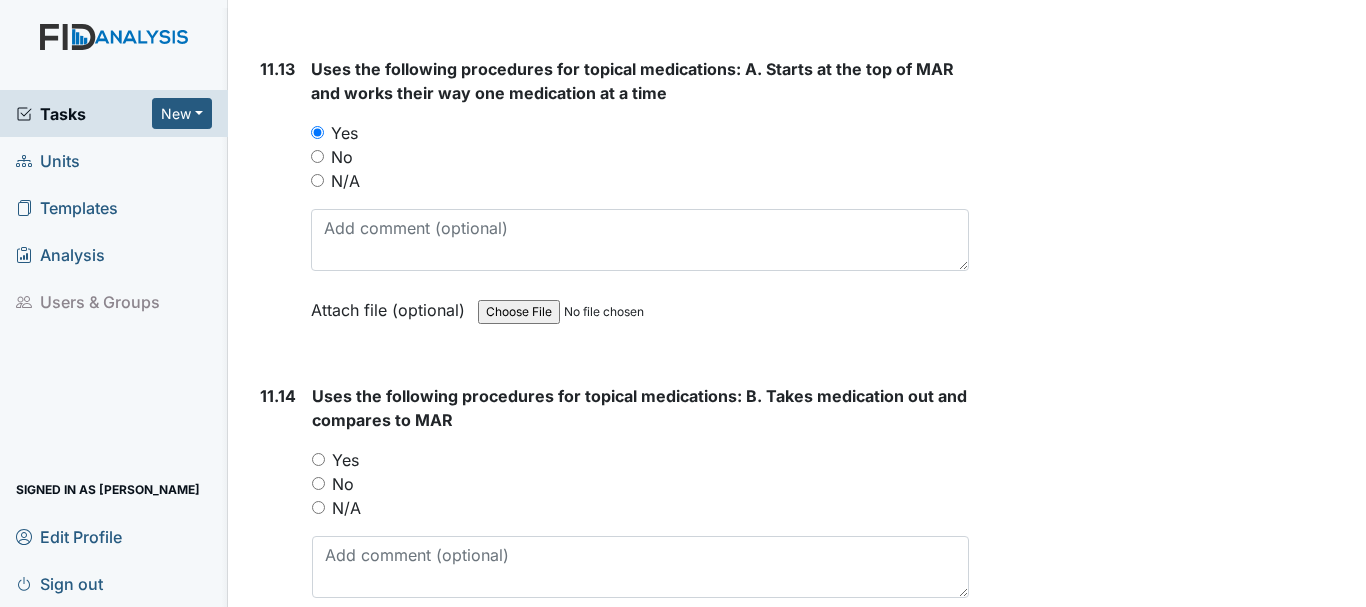 click on "Yes" at bounding box center (318, 459) 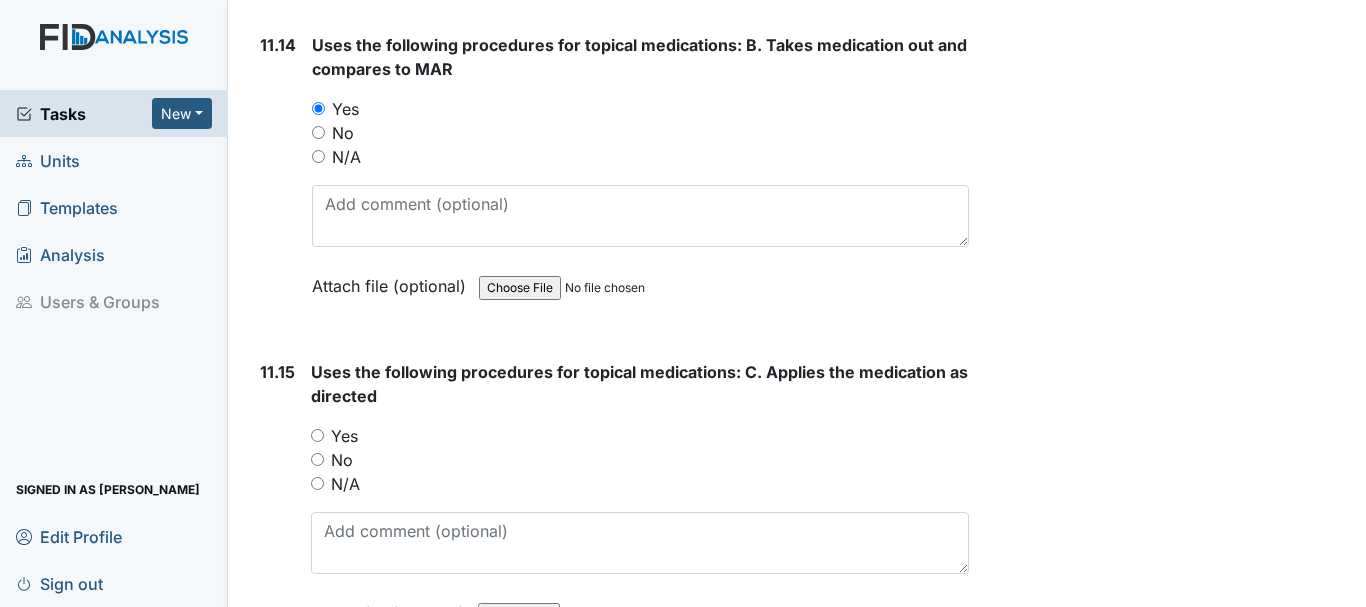 click on "Yes" at bounding box center [317, 435] 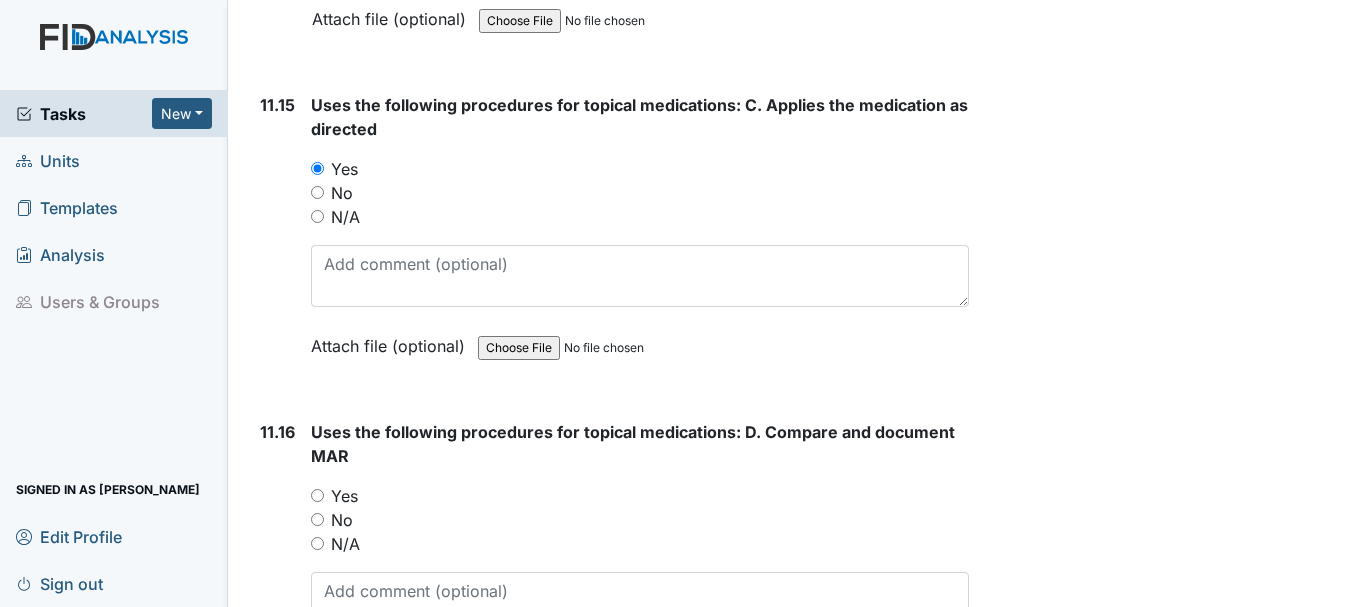 scroll, scrollTop: 27211, scrollLeft: 0, axis: vertical 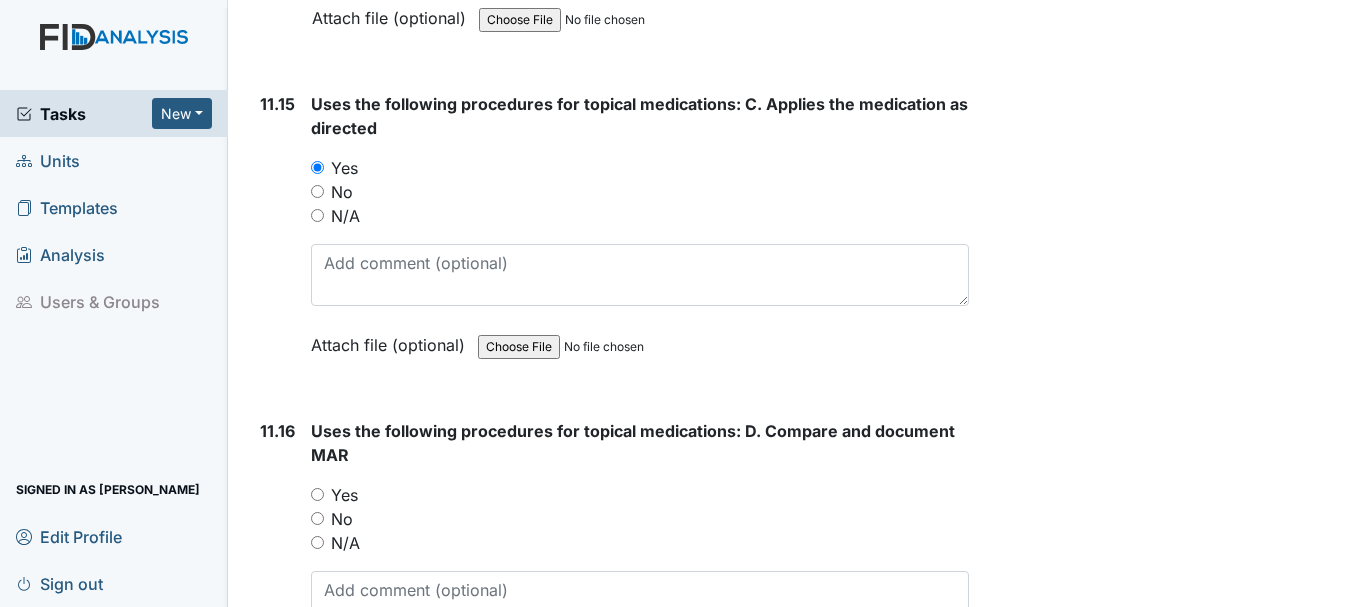 click on "Yes" at bounding box center [317, 494] 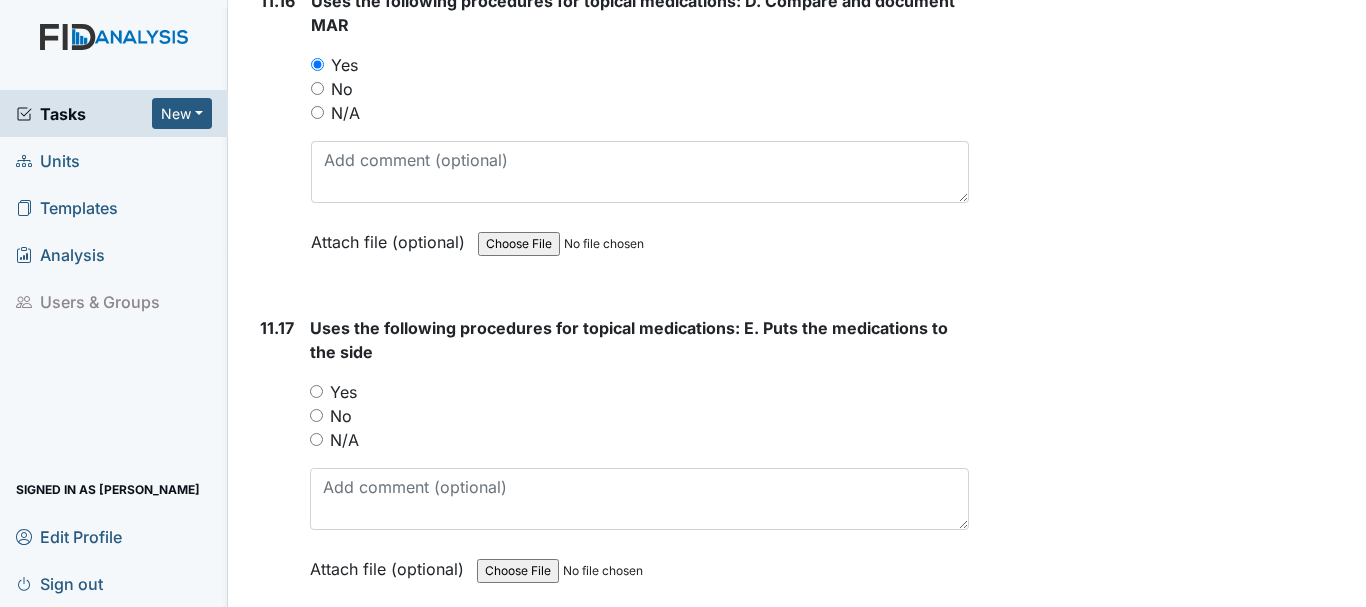 scroll, scrollTop: 27661, scrollLeft: 0, axis: vertical 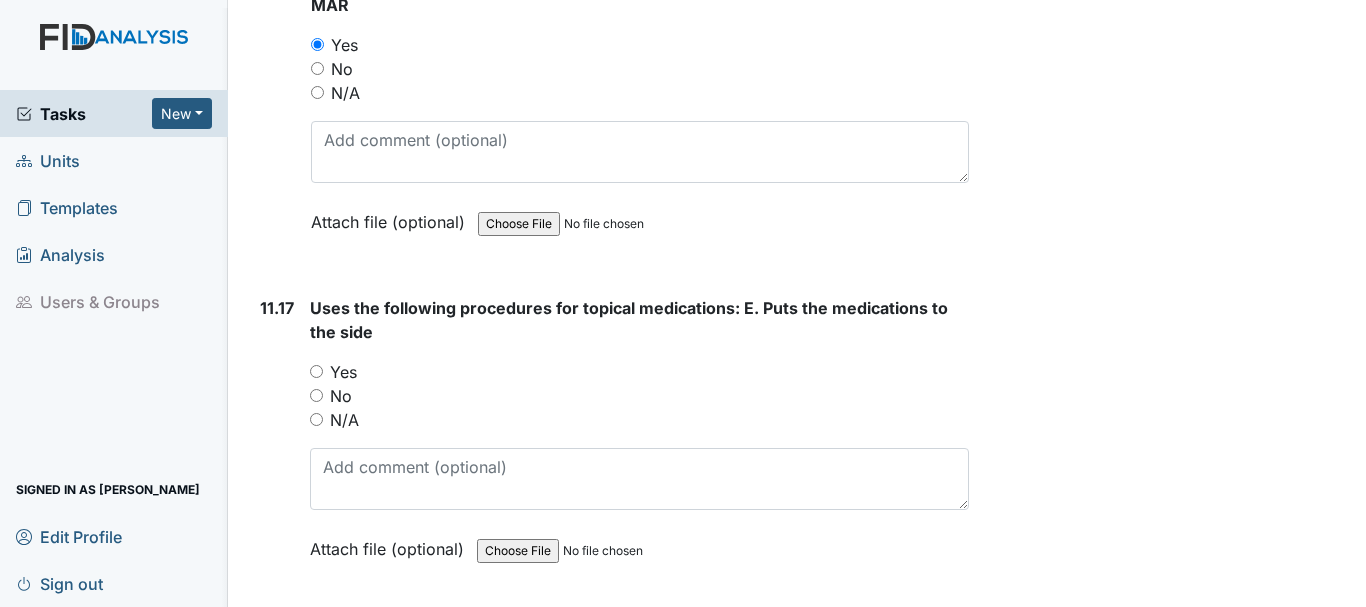 click on "Yes" at bounding box center [316, 371] 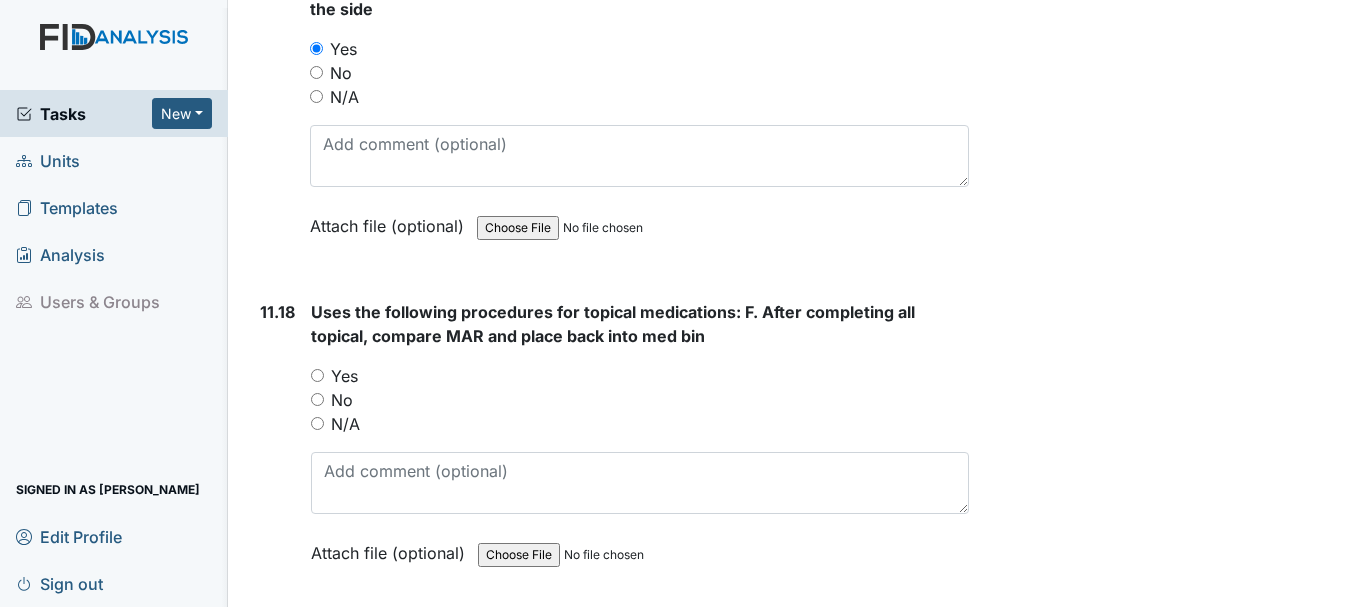 scroll, scrollTop: 27985, scrollLeft: 0, axis: vertical 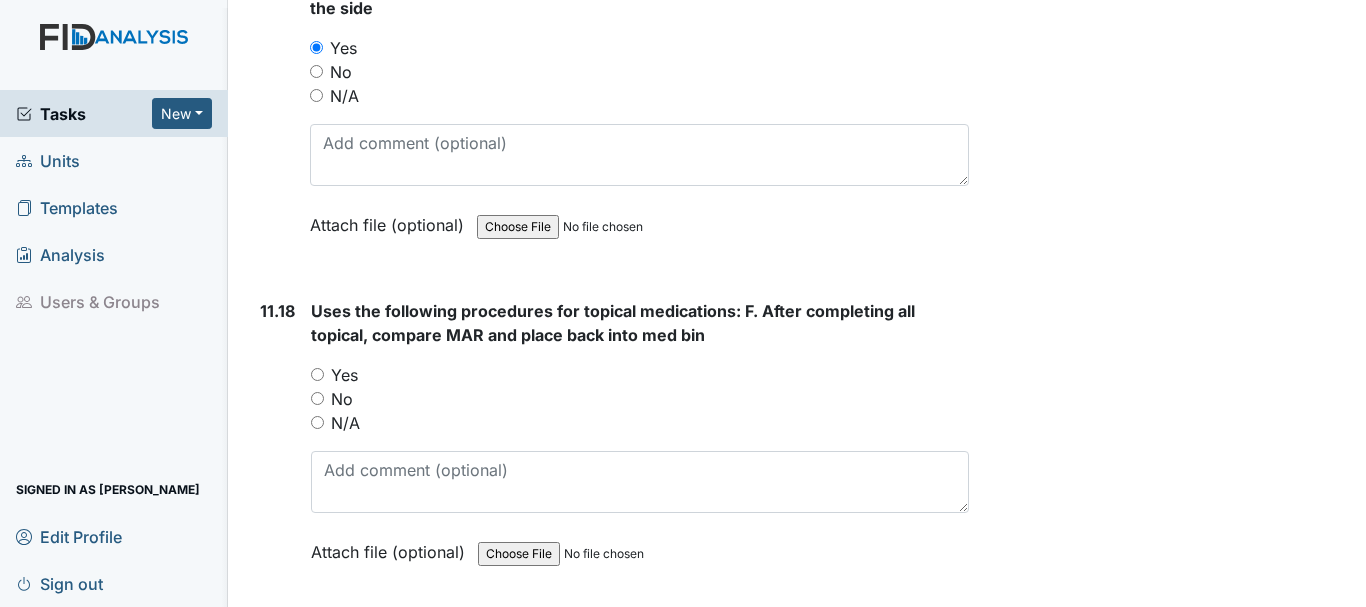 click on "Yes" at bounding box center (317, 374) 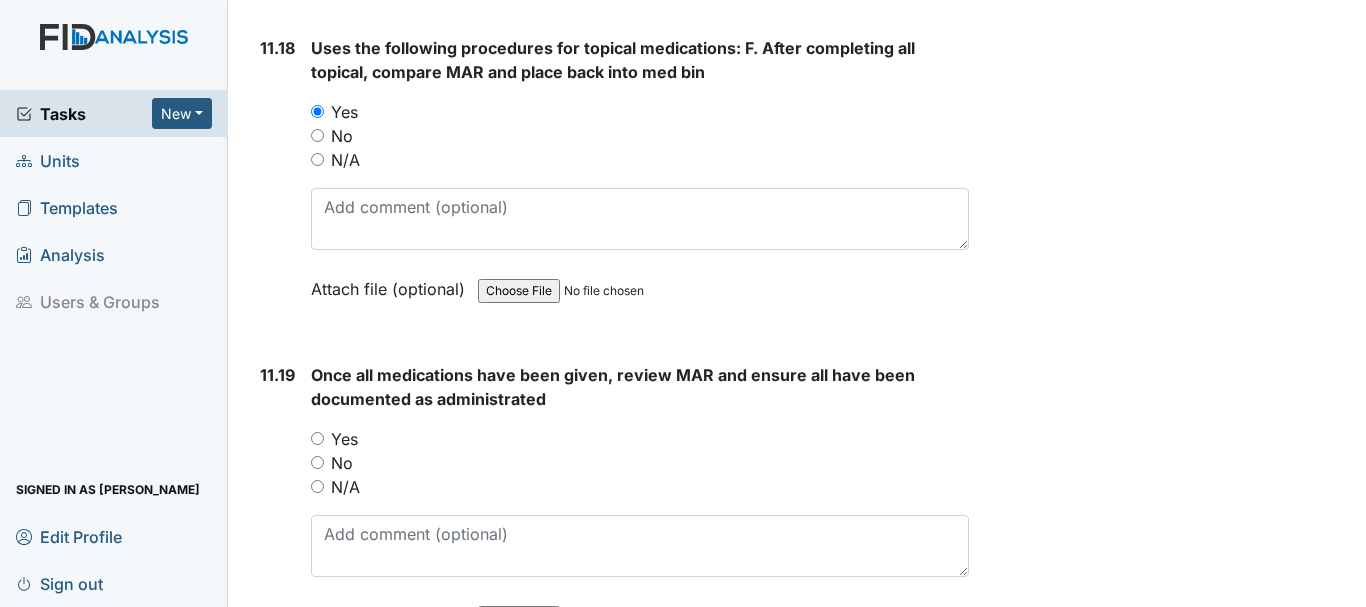 scroll, scrollTop: 28293, scrollLeft: 0, axis: vertical 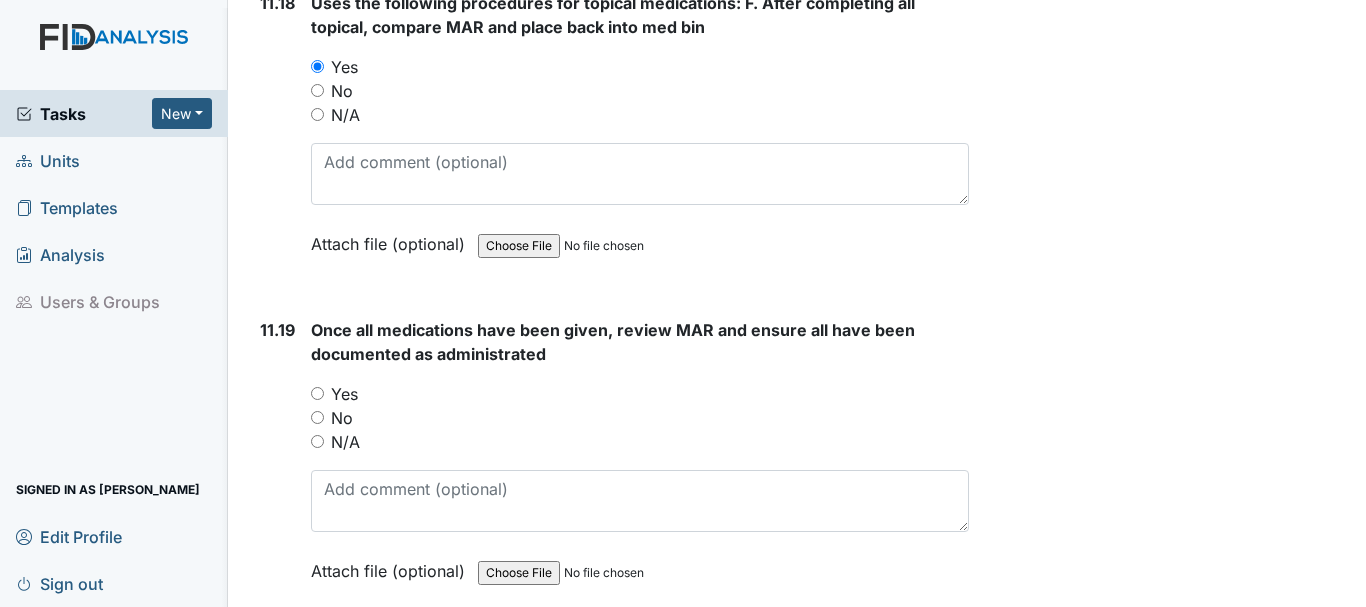 click on "Yes" at bounding box center (317, 393) 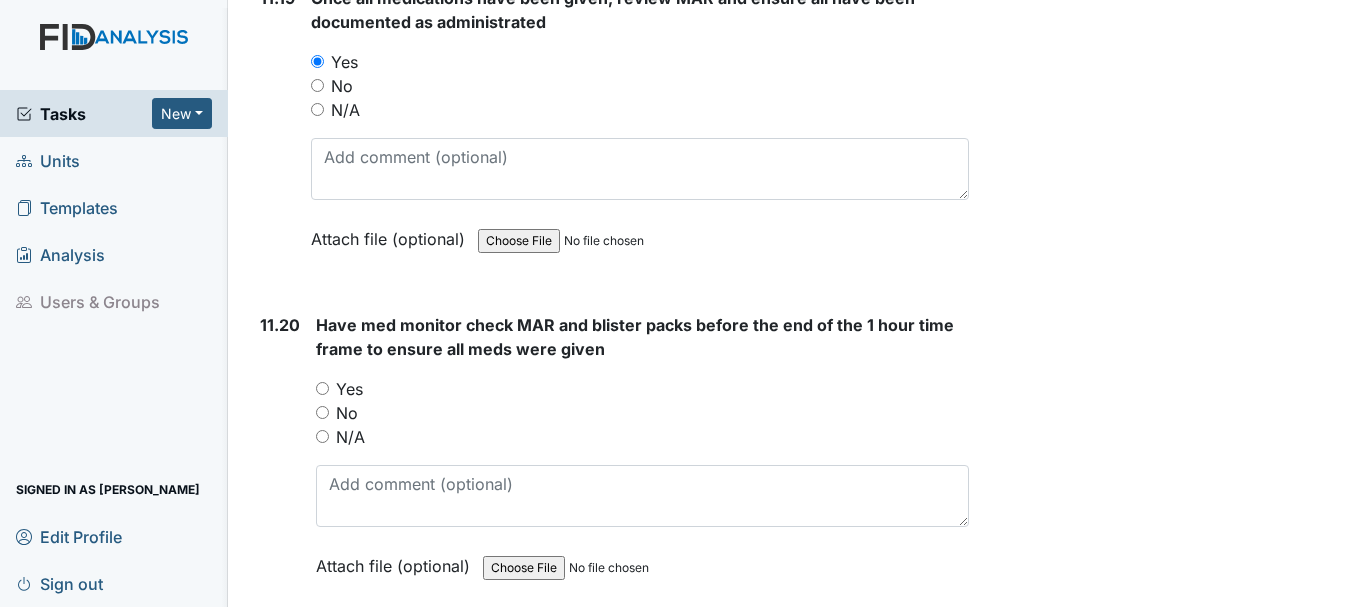 scroll, scrollTop: 28629, scrollLeft: 0, axis: vertical 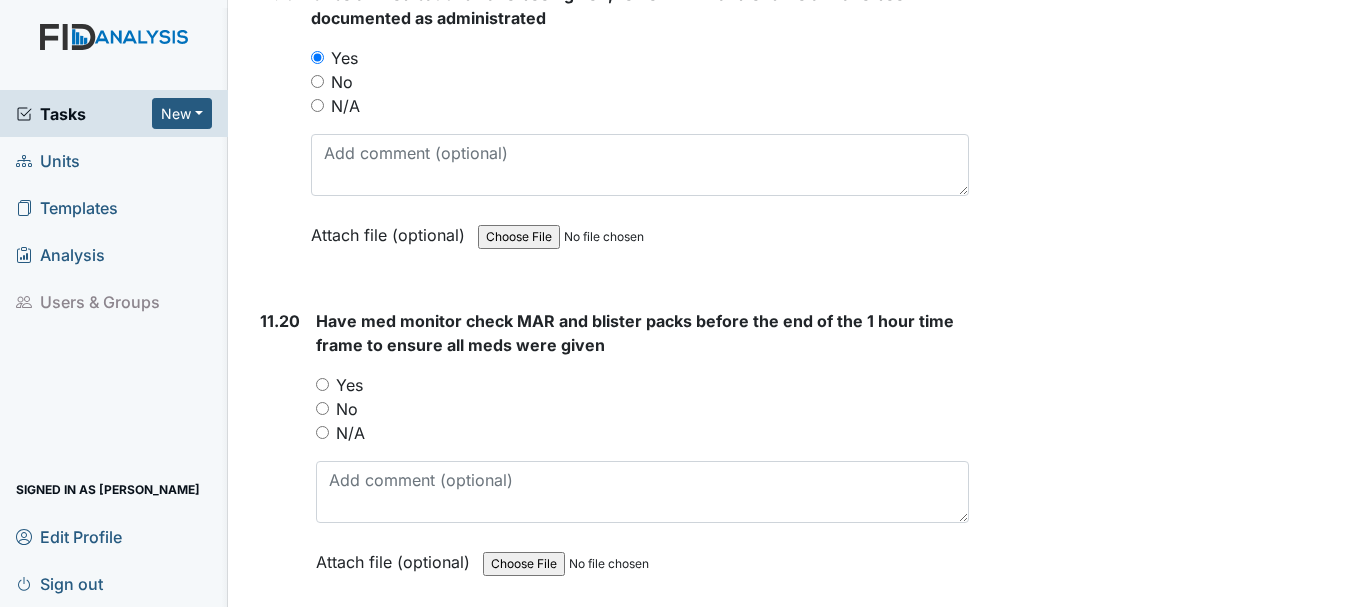 click on "No" at bounding box center (322, 408) 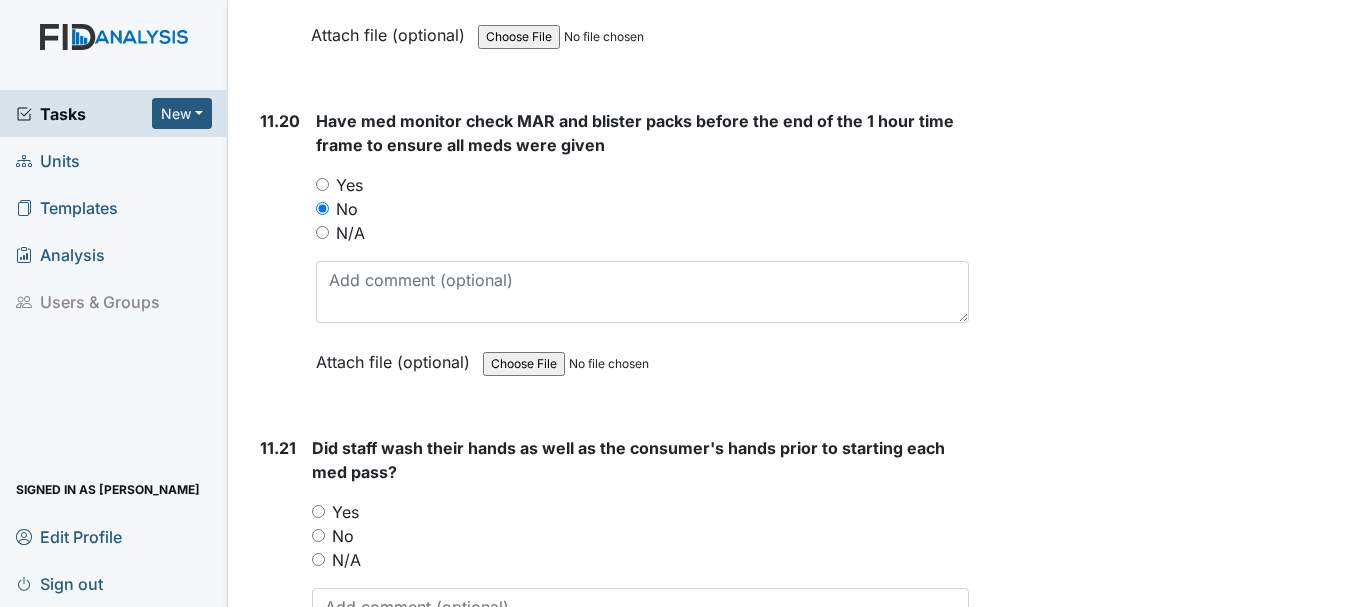 scroll, scrollTop: 28834, scrollLeft: 0, axis: vertical 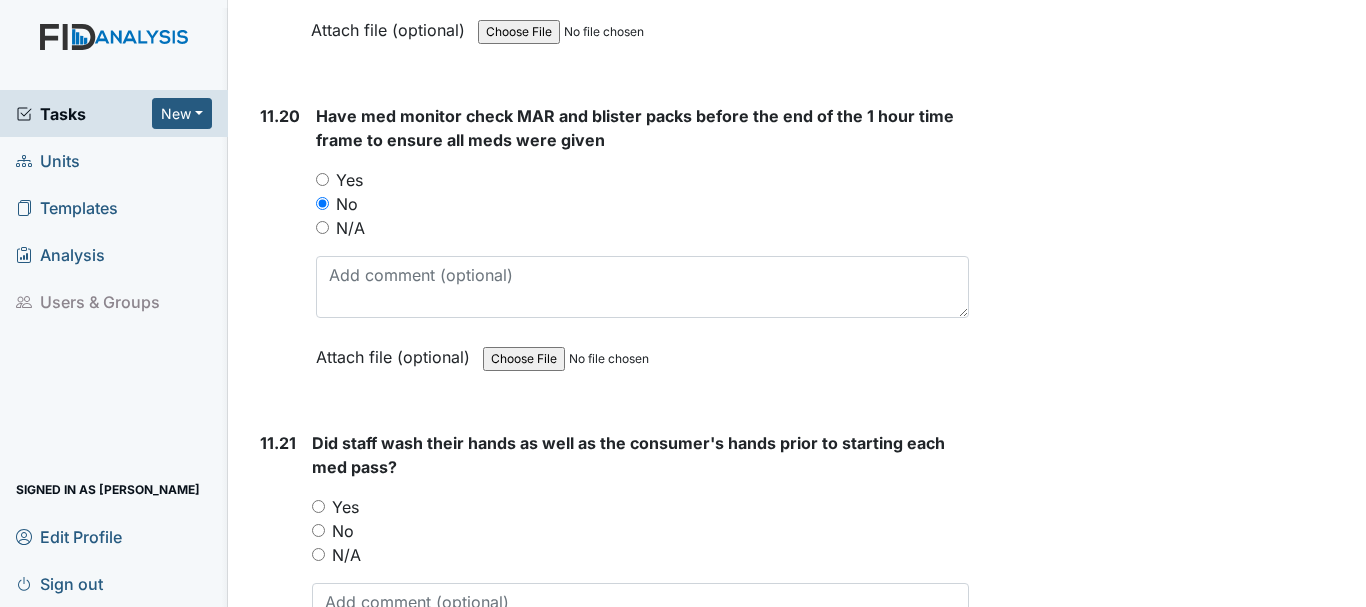 click on "Yes" at bounding box center [322, 179] 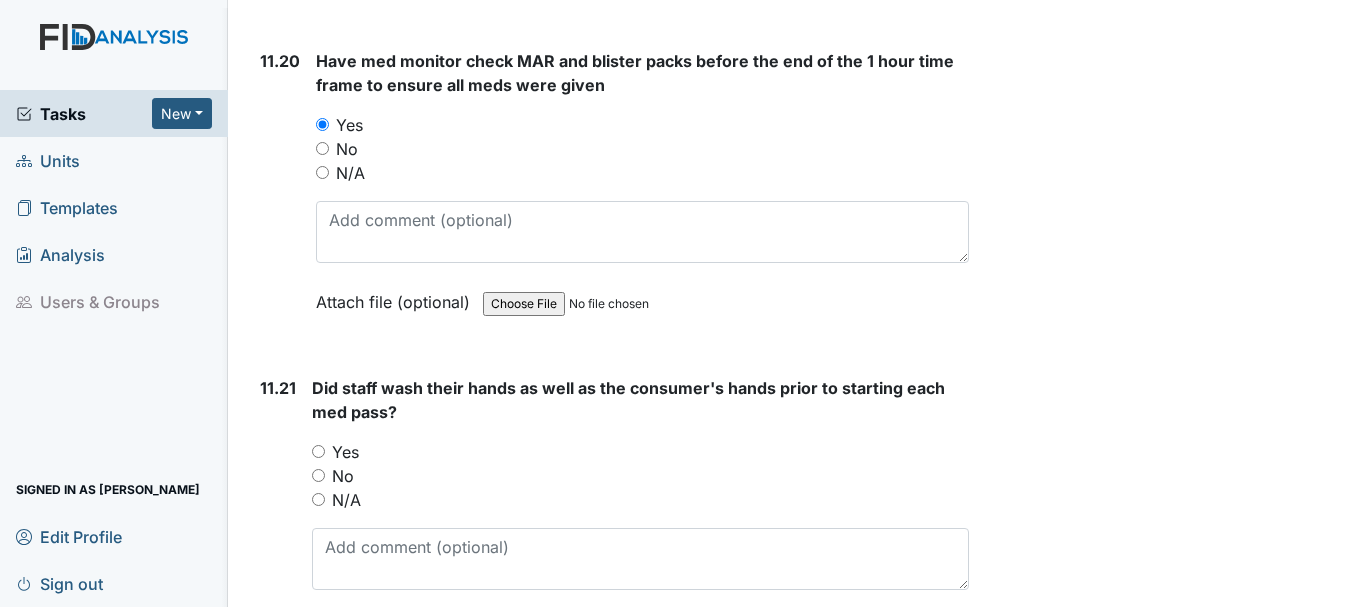 scroll, scrollTop: 28941, scrollLeft: 0, axis: vertical 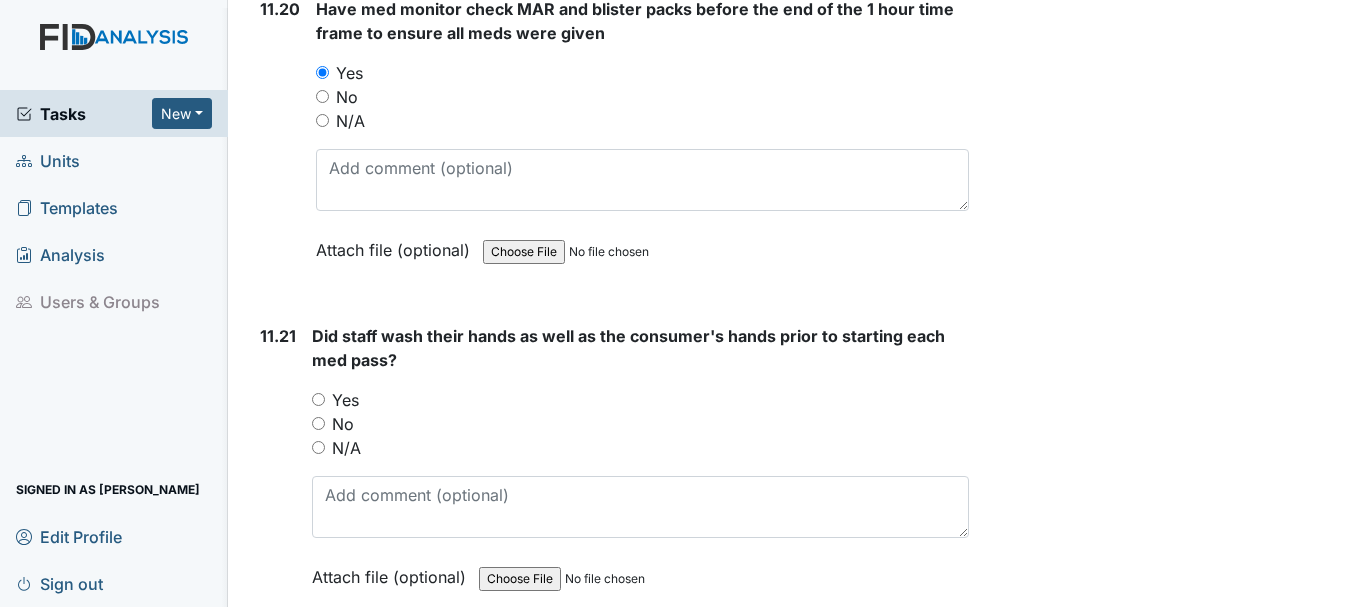 click on "Yes" at bounding box center [318, 399] 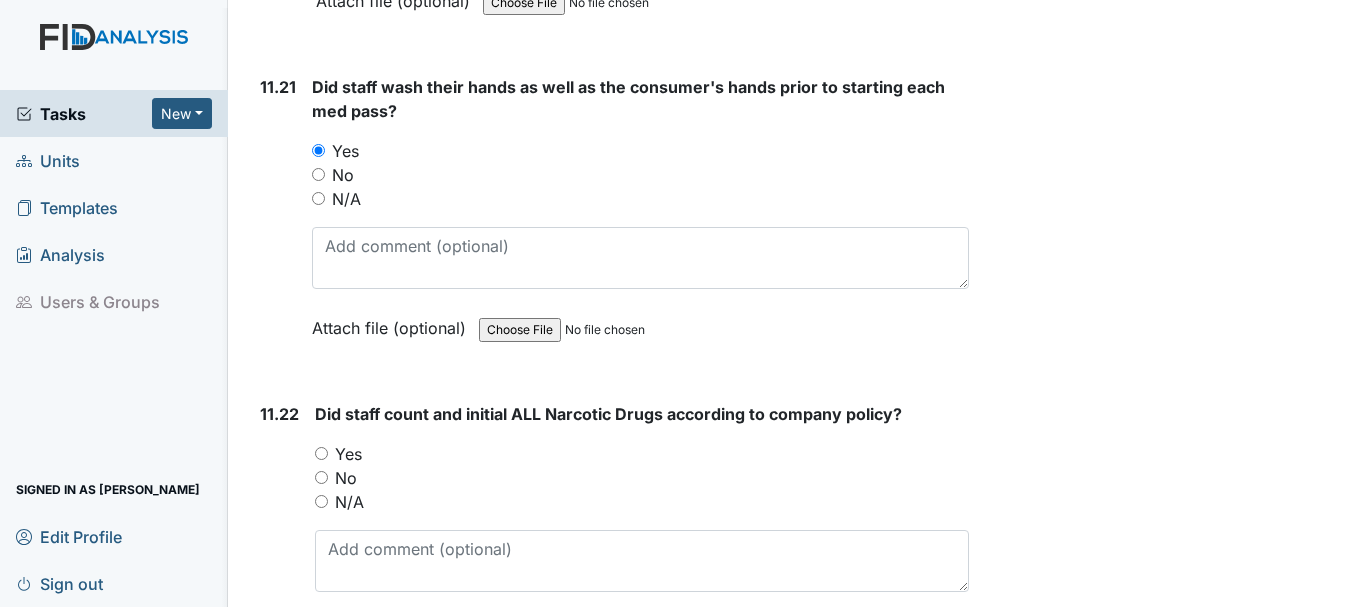 scroll, scrollTop: 29222, scrollLeft: 0, axis: vertical 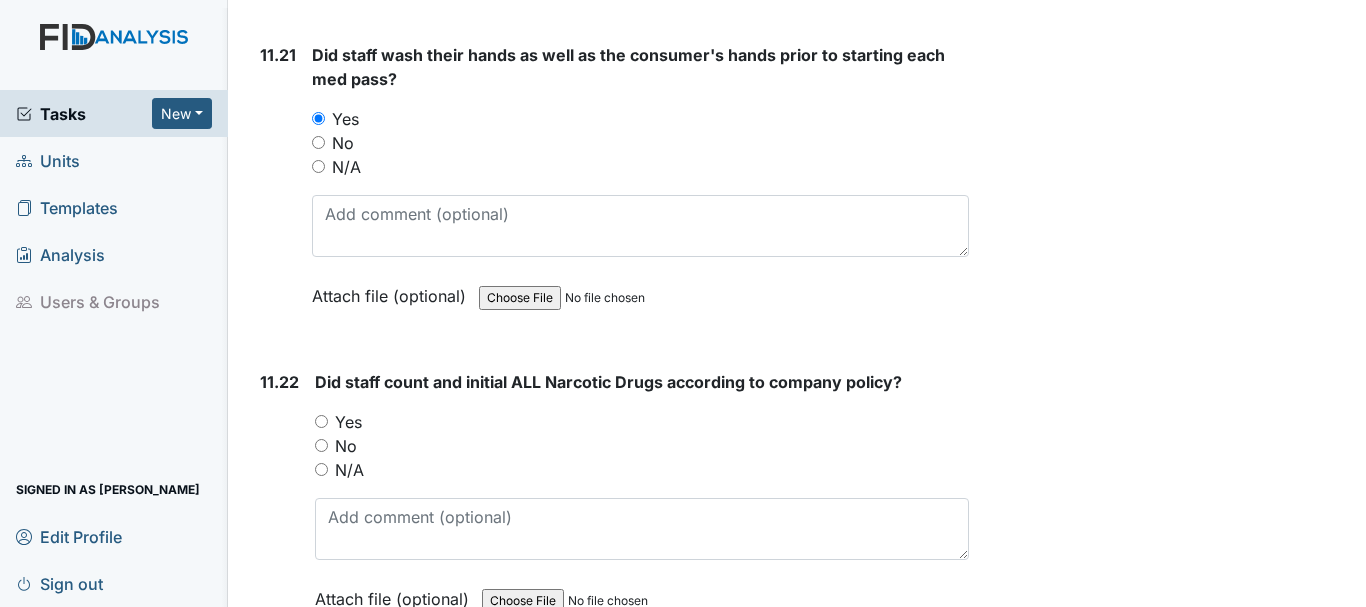 click on "Yes" at bounding box center [321, 421] 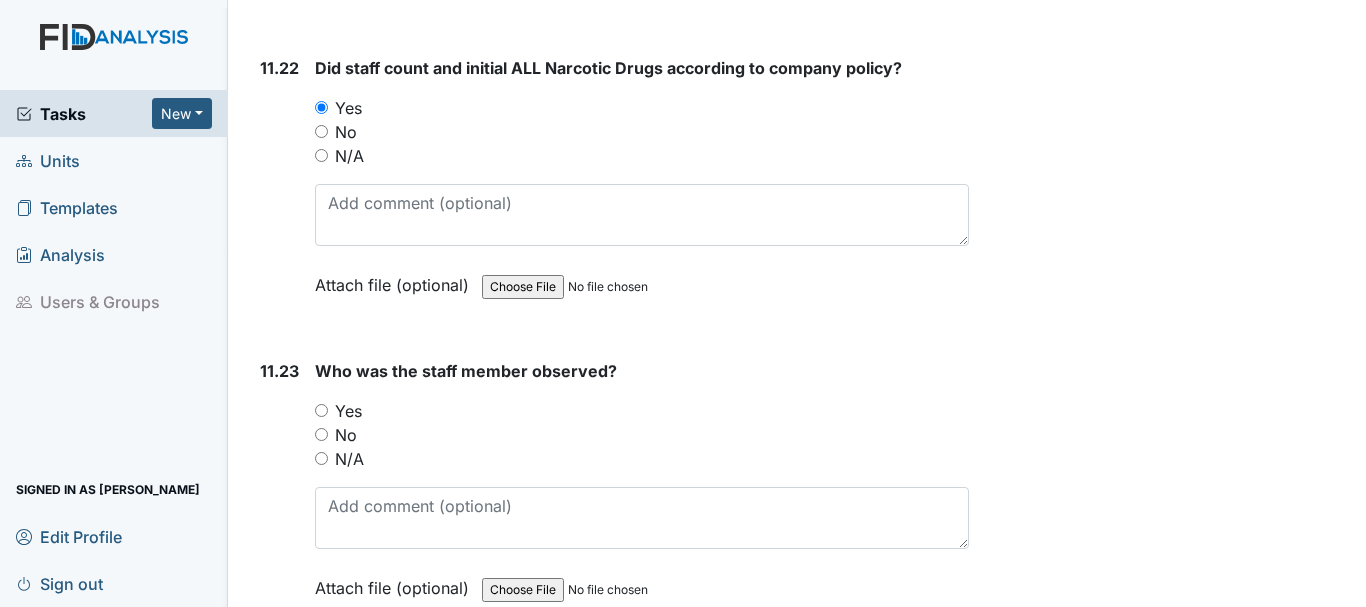 scroll, scrollTop: 29573, scrollLeft: 0, axis: vertical 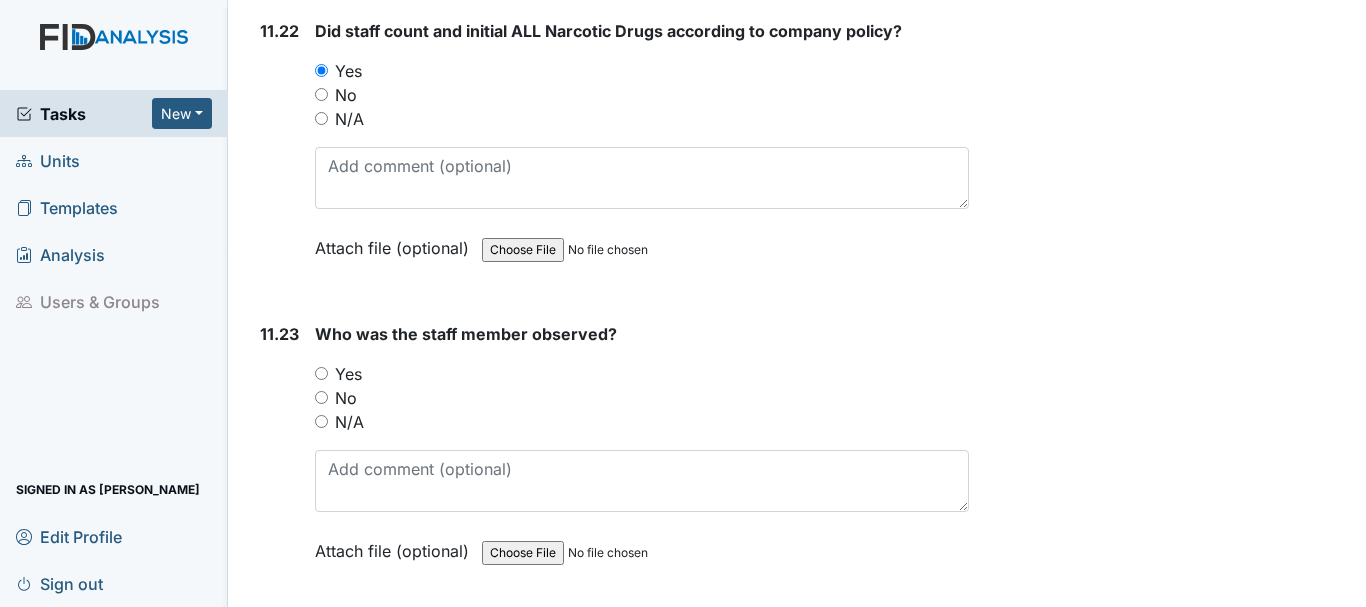 click on "Yes" at bounding box center [321, 373] 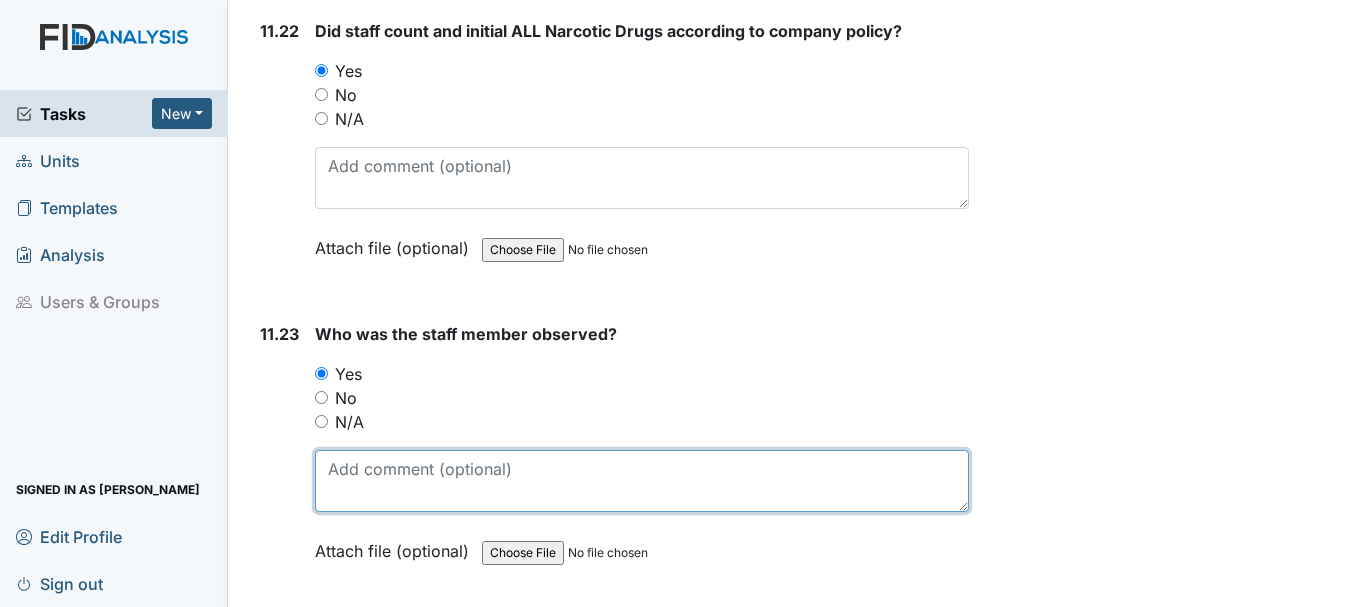 click at bounding box center (642, 481) 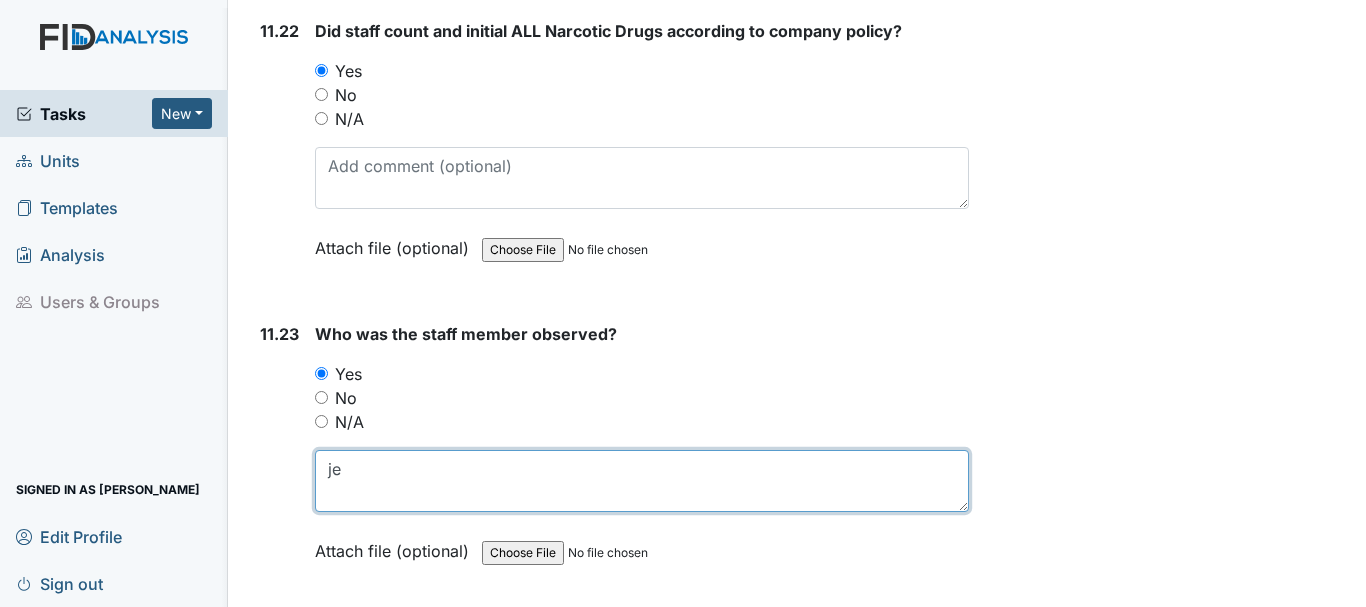 type on "j" 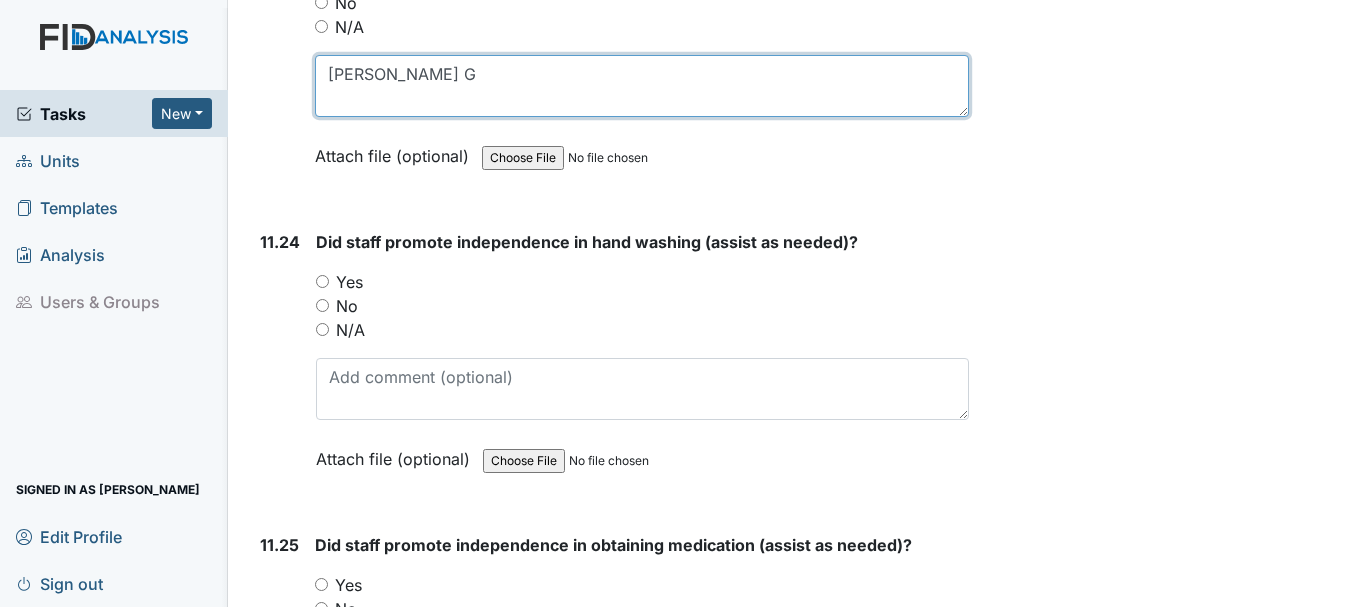 scroll, scrollTop: 30003, scrollLeft: 0, axis: vertical 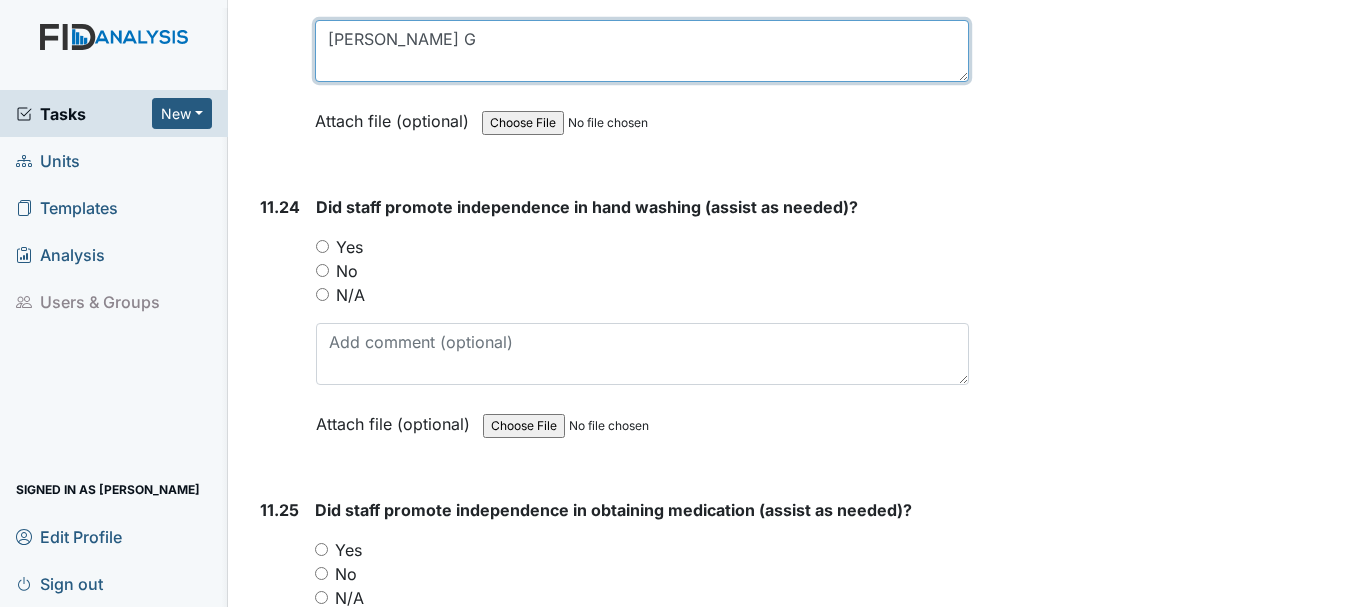 type on "[PERSON_NAME] G" 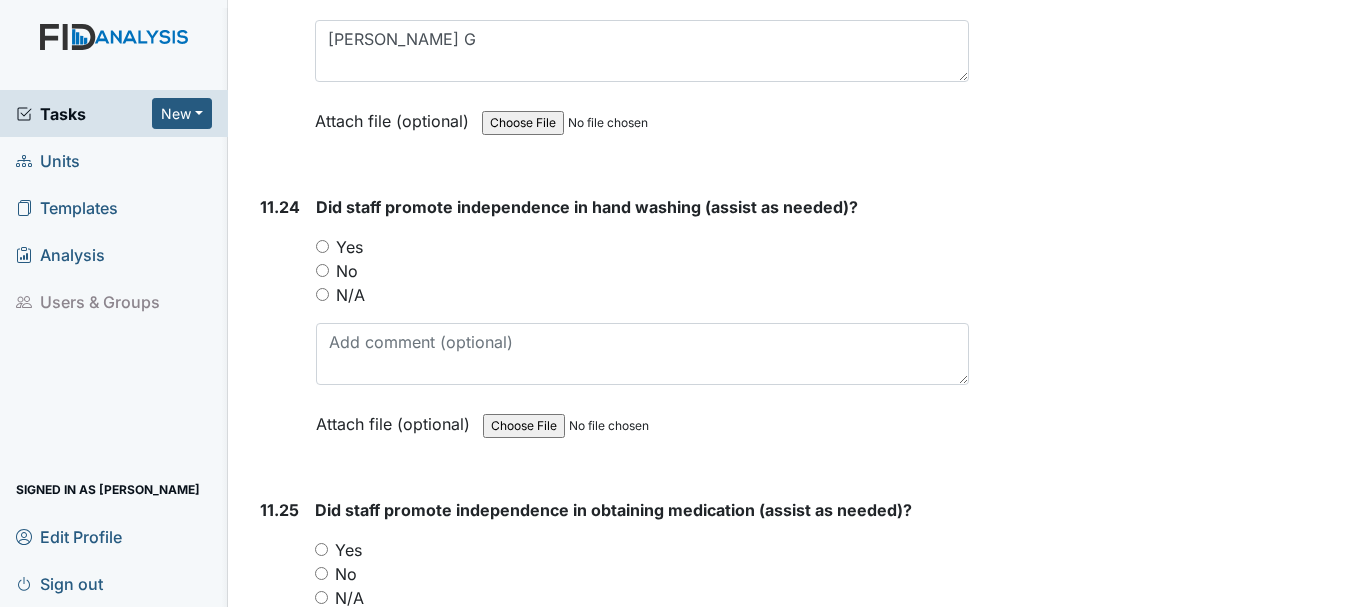 click on "Yes" at bounding box center [322, 246] 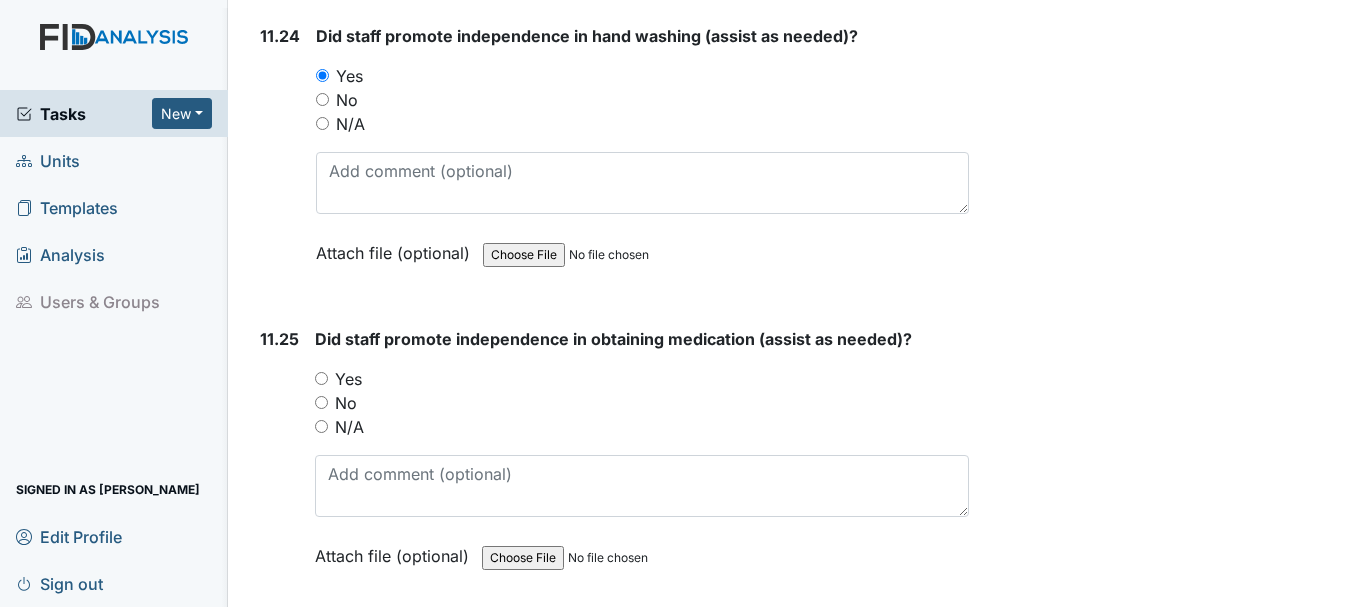 scroll, scrollTop: 30179, scrollLeft: 0, axis: vertical 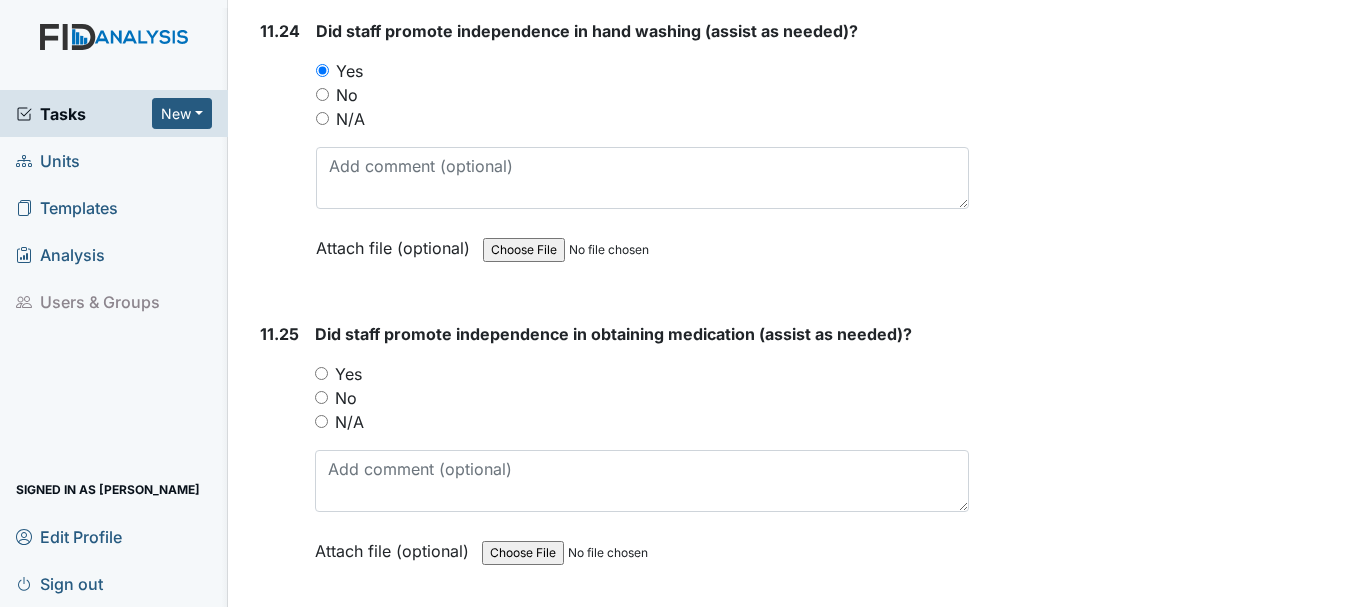click on "Yes" at bounding box center (321, 373) 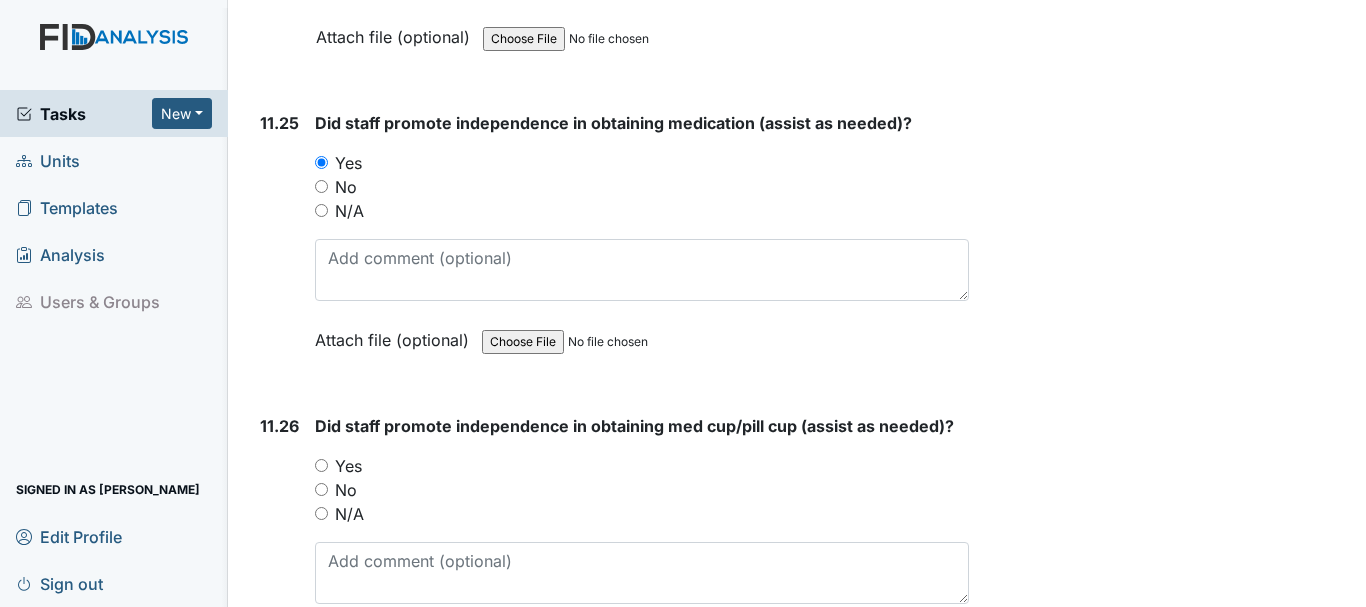 scroll, scrollTop: 30393, scrollLeft: 0, axis: vertical 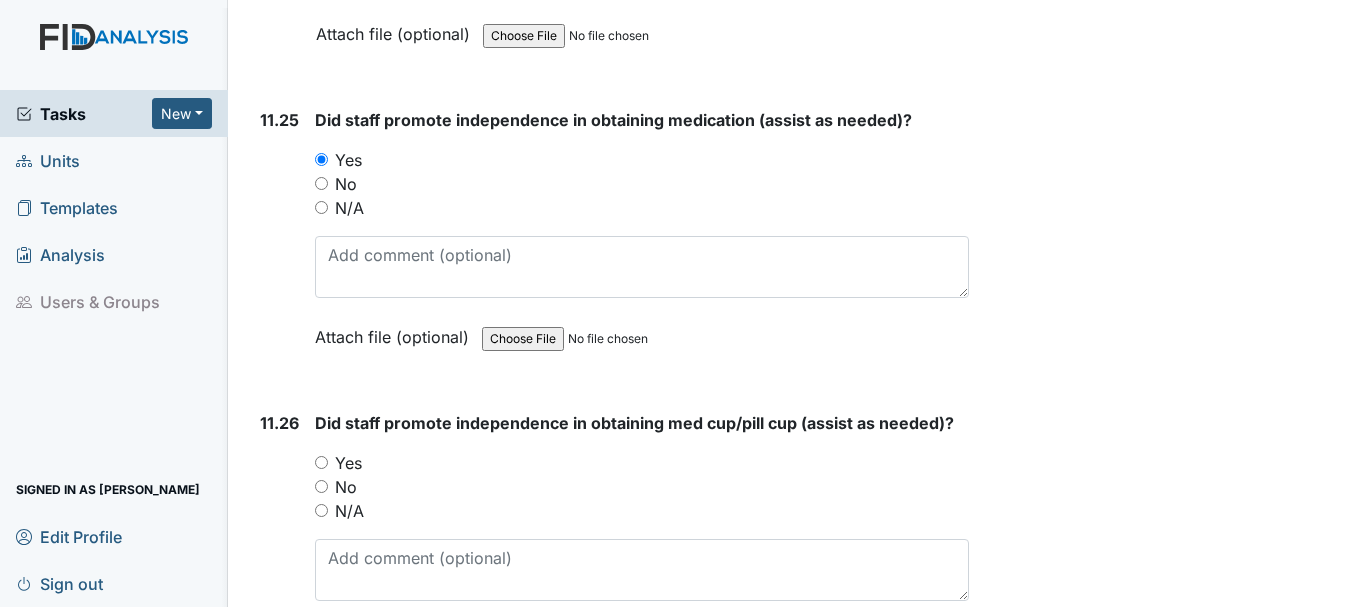 click on "Yes" at bounding box center (321, 462) 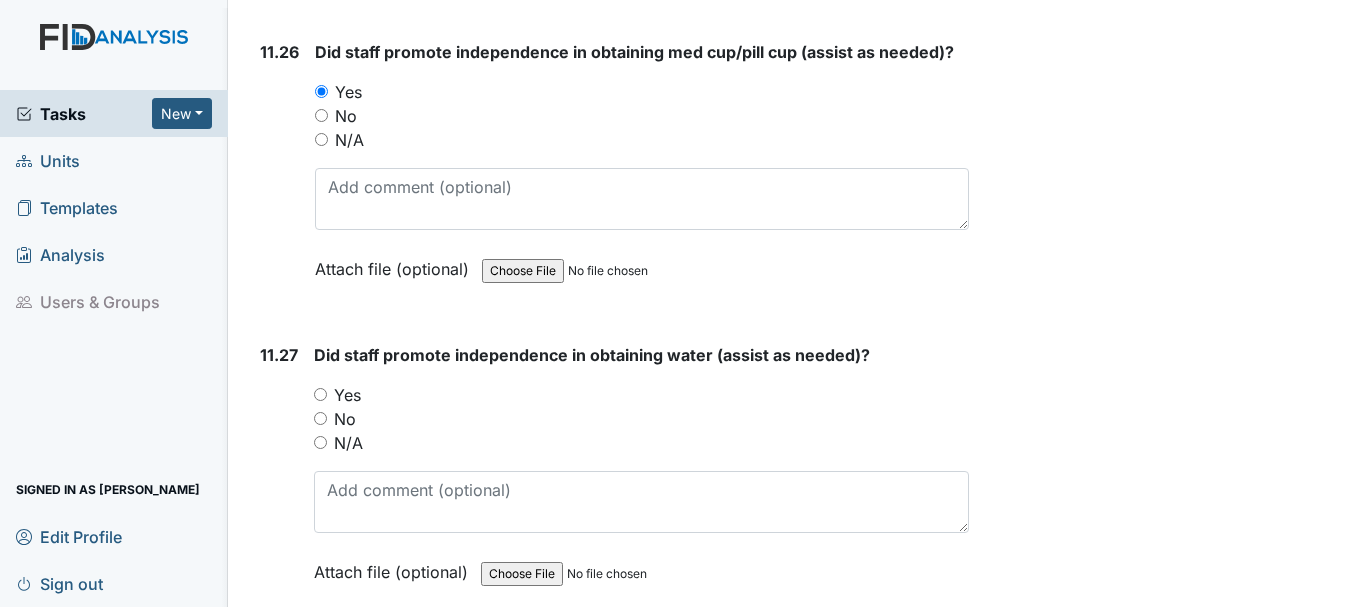 click on "Yes" at bounding box center [320, 394] 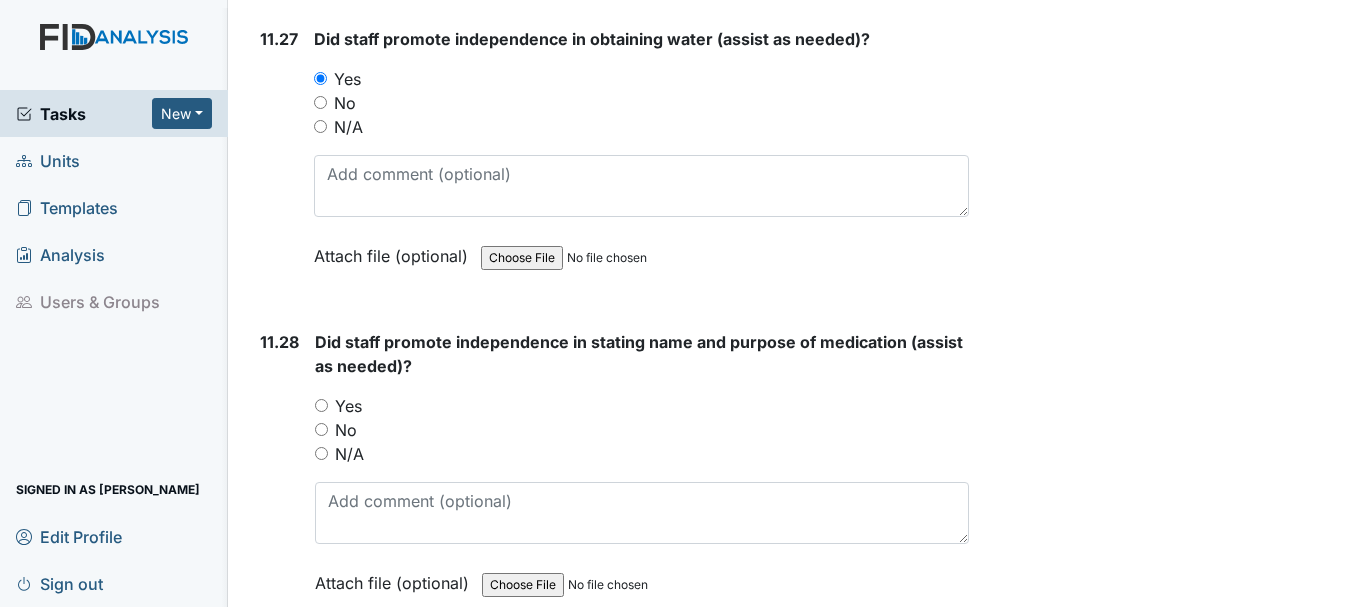 scroll, scrollTop: 31081, scrollLeft: 0, axis: vertical 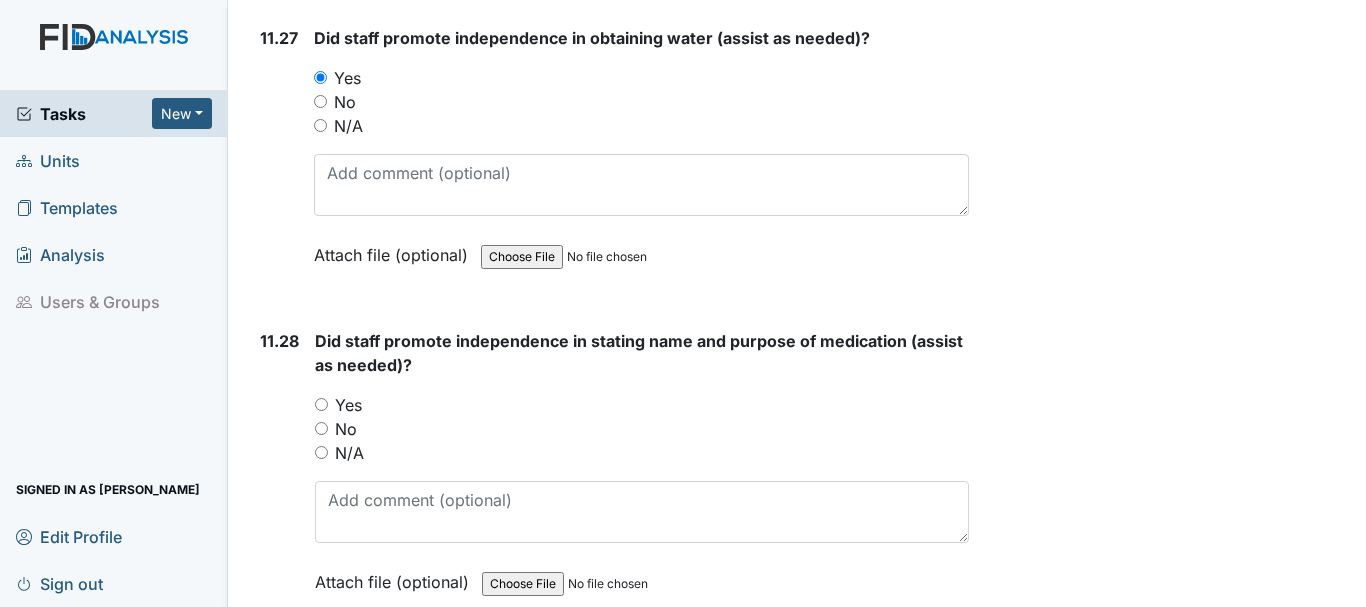 click on "Yes" at bounding box center [348, 405] 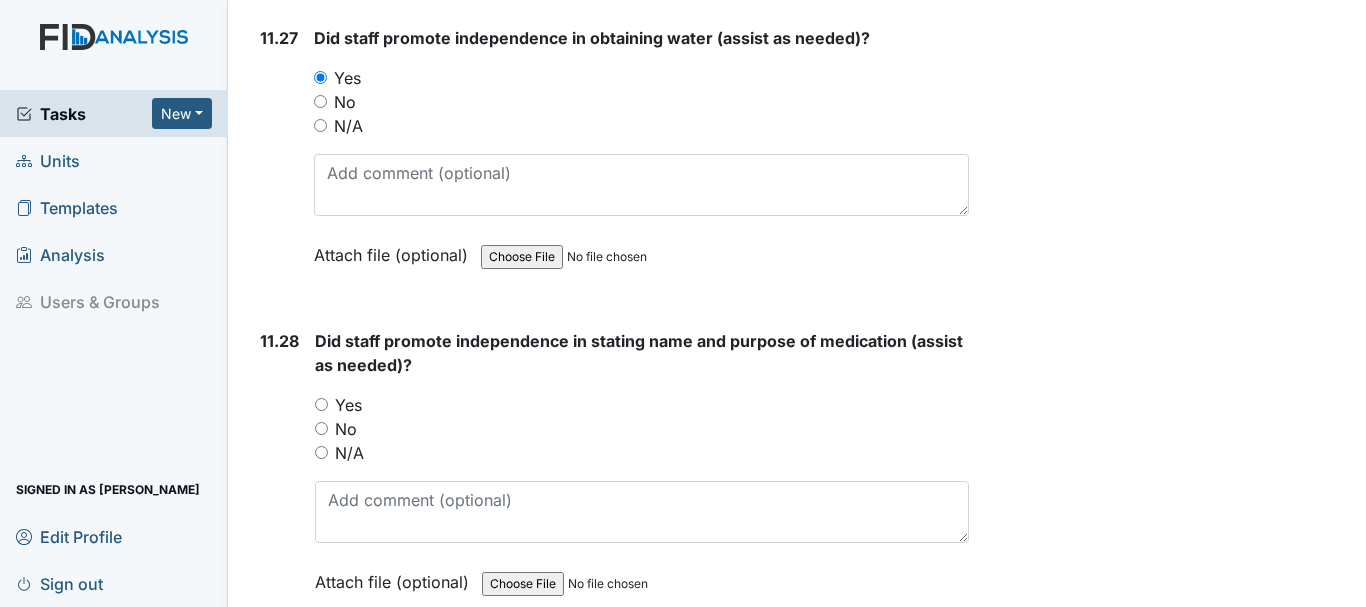 click on "Yes" at bounding box center [321, 404] 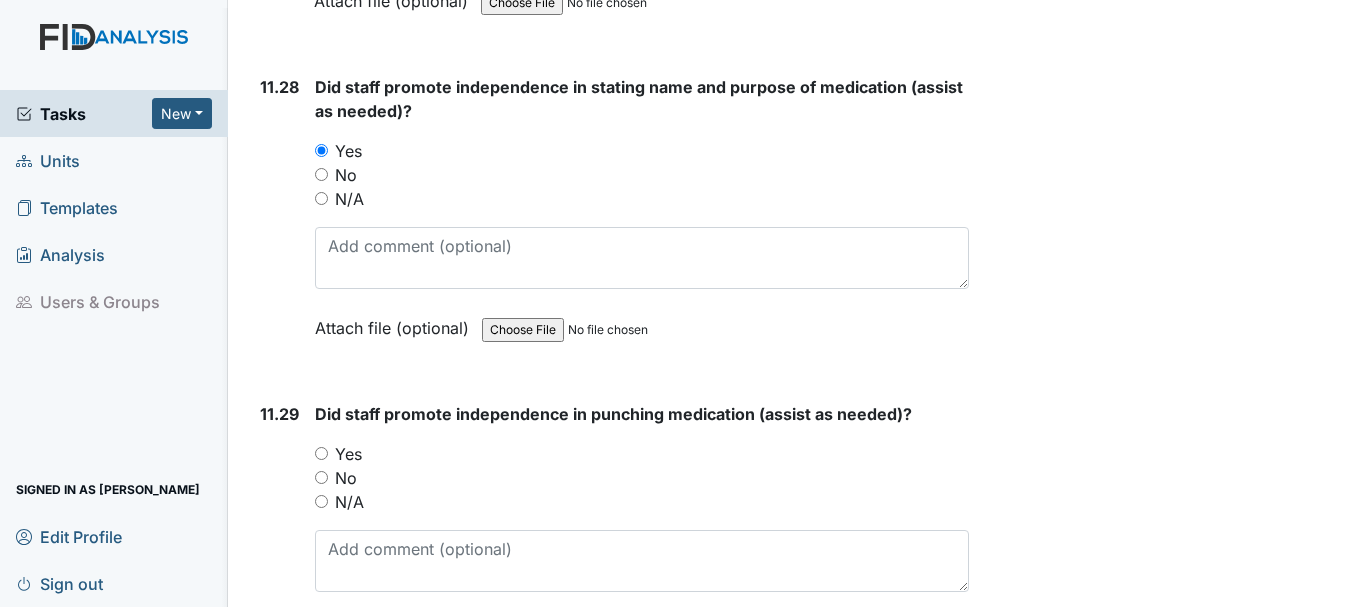 scroll, scrollTop: 31343, scrollLeft: 0, axis: vertical 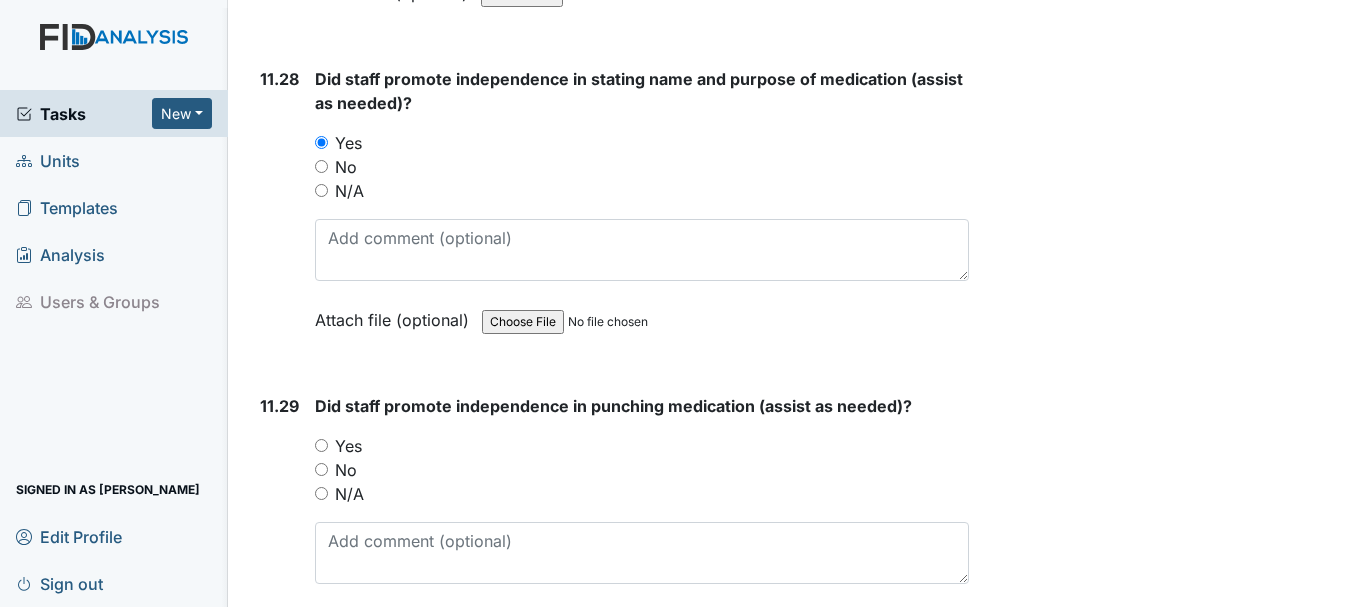 click on "Yes" at bounding box center (321, 445) 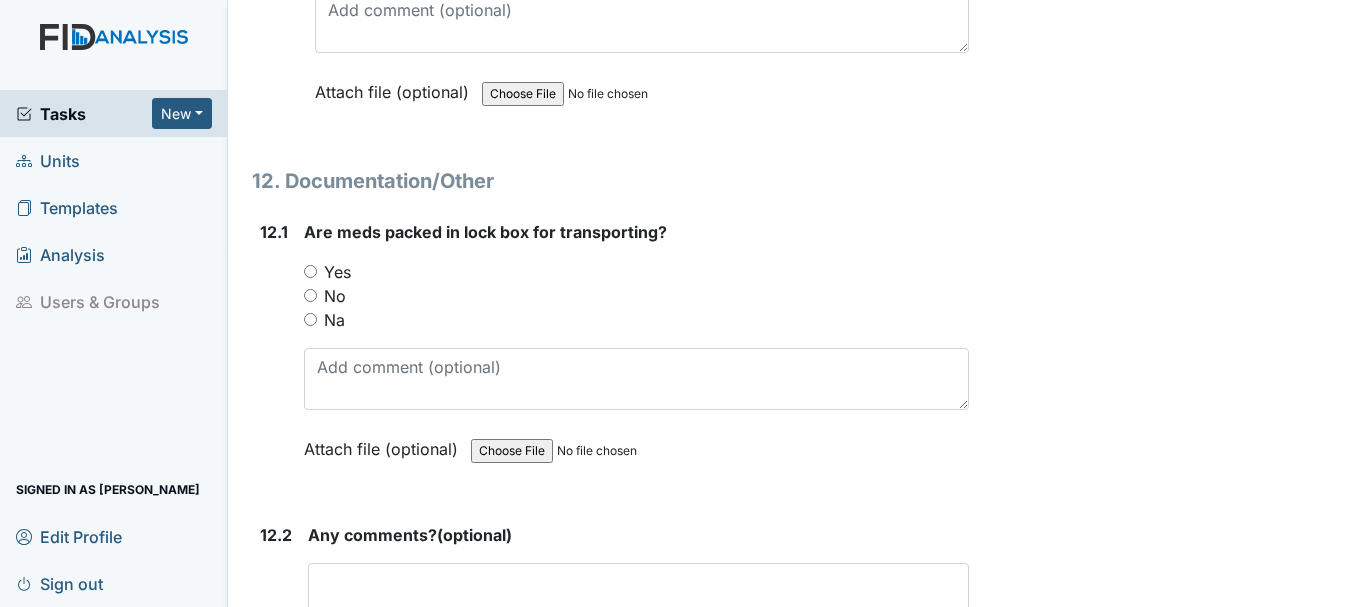 scroll, scrollTop: 31887, scrollLeft: 0, axis: vertical 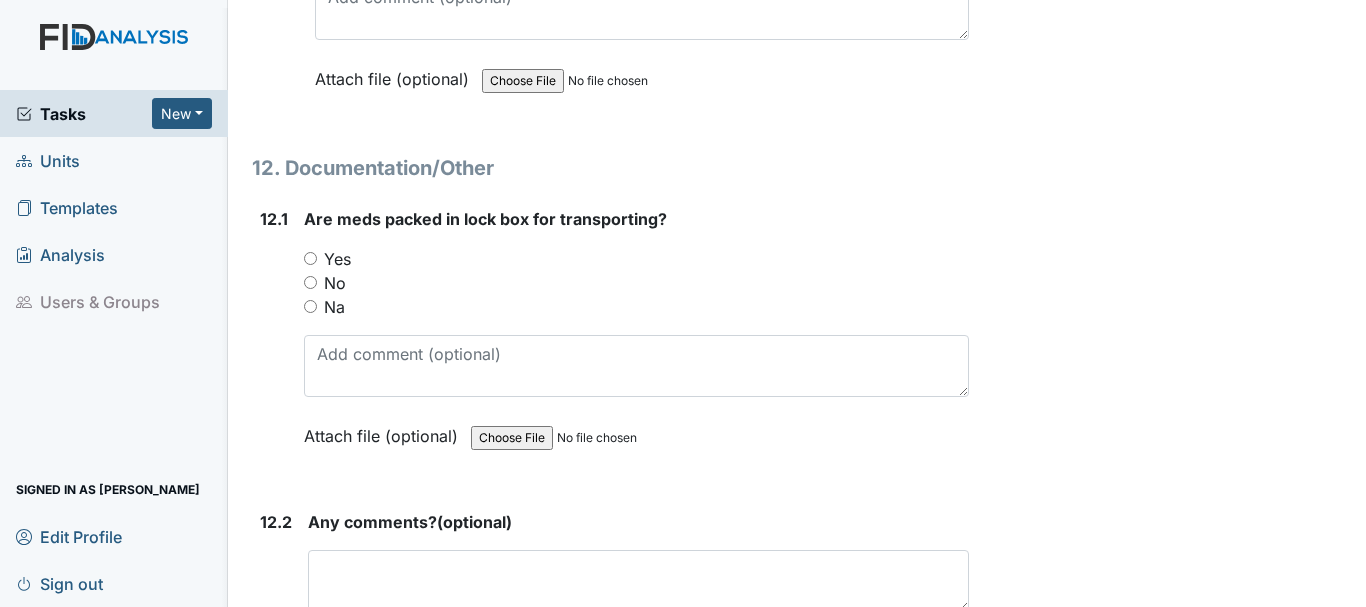 click on "Na" at bounding box center (310, 306) 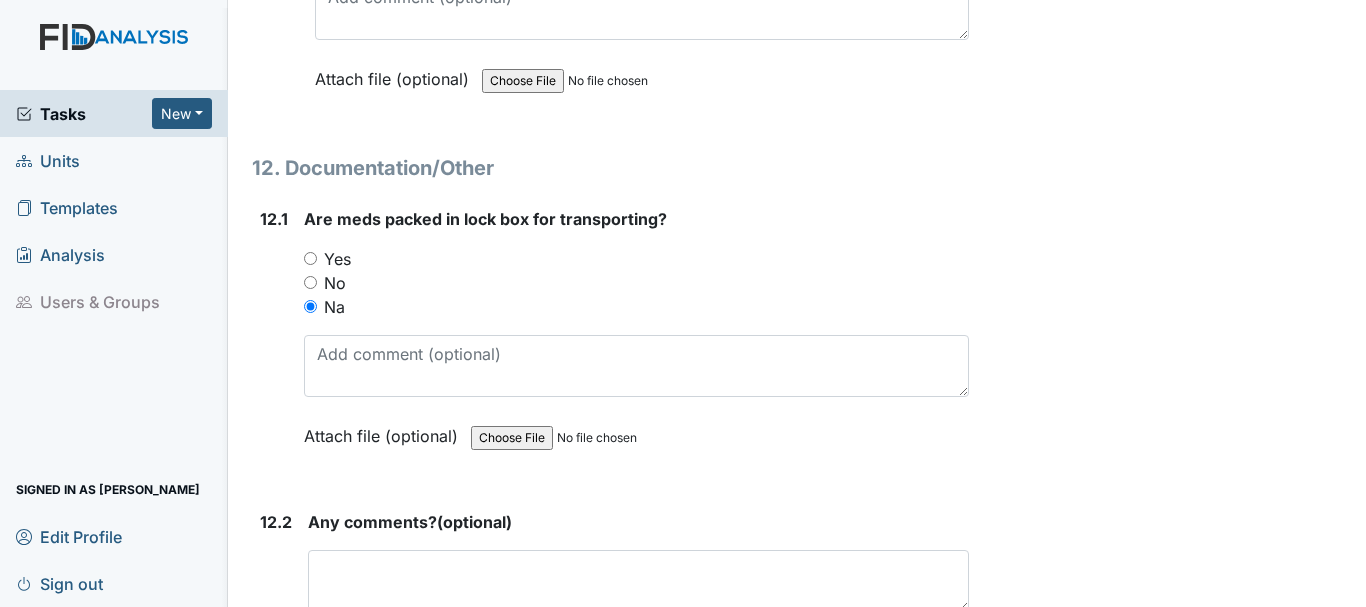 click on "Yes" at bounding box center (310, 258) 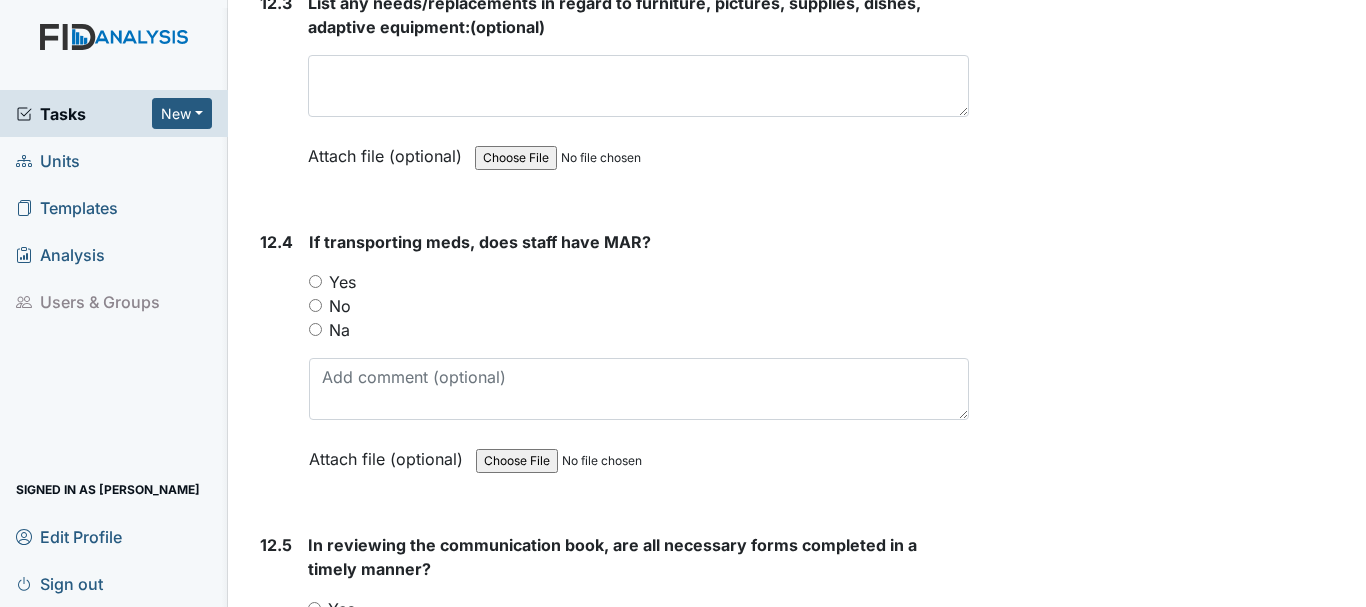 scroll, scrollTop: 32623, scrollLeft: 0, axis: vertical 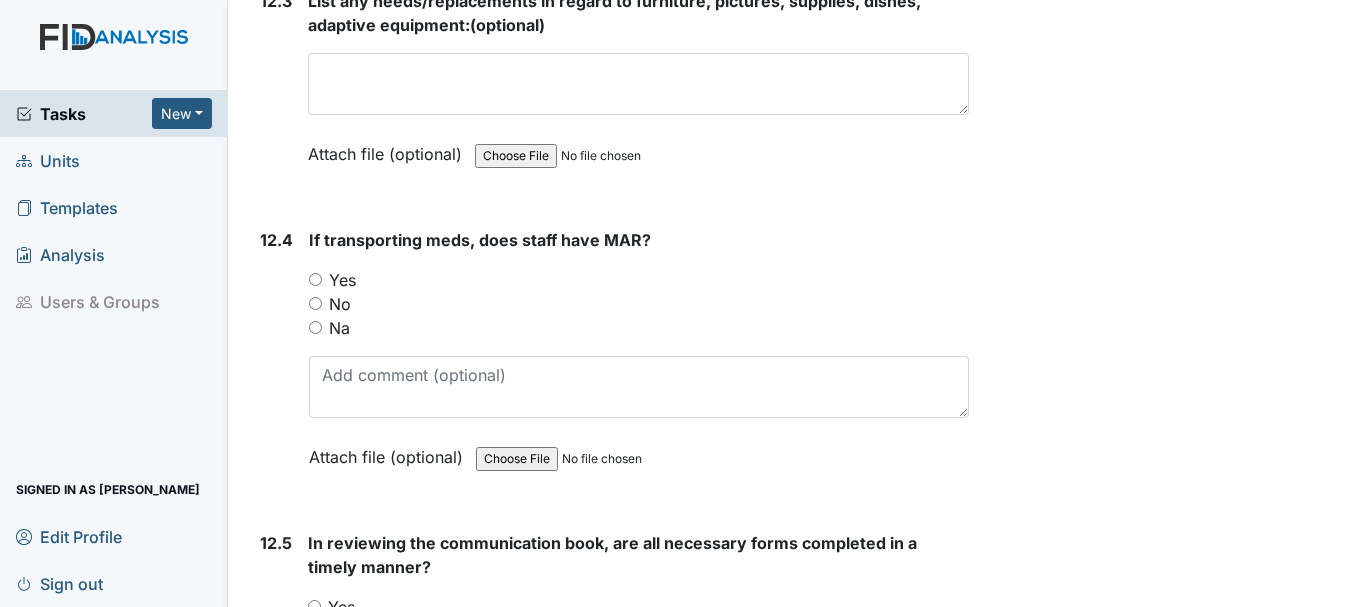 click on "Na" at bounding box center (315, 327) 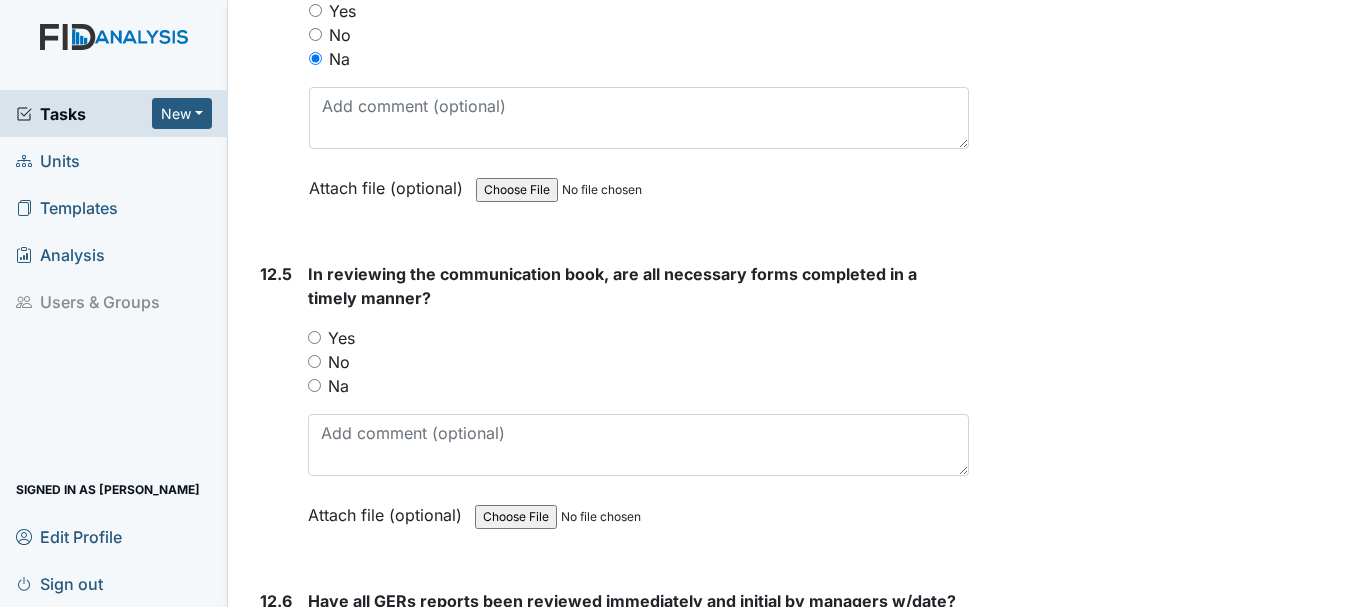 scroll, scrollTop: 32899, scrollLeft: 0, axis: vertical 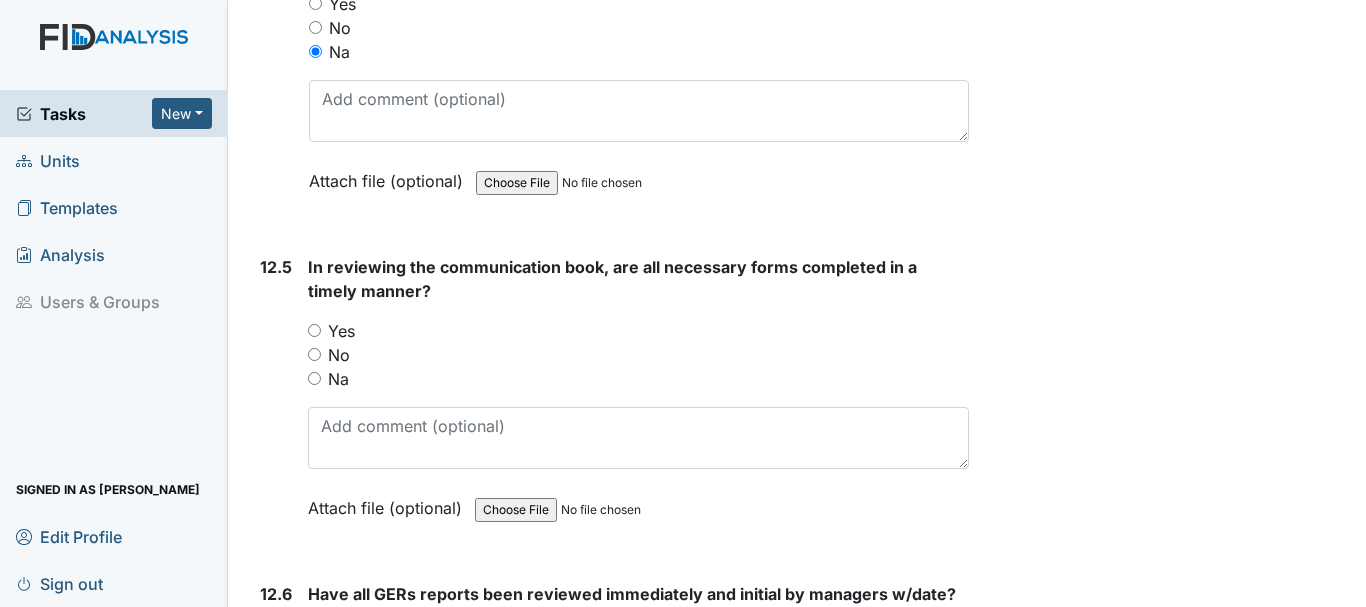 click on "Yes" at bounding box center [314, 330] 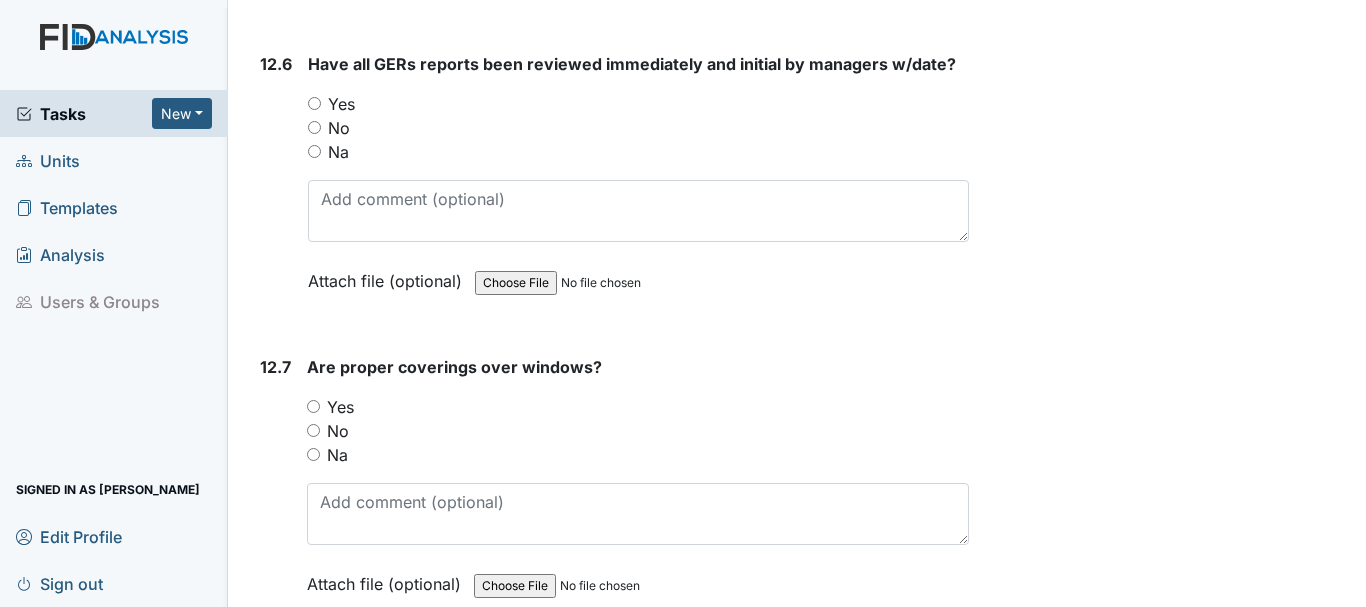 scroll, scrollTop: 33427, scrollLeft: 0, axis: vertical 